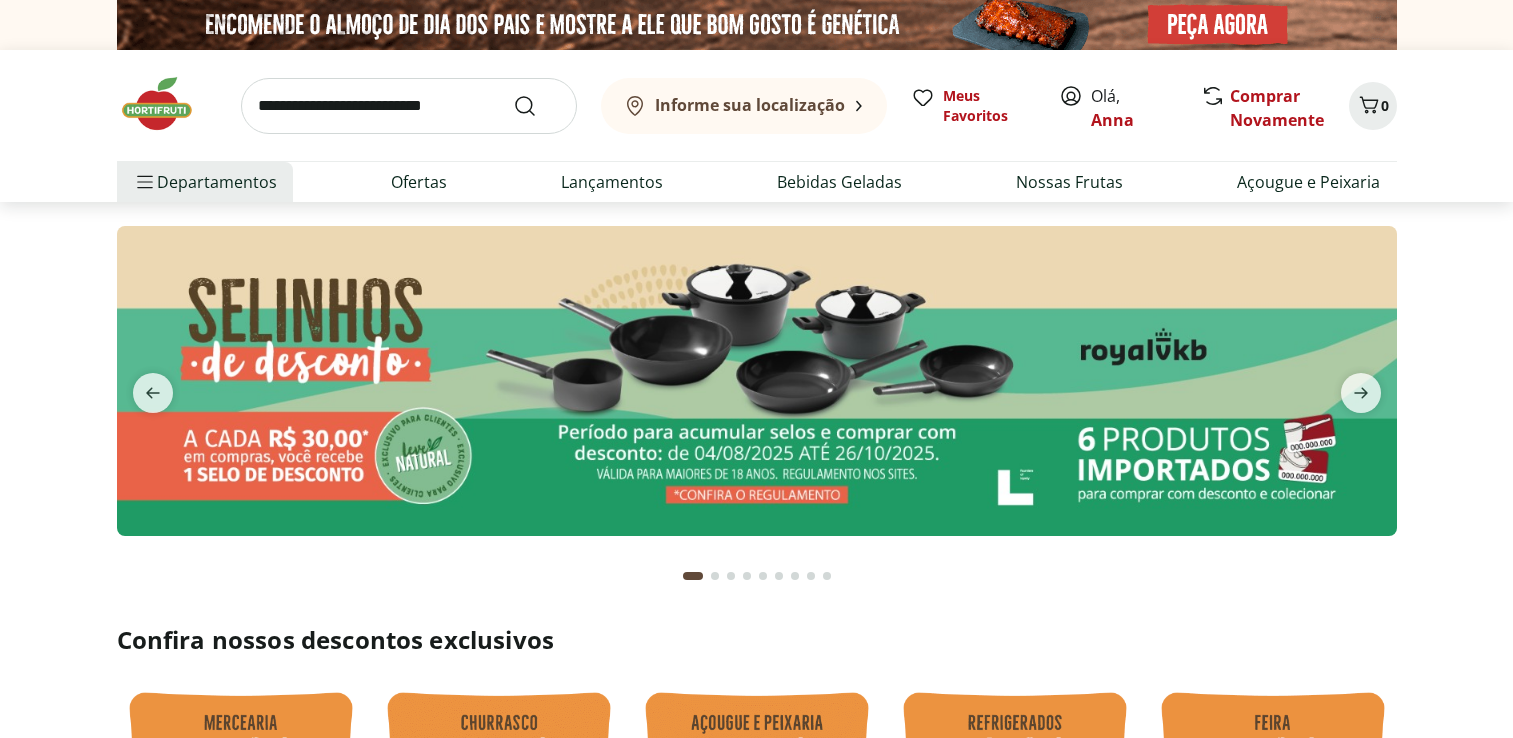 scroll, scrollTop: 0, scrollLeft: 0, axis: both 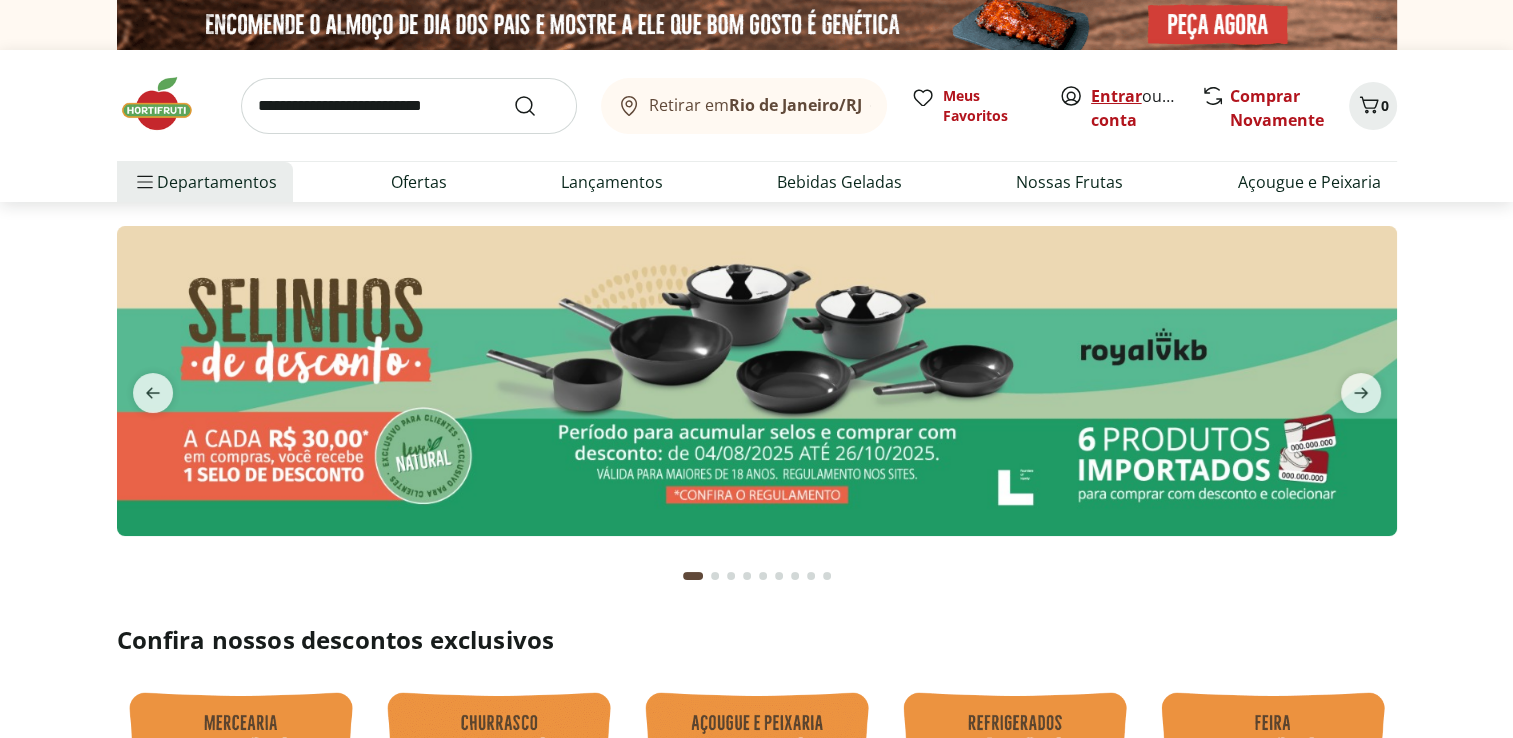 click on "Entrar" at bounding box center [1116, 96] 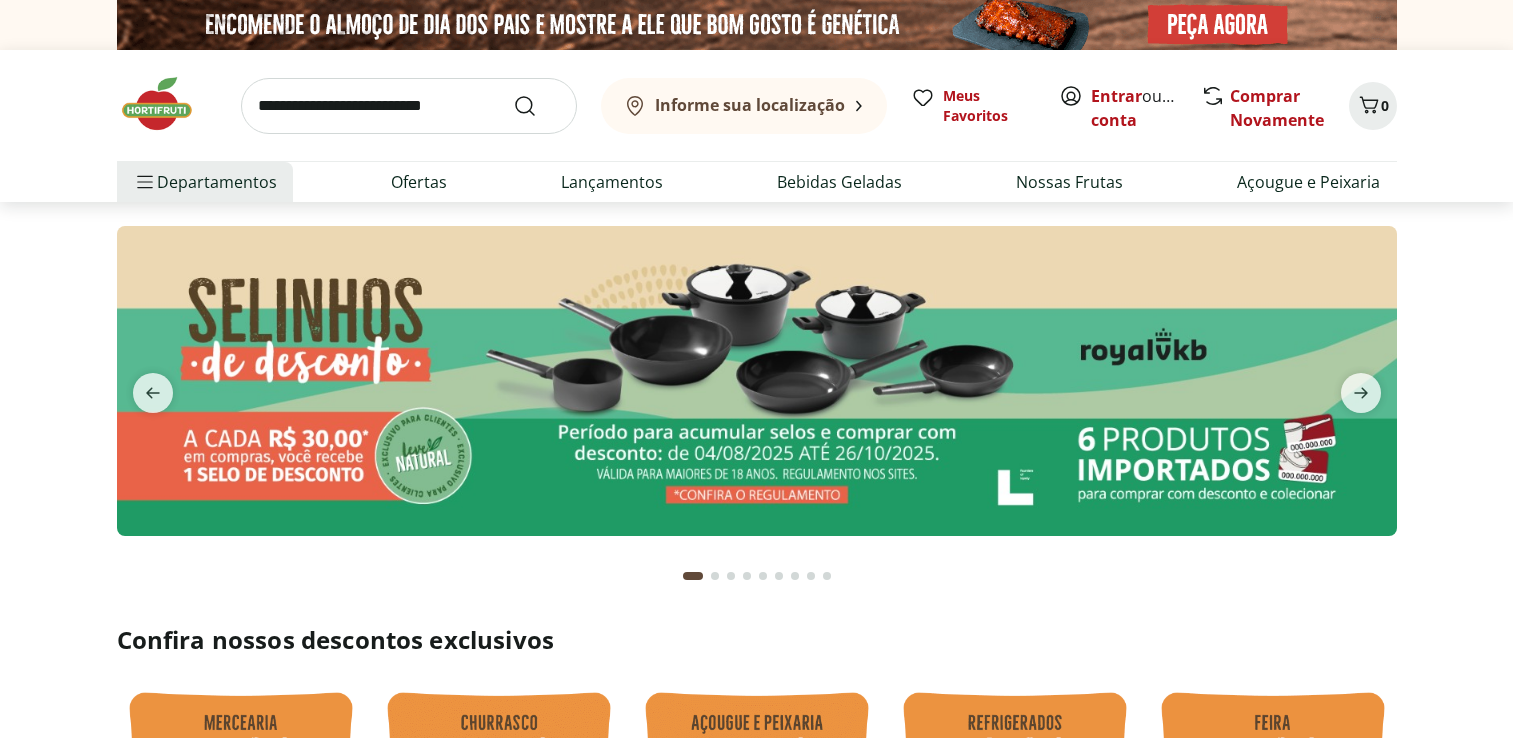 scroll, scrollTop: 0, scrollLeft: 0, axis: both 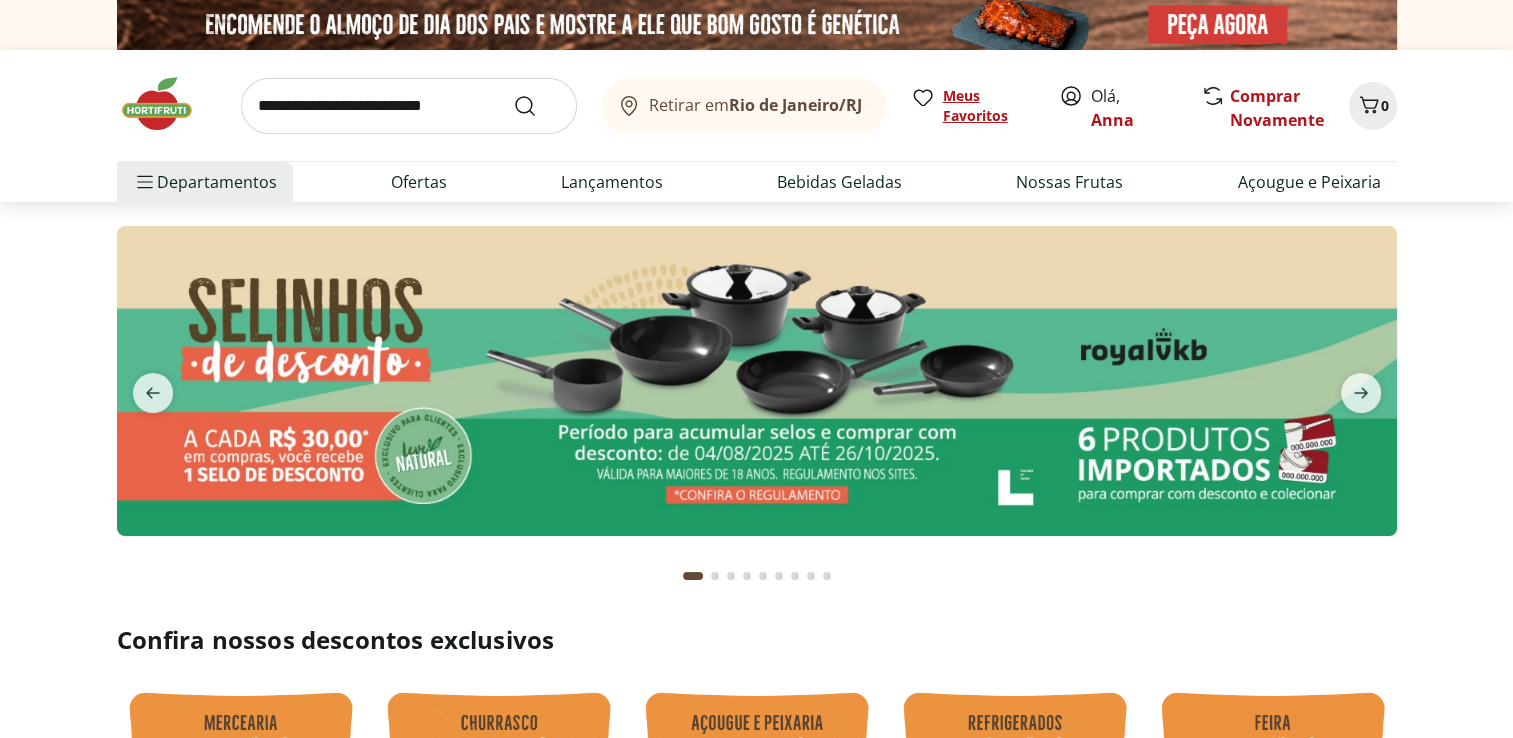 click on "Meus Favoritos" at bounding box center (989, 106) 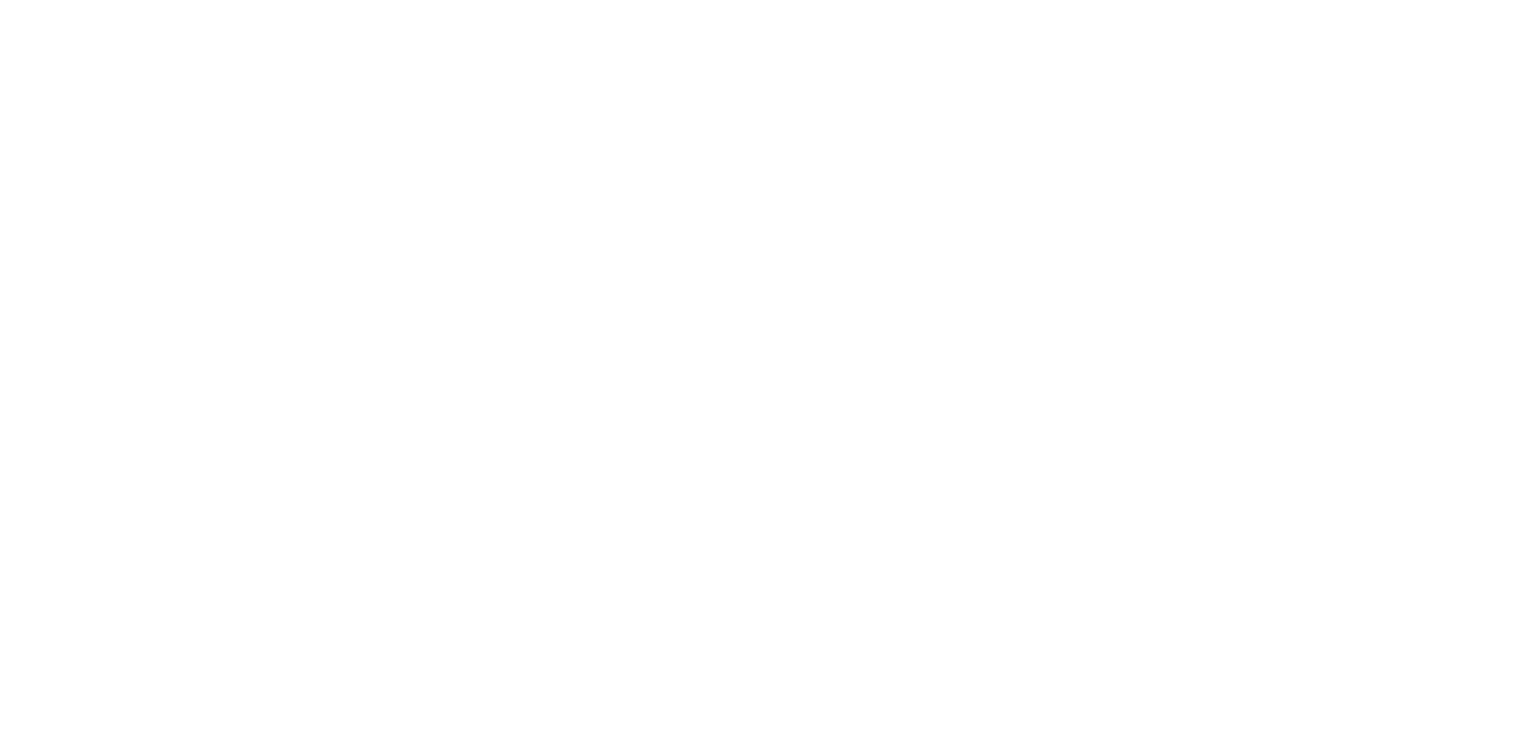 scroll, scrollTop: 0, scrollLeft: 0, axis: both 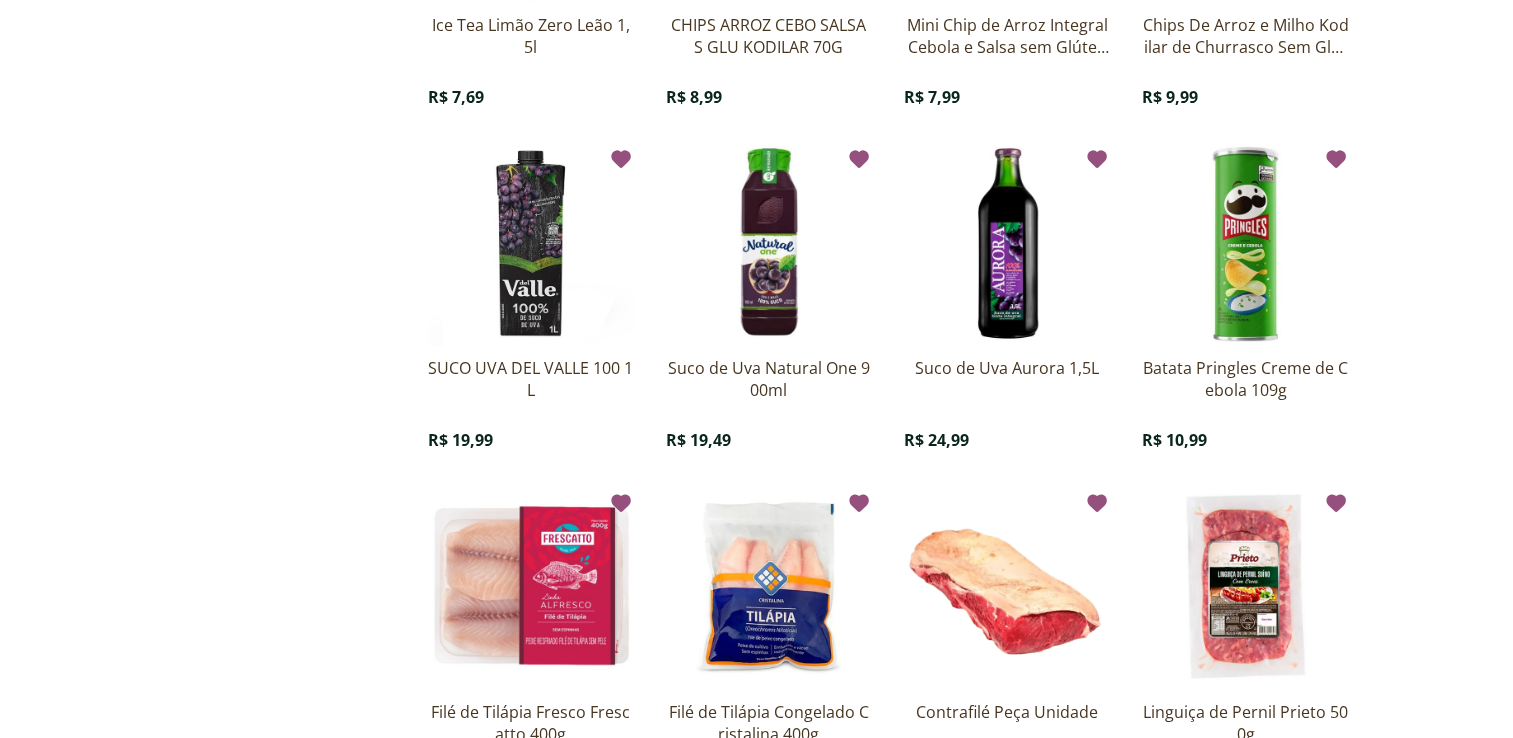 click at bounding box center [1007, -101] 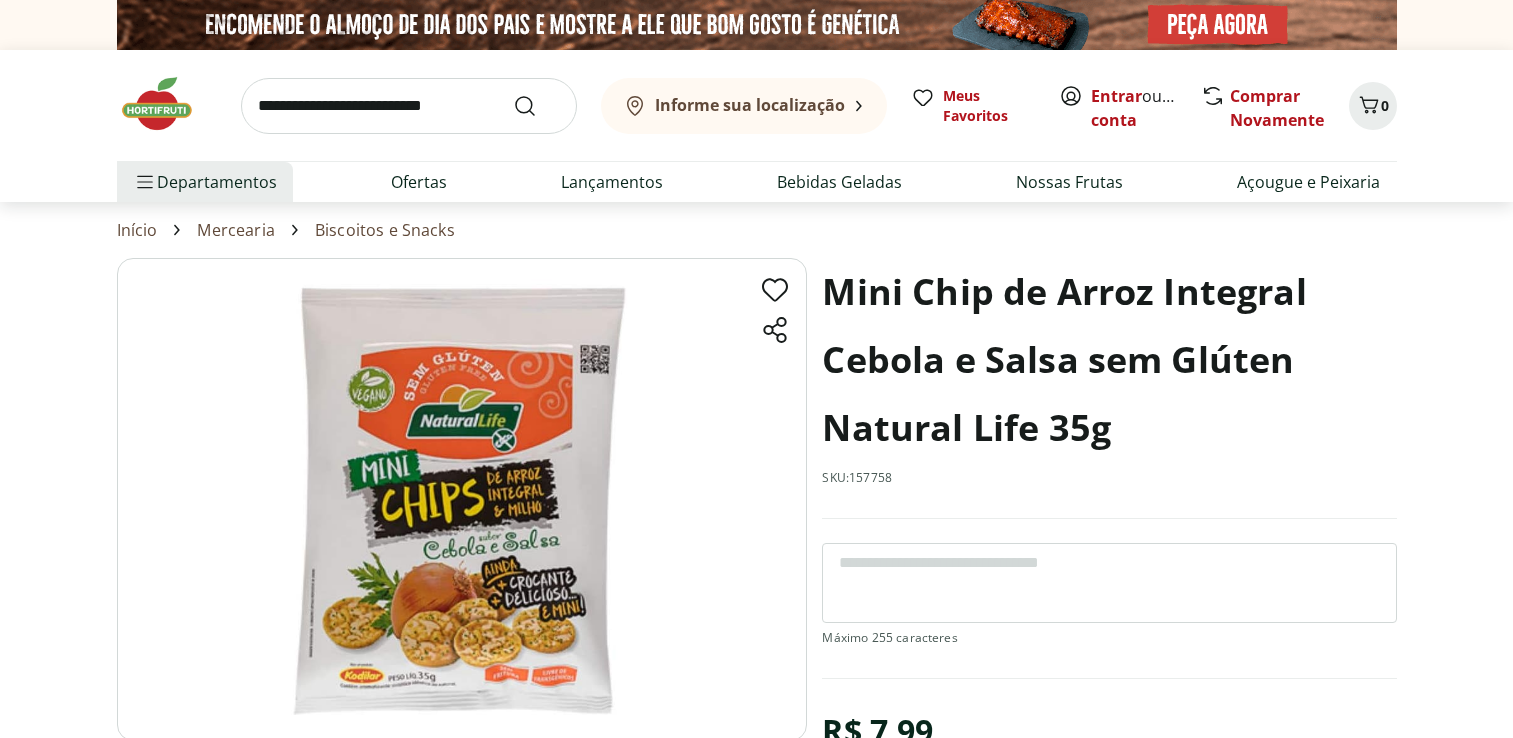 scroll, scrollTop: 0, scrollLeft: 0, axis: both 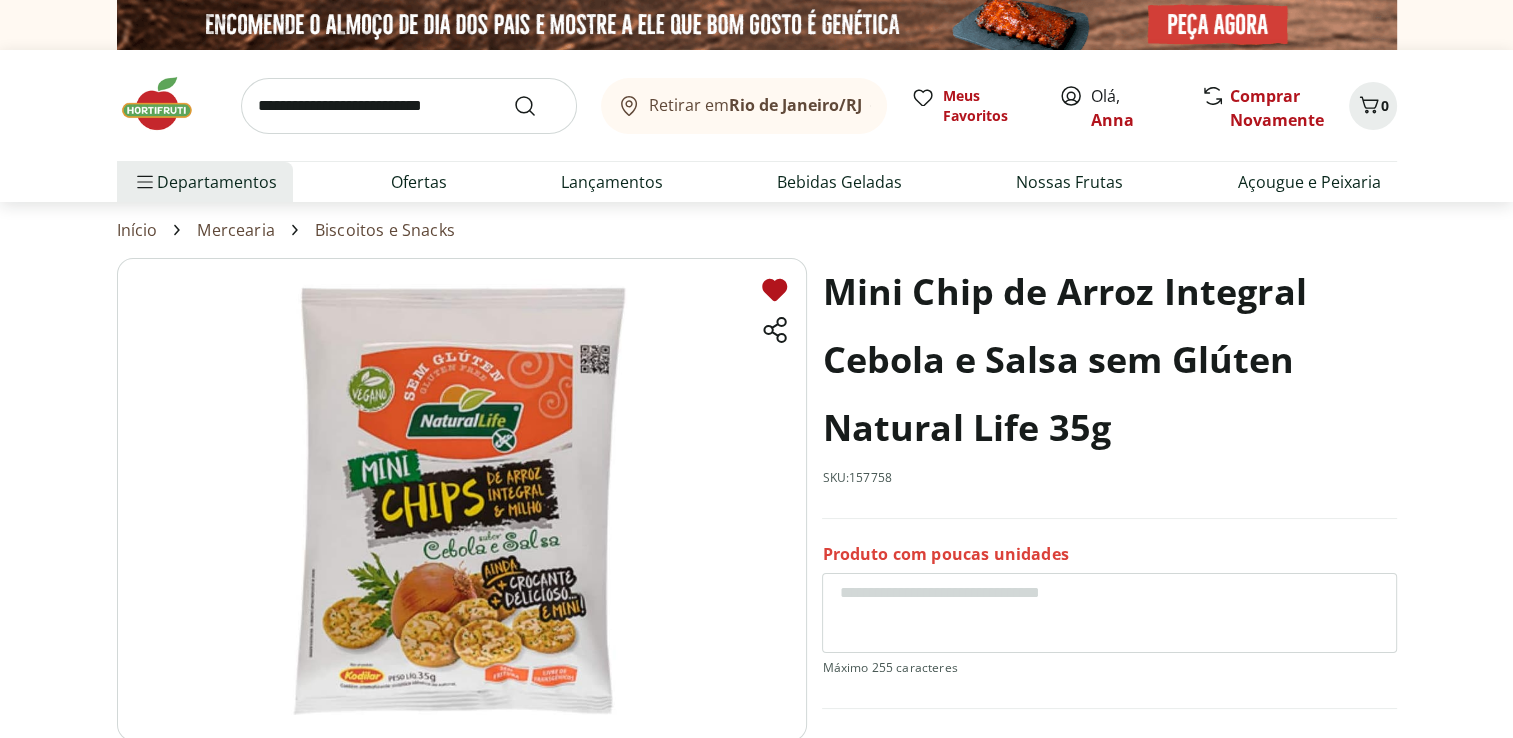 click at bounding box center [409, 106] 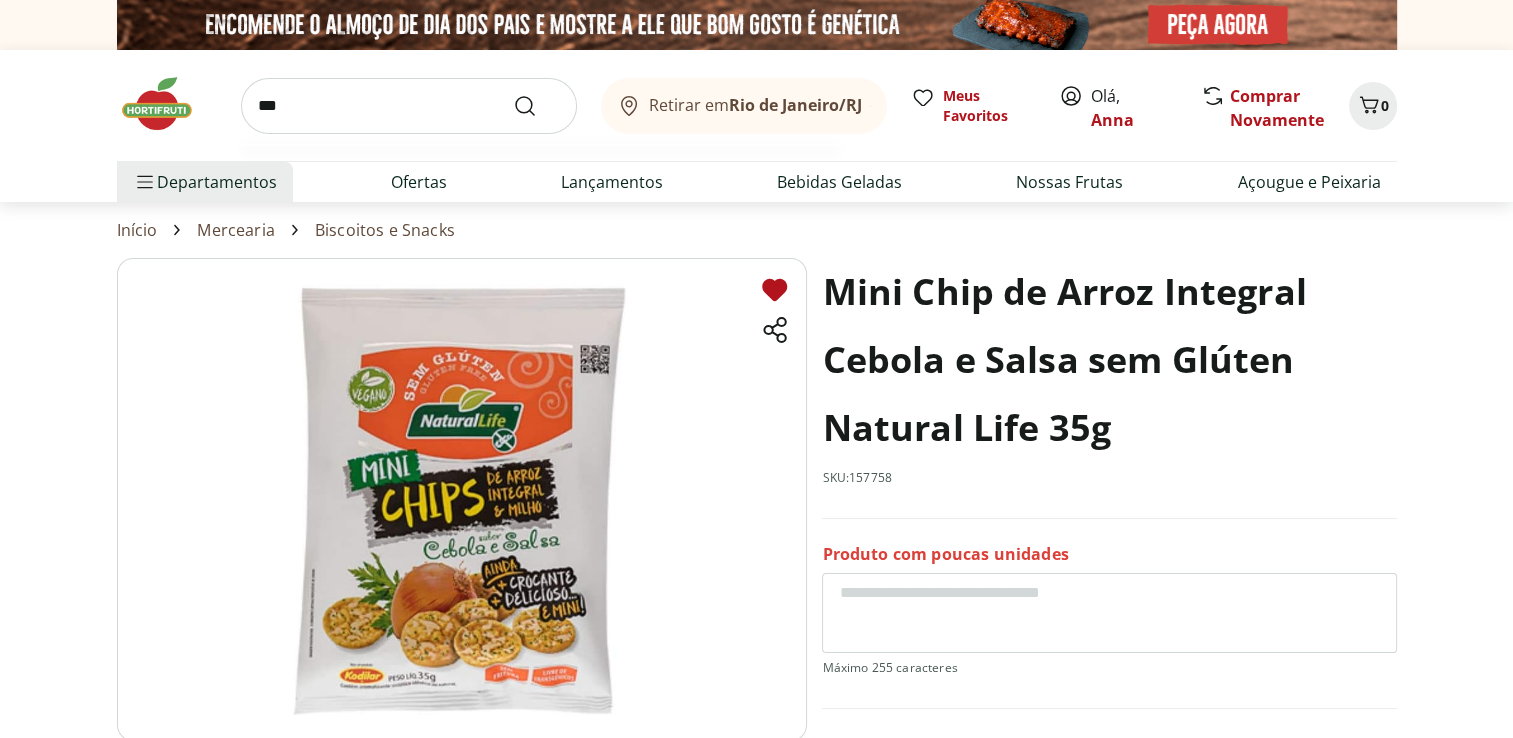 type on "***" 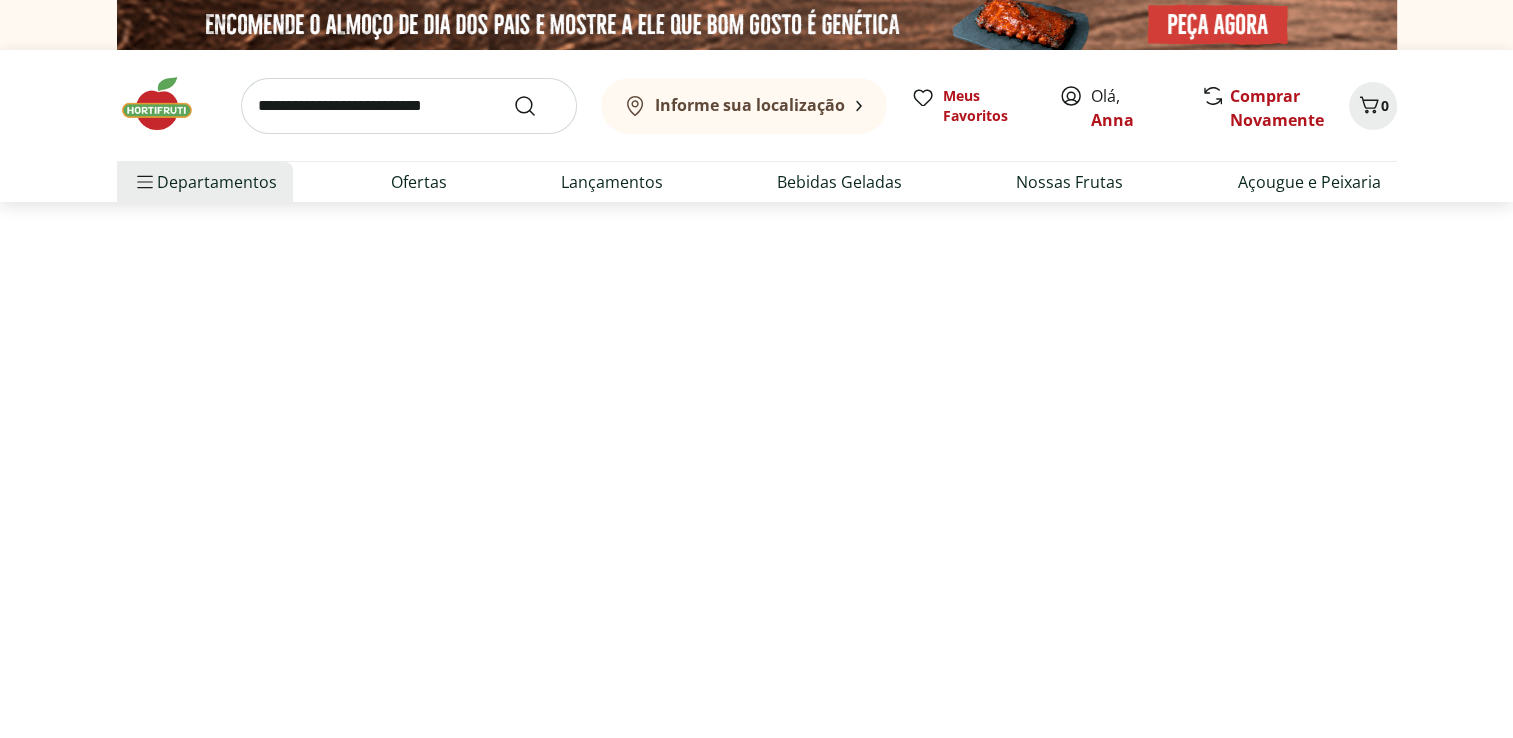 select on "**********" 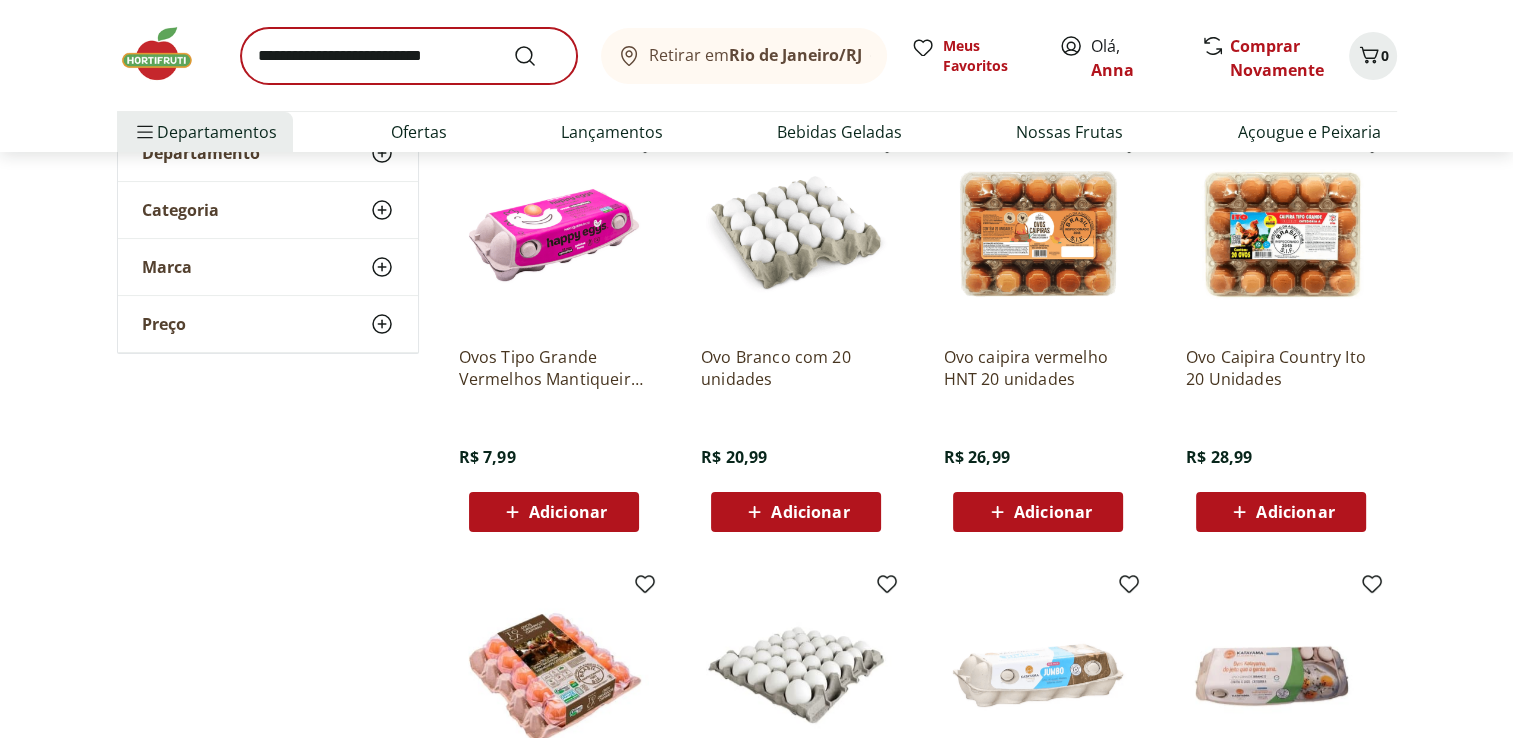 scroll, scrollTop: 300, scrollLeft: 0, axis: vertical 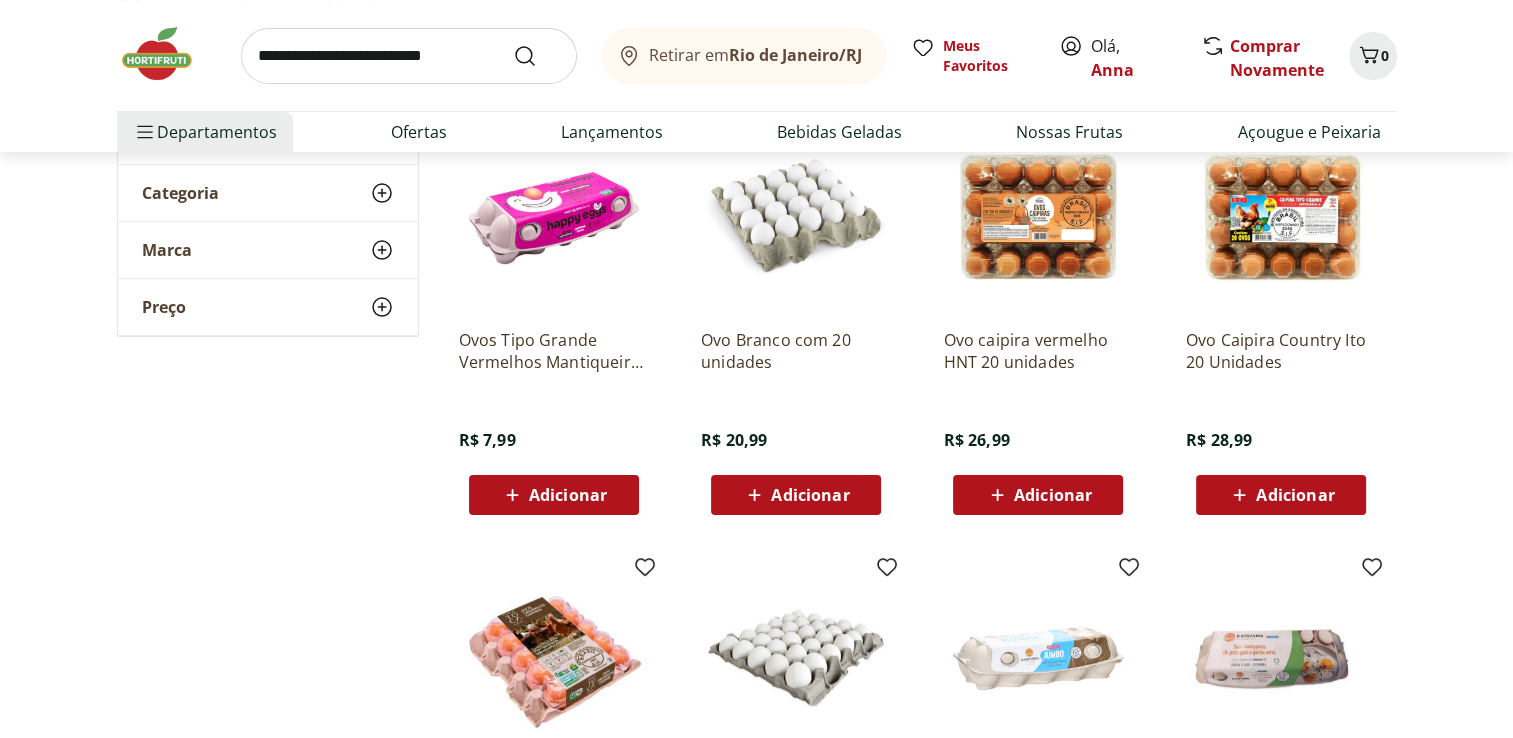 click on "Adicionar" at bounding box center (810, 495) 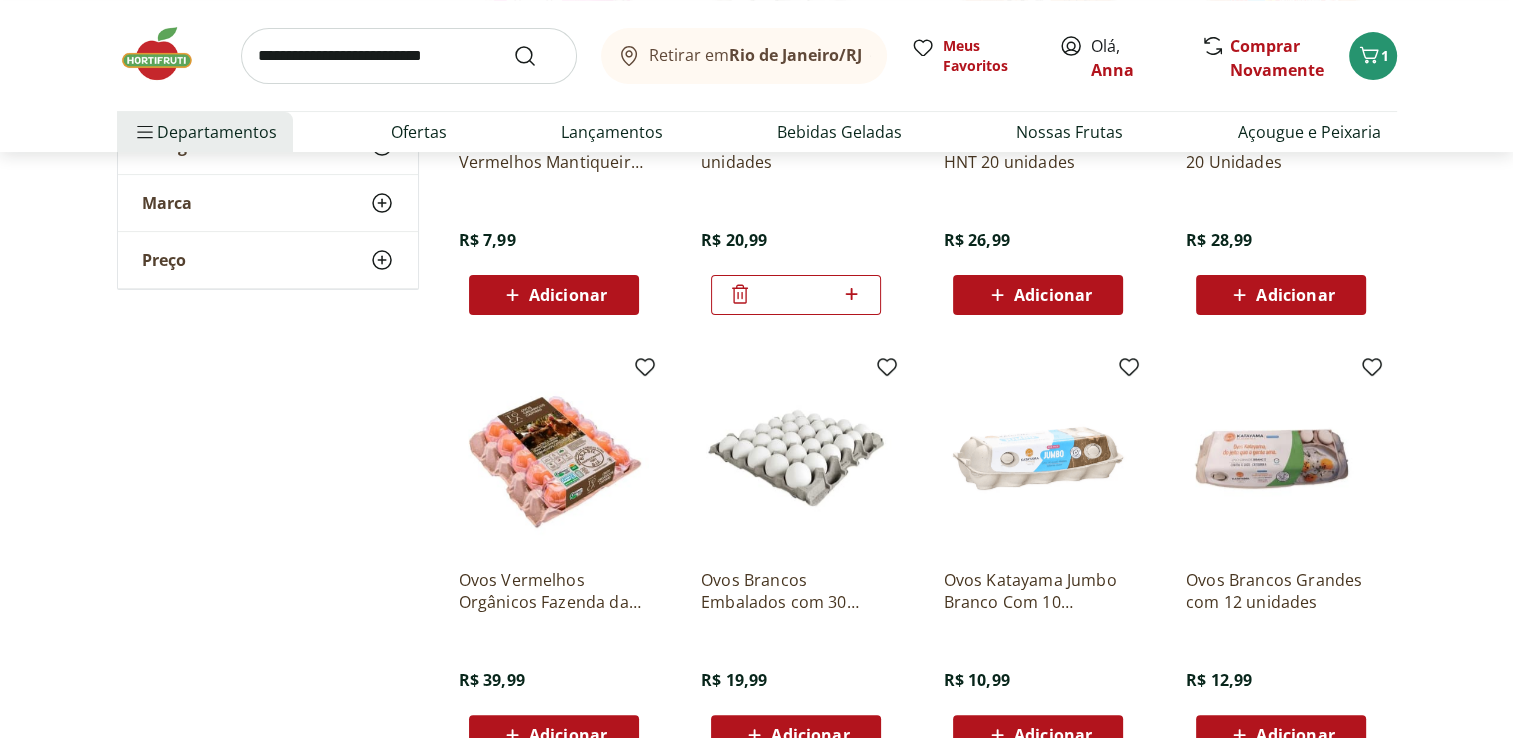 scroll, scrollTop: 300, scrollLeft: 0, axis: vertical 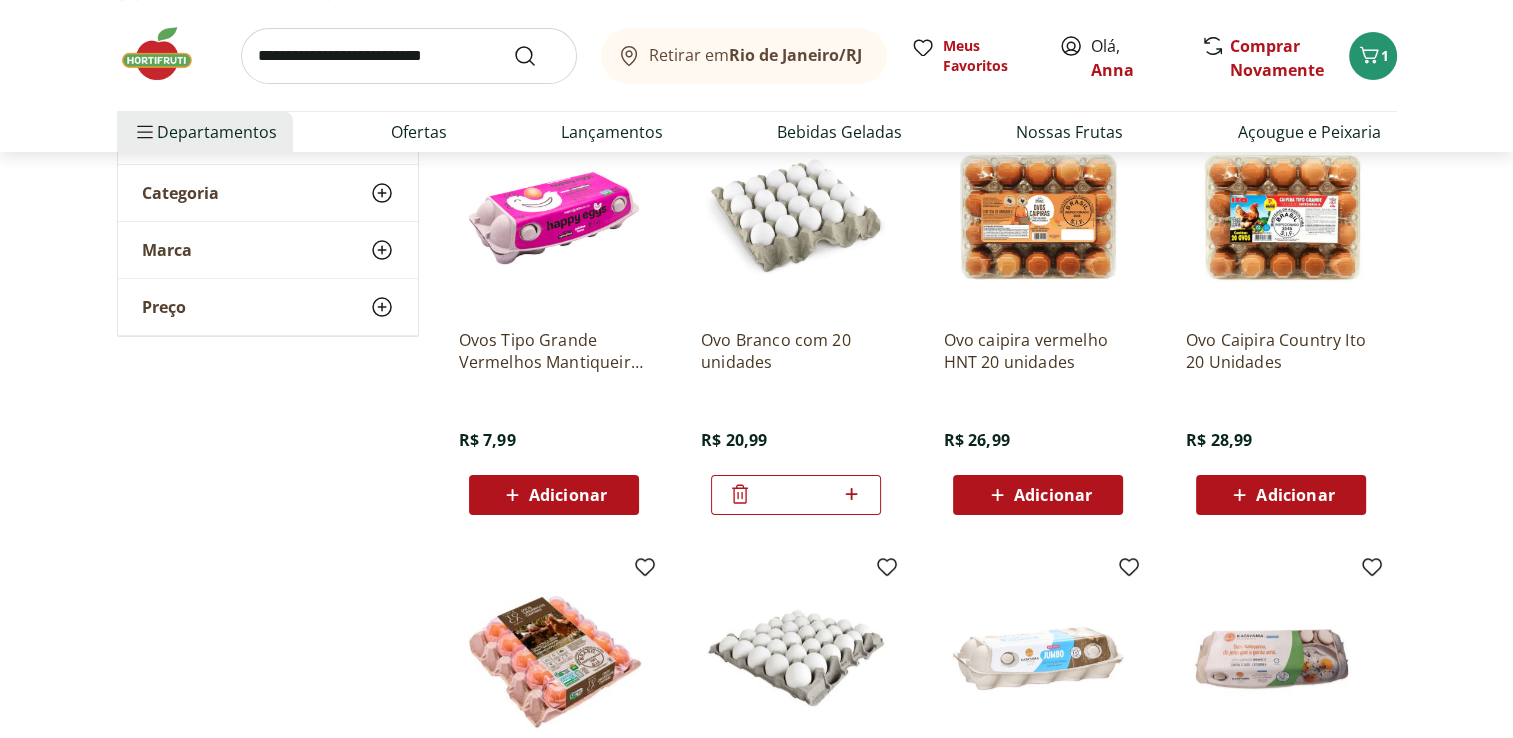 click 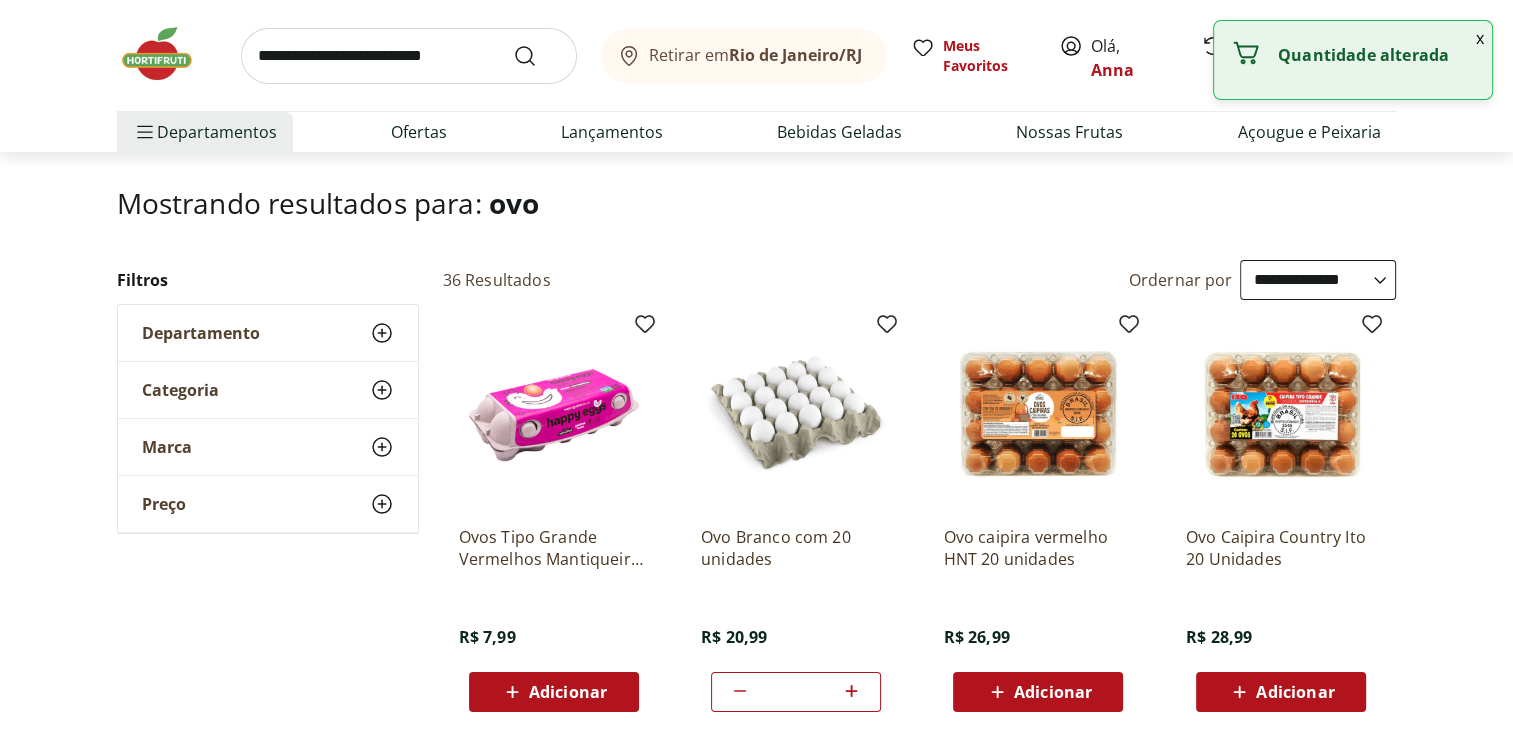 scroll, scrollTop: 0, scrollLeft: 0, axis: both 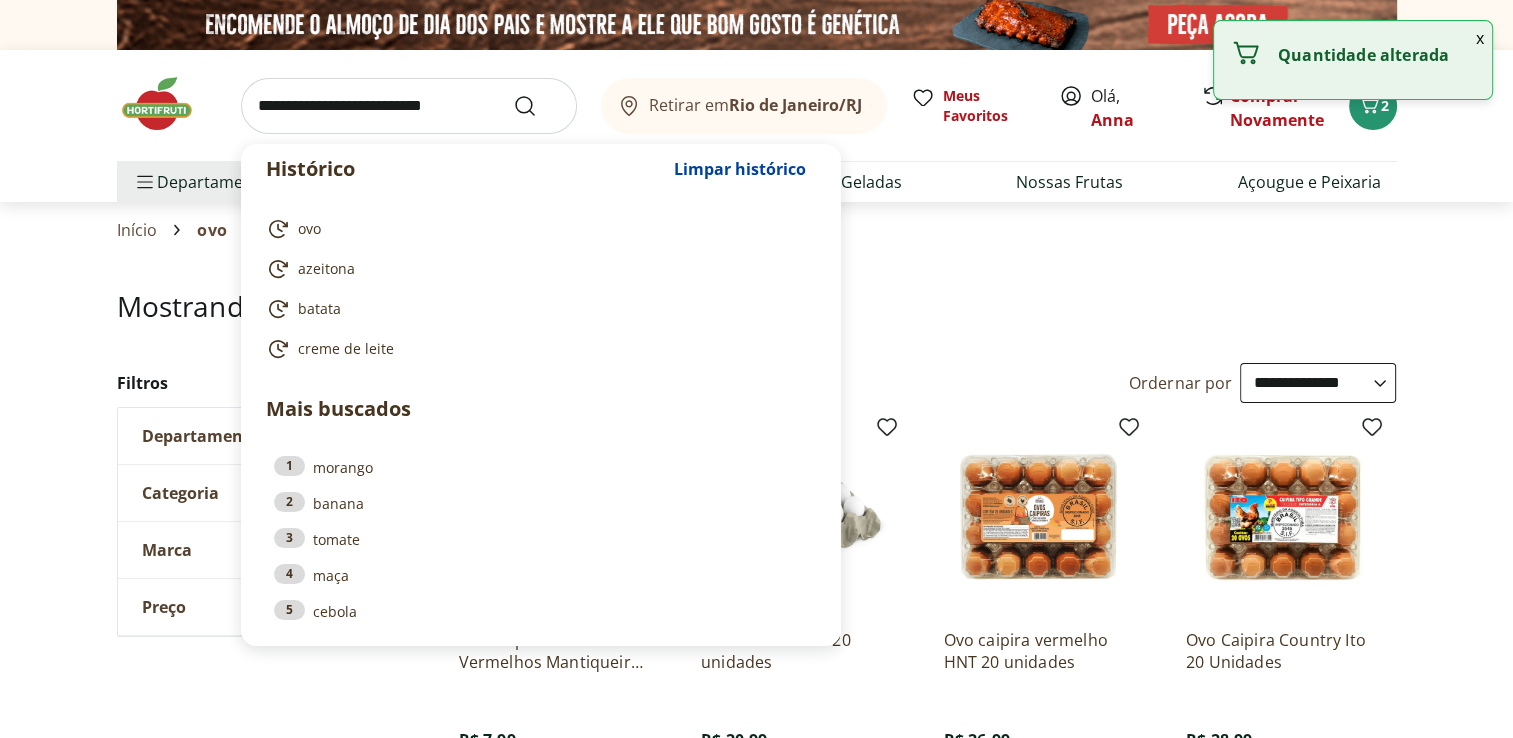 click at bounding box center (409, 106) 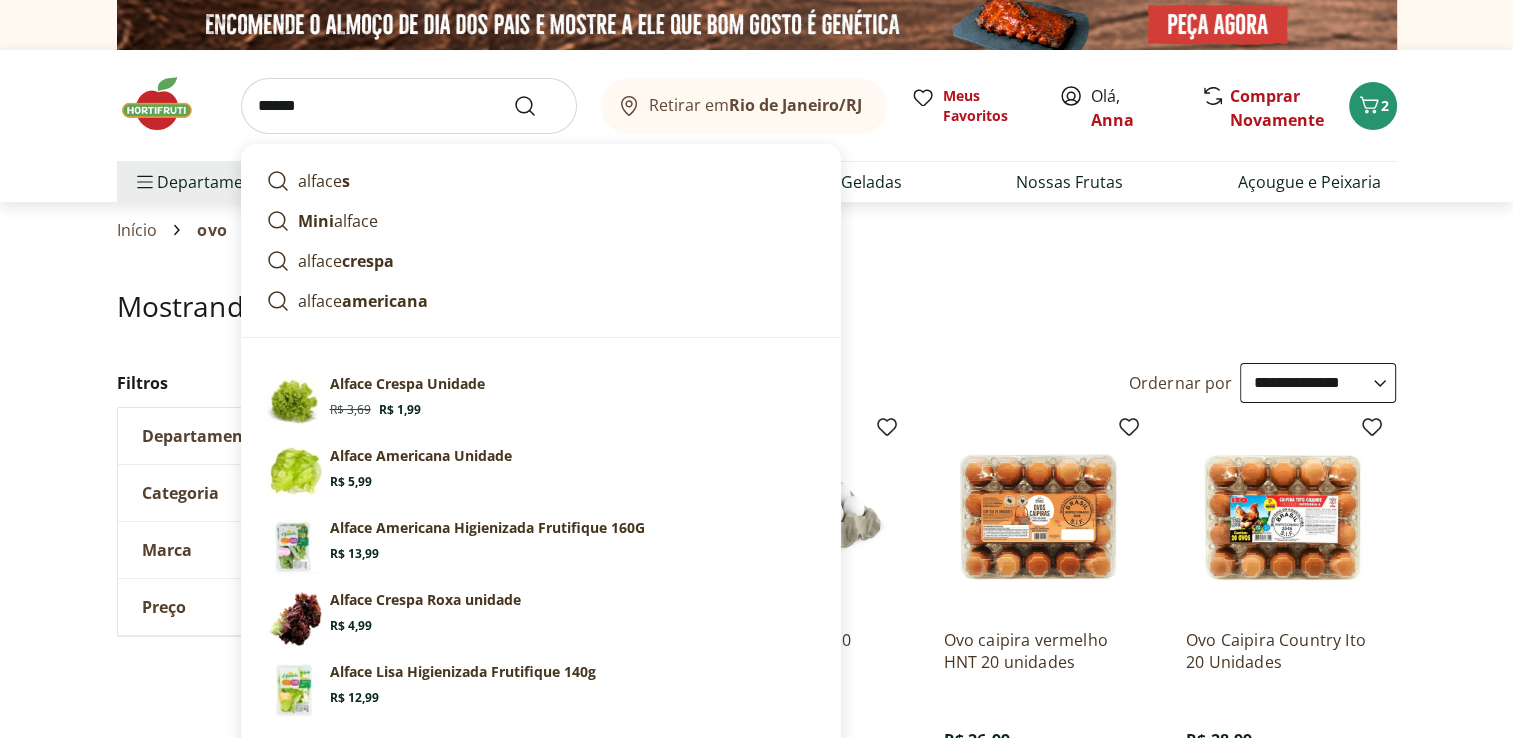 type on "******" 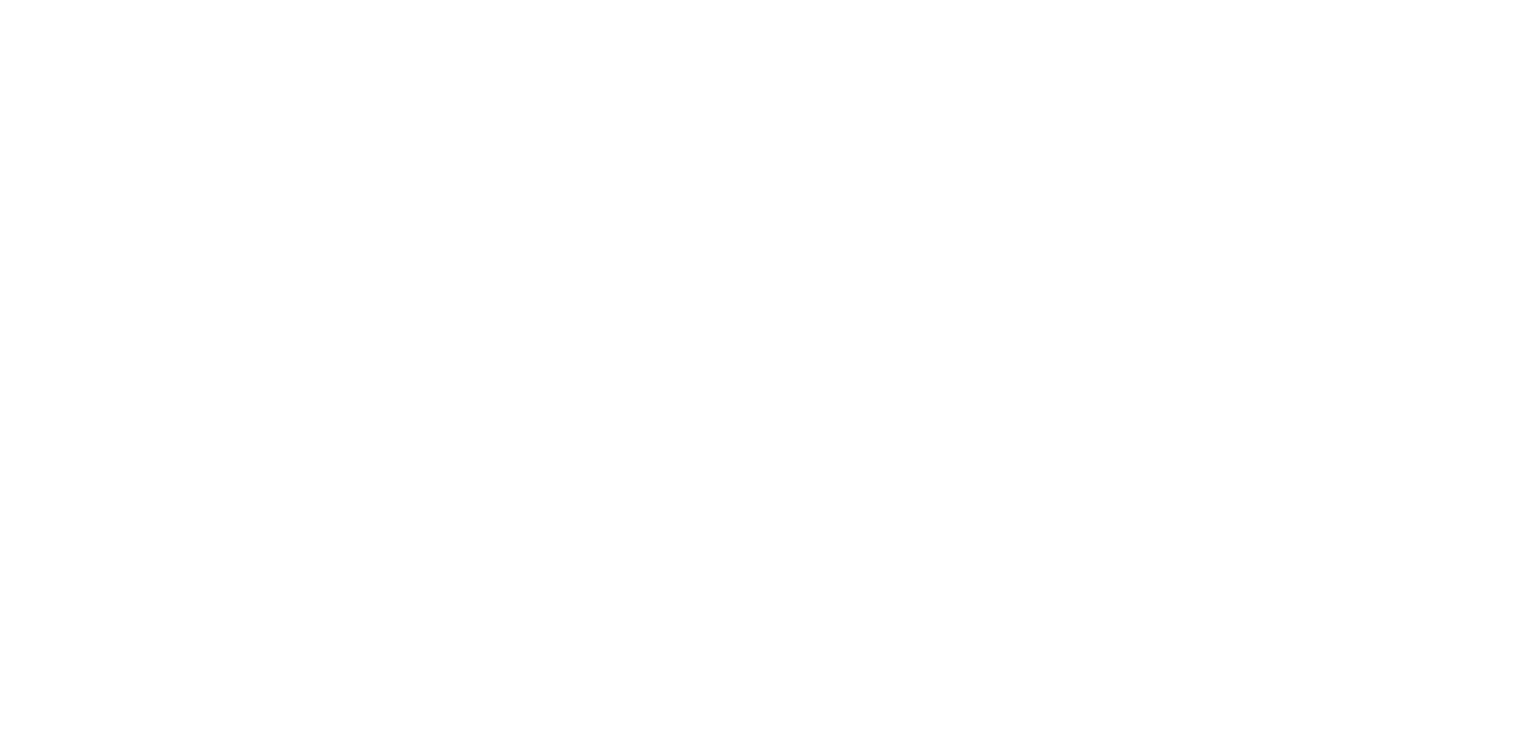 select on "**********" 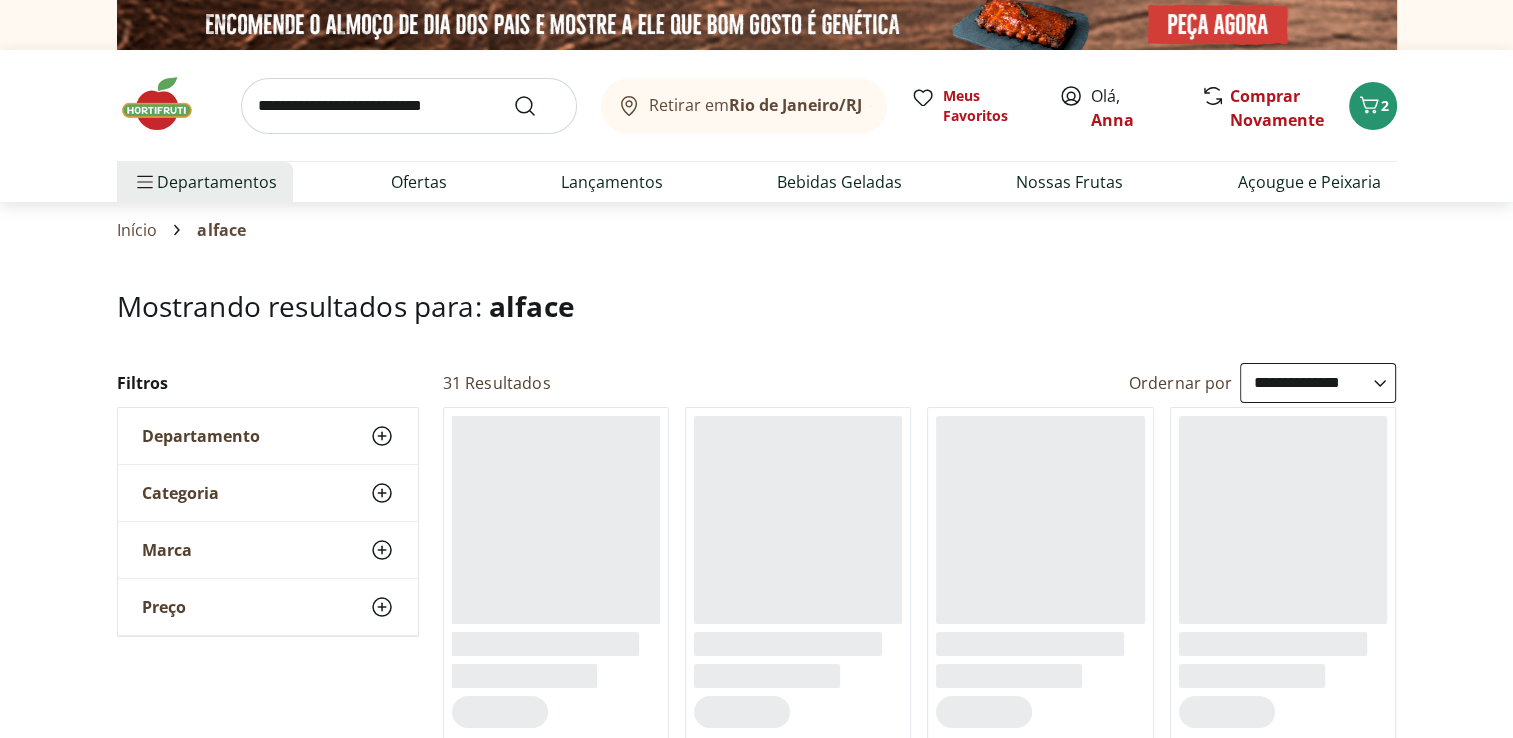 scroll, scrollTop: 300, scrollLeft: 0, axis: vertical 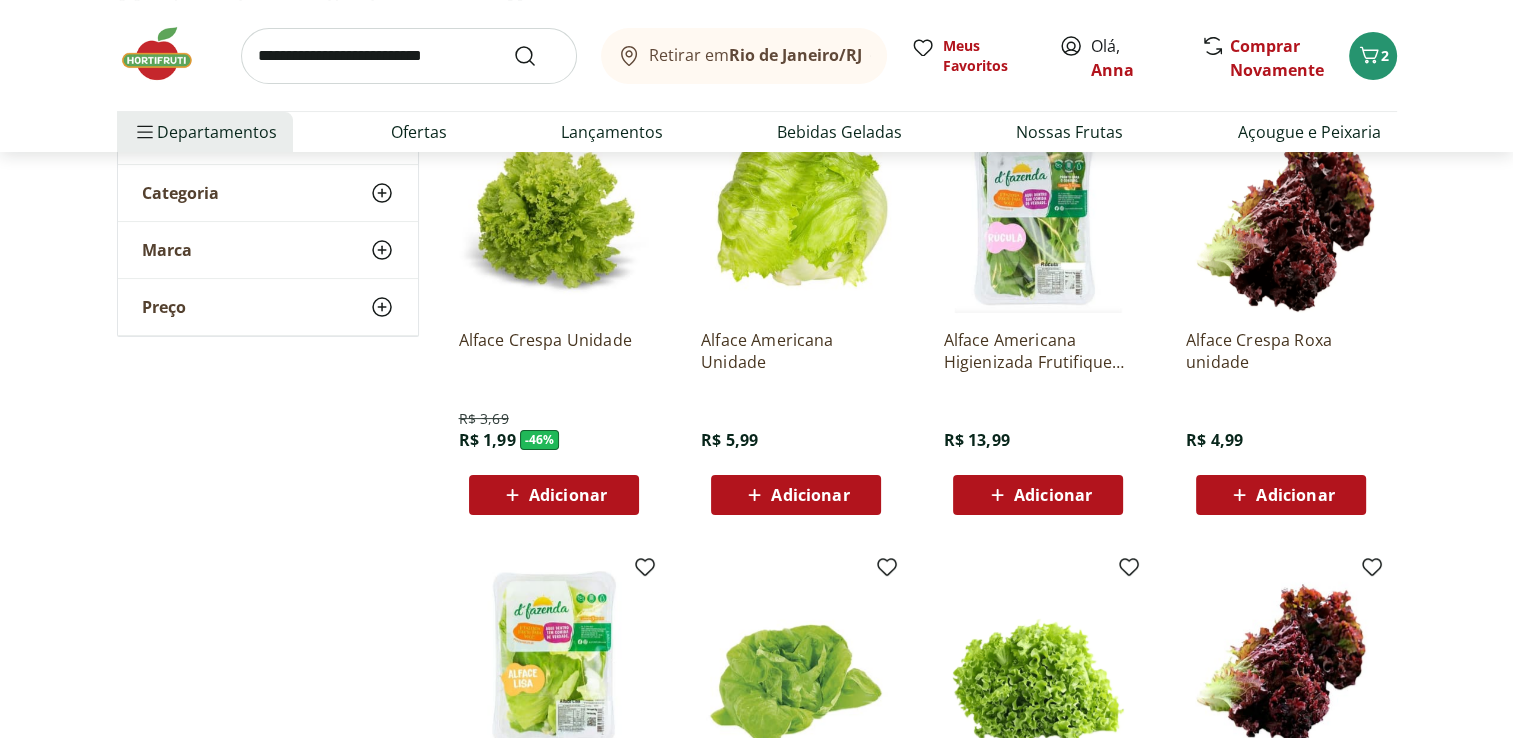 click on "Adicionar" at bounding box center [810, 495] 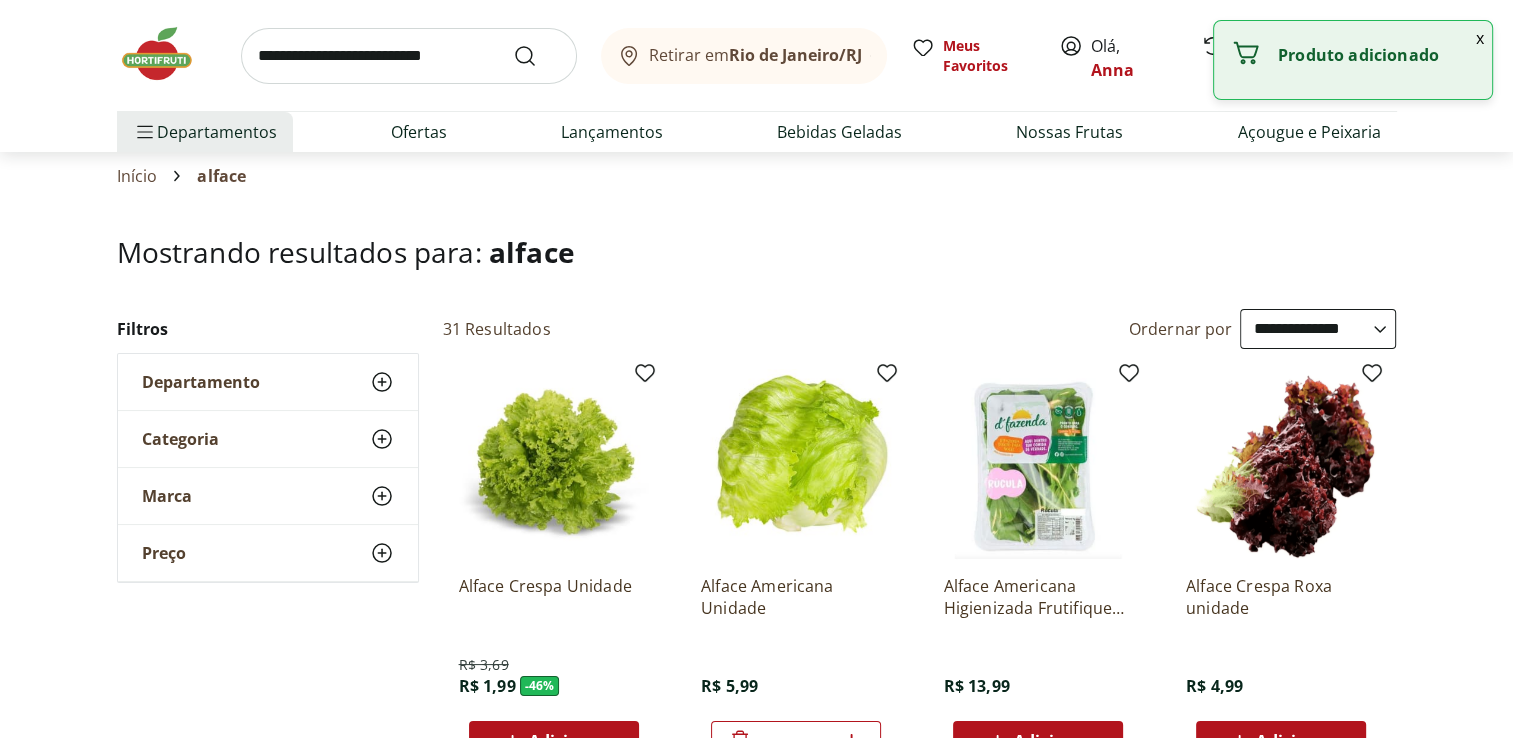 scroll, scrollTop: 0, scrollLeft: 0, axis: both 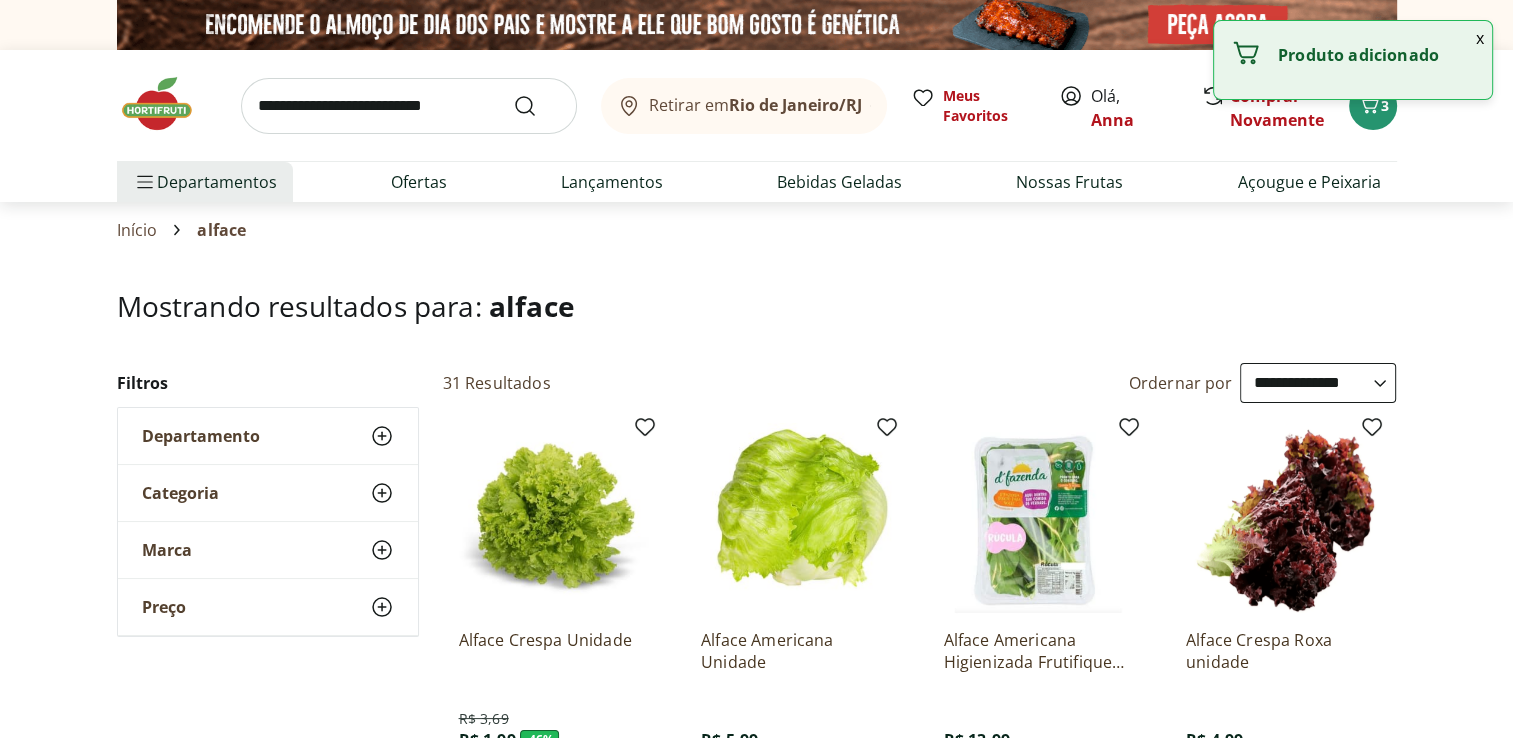 click at bounding box center (409, 106) 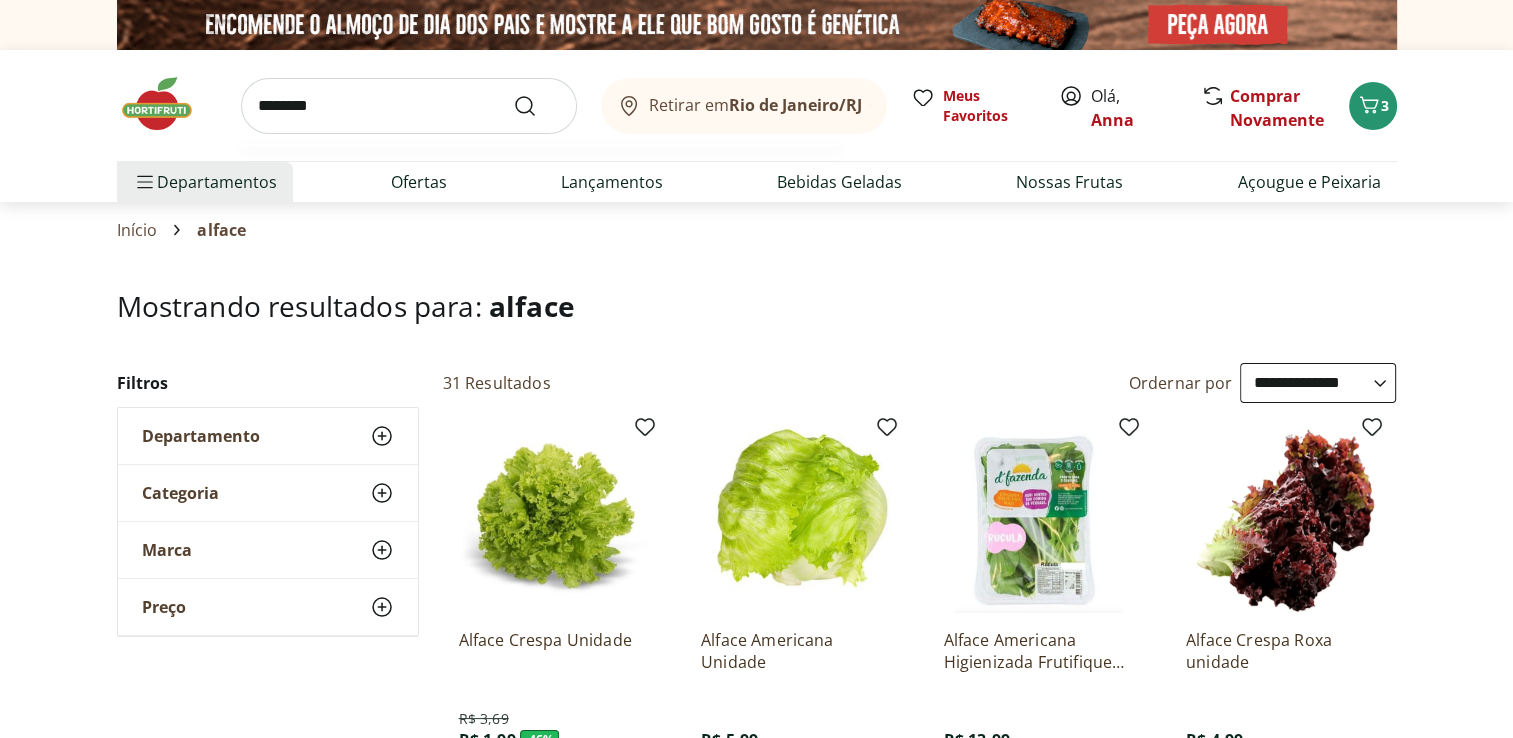 type on "*********" 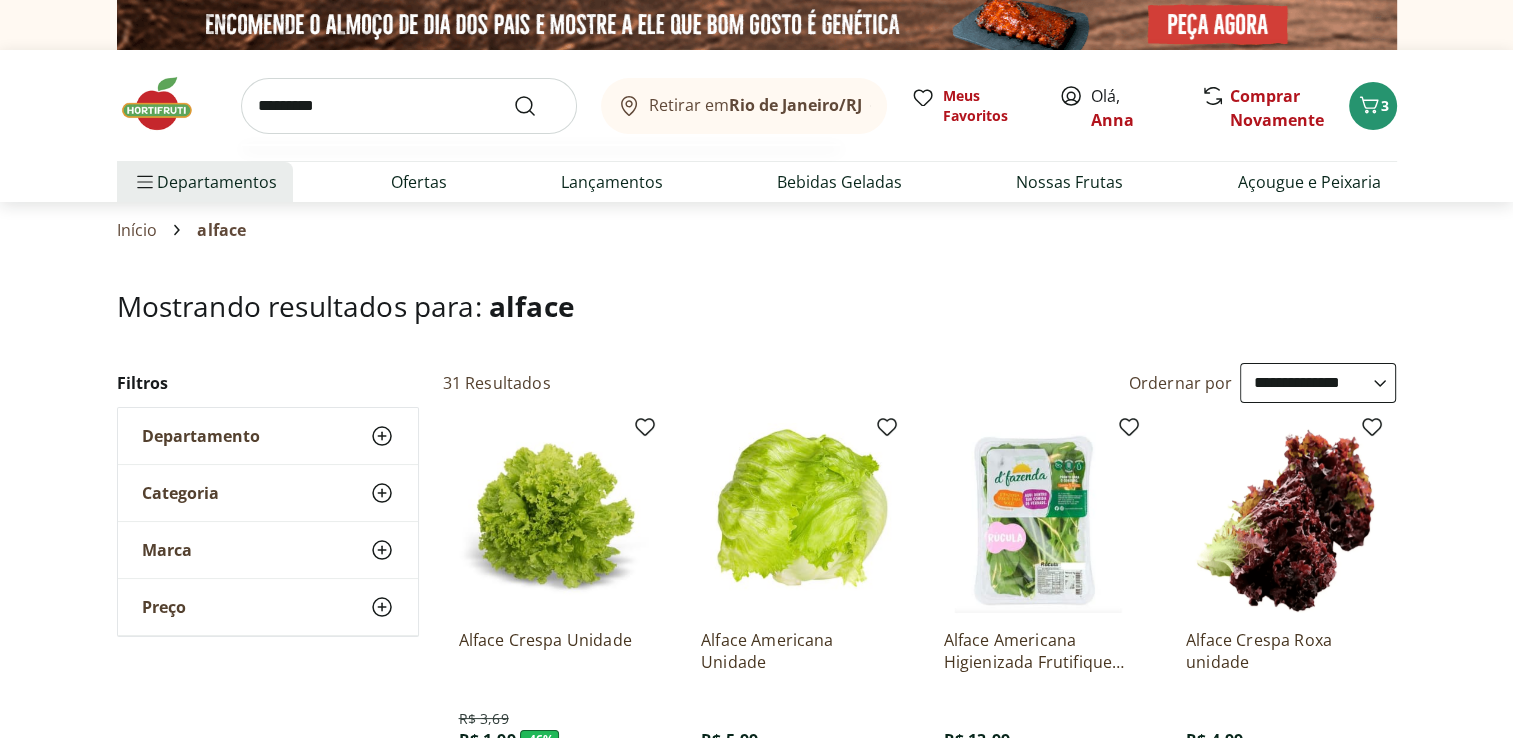 click at bounding box center (537, 106) 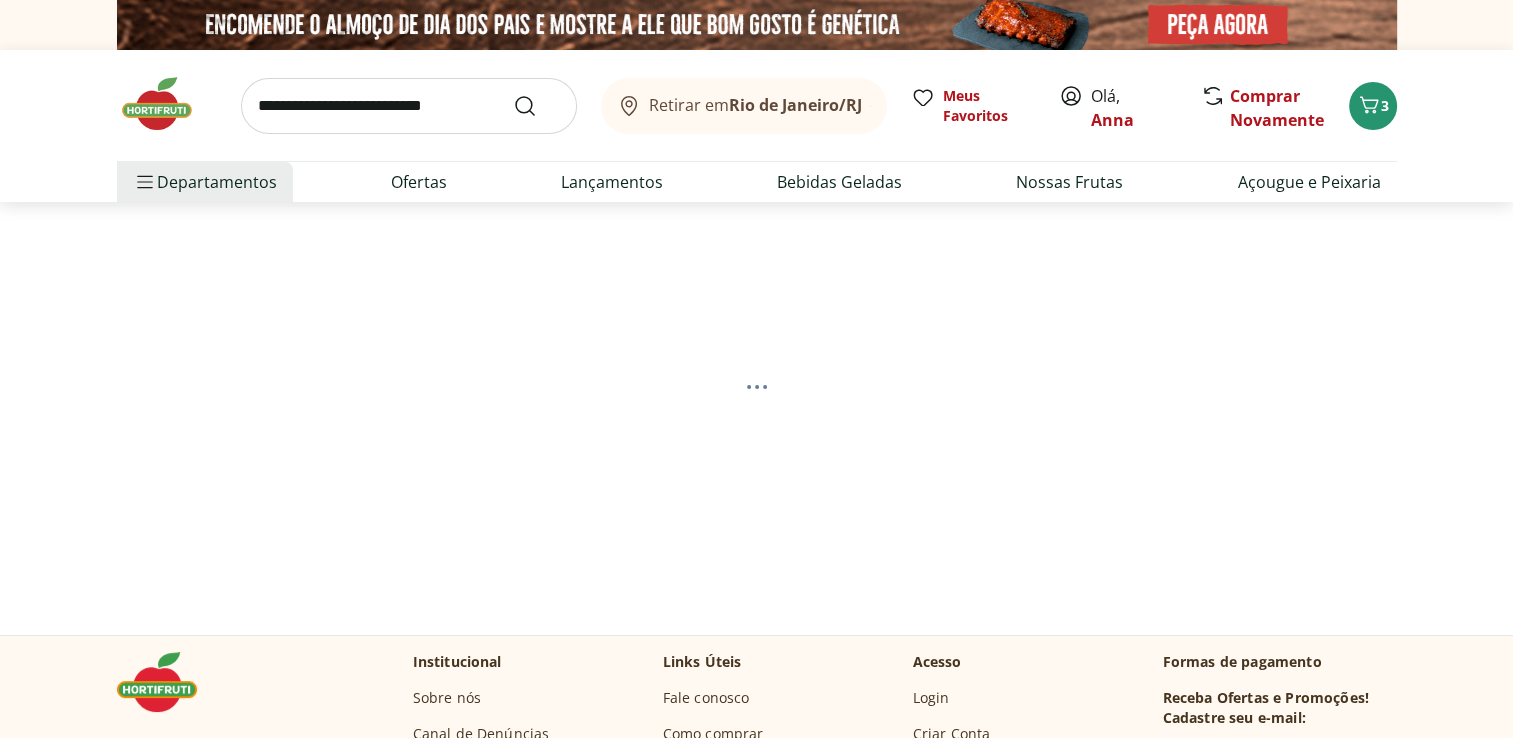 select on "**********" 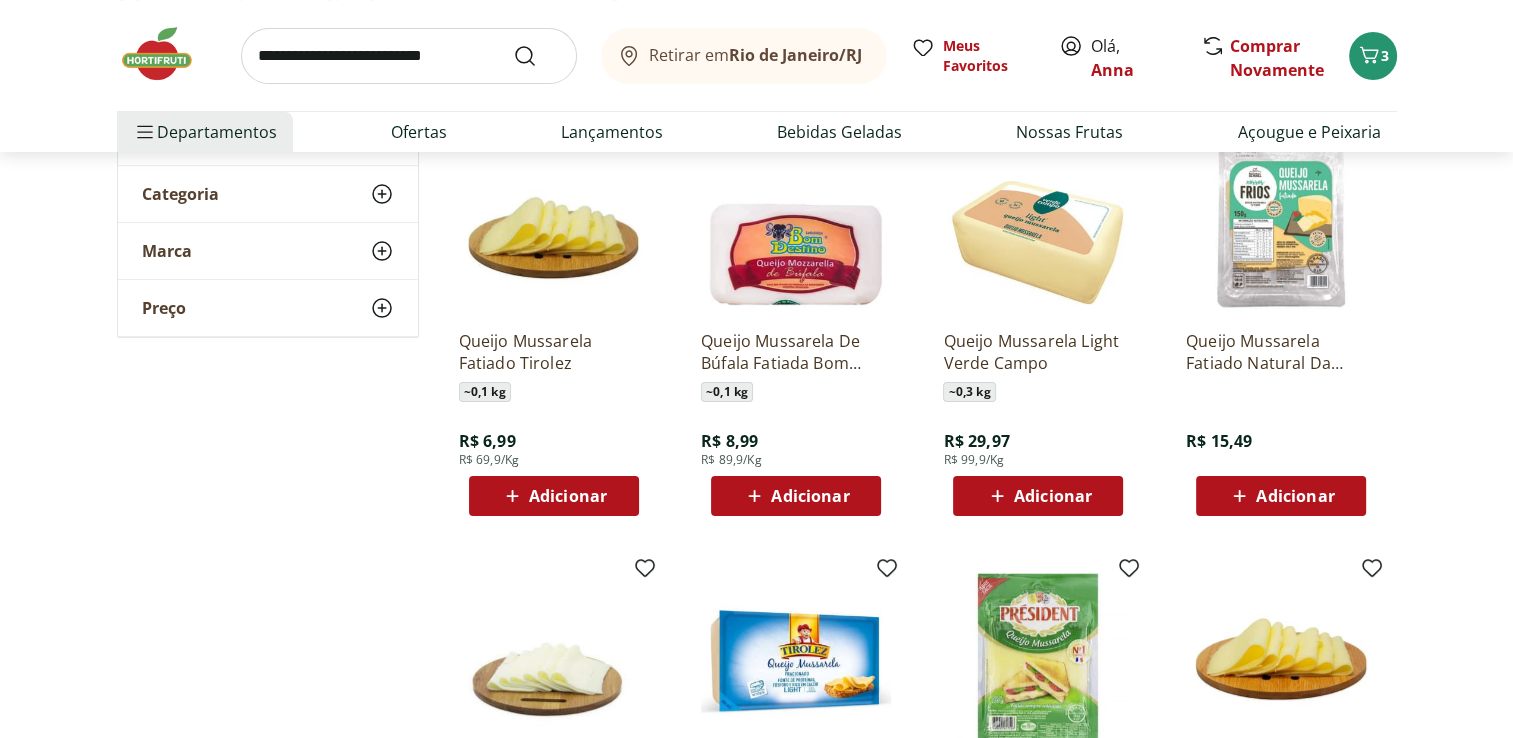 scroll, scrollTop: 300, scrollLeft: 0, axis: vertical 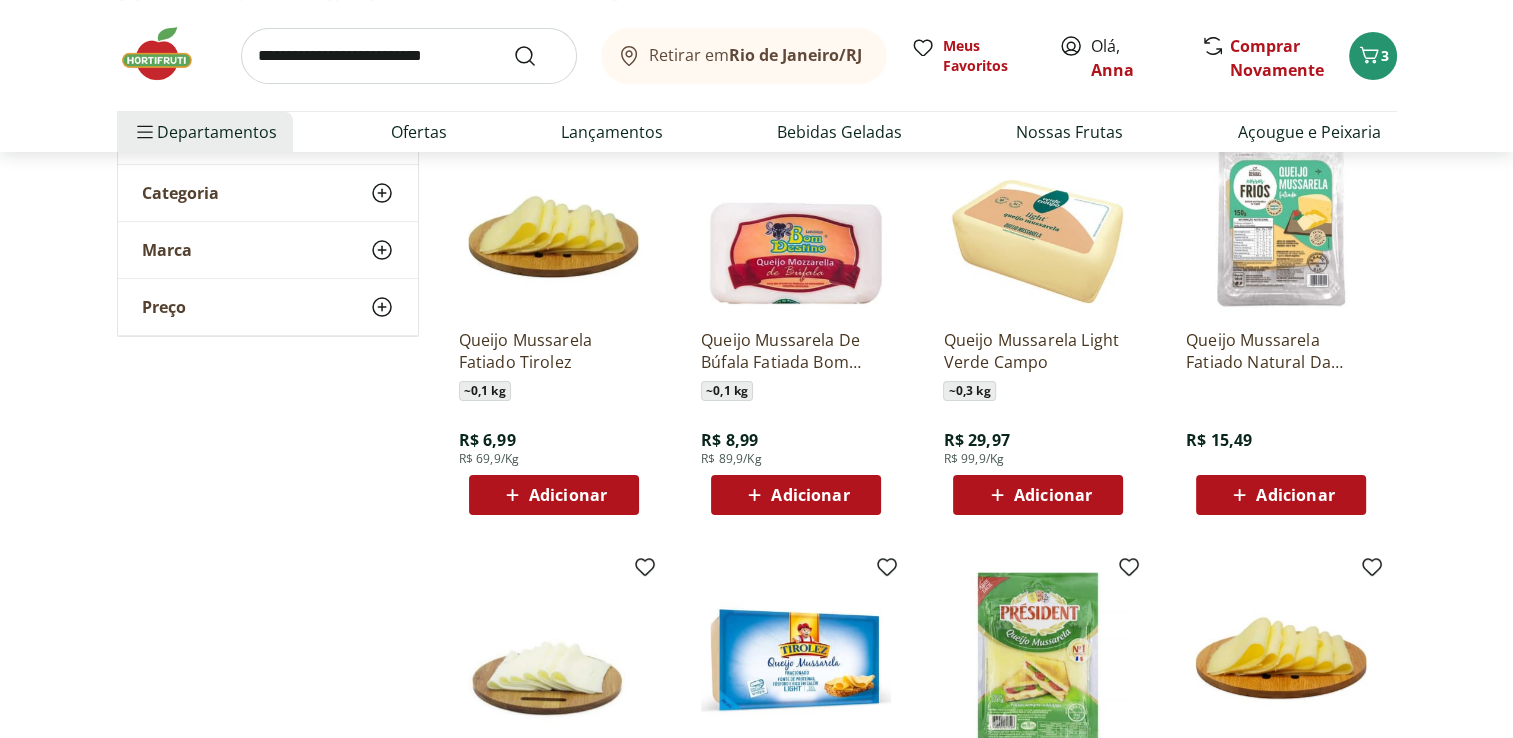 click on "Adicionar" at bounding box center (568, 495) 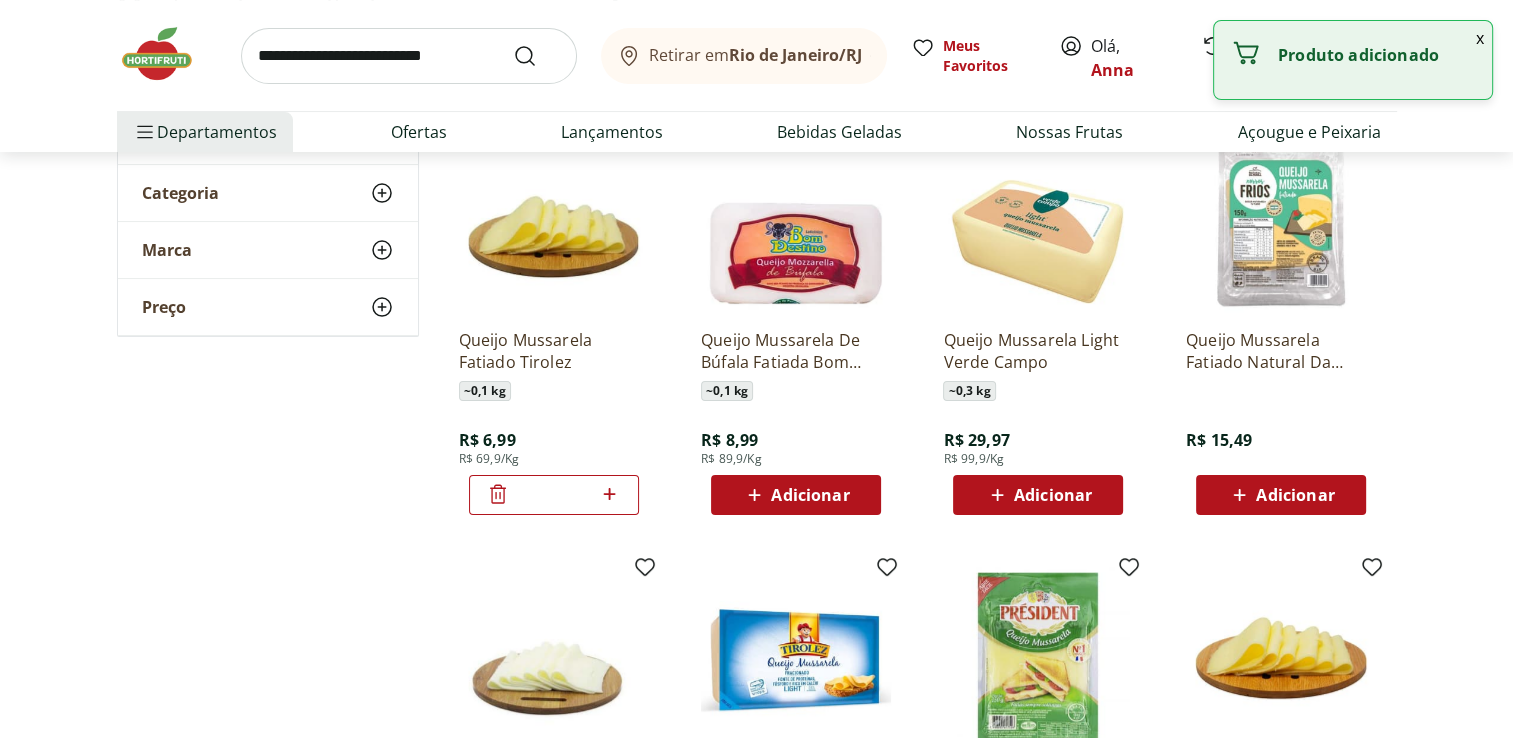 click 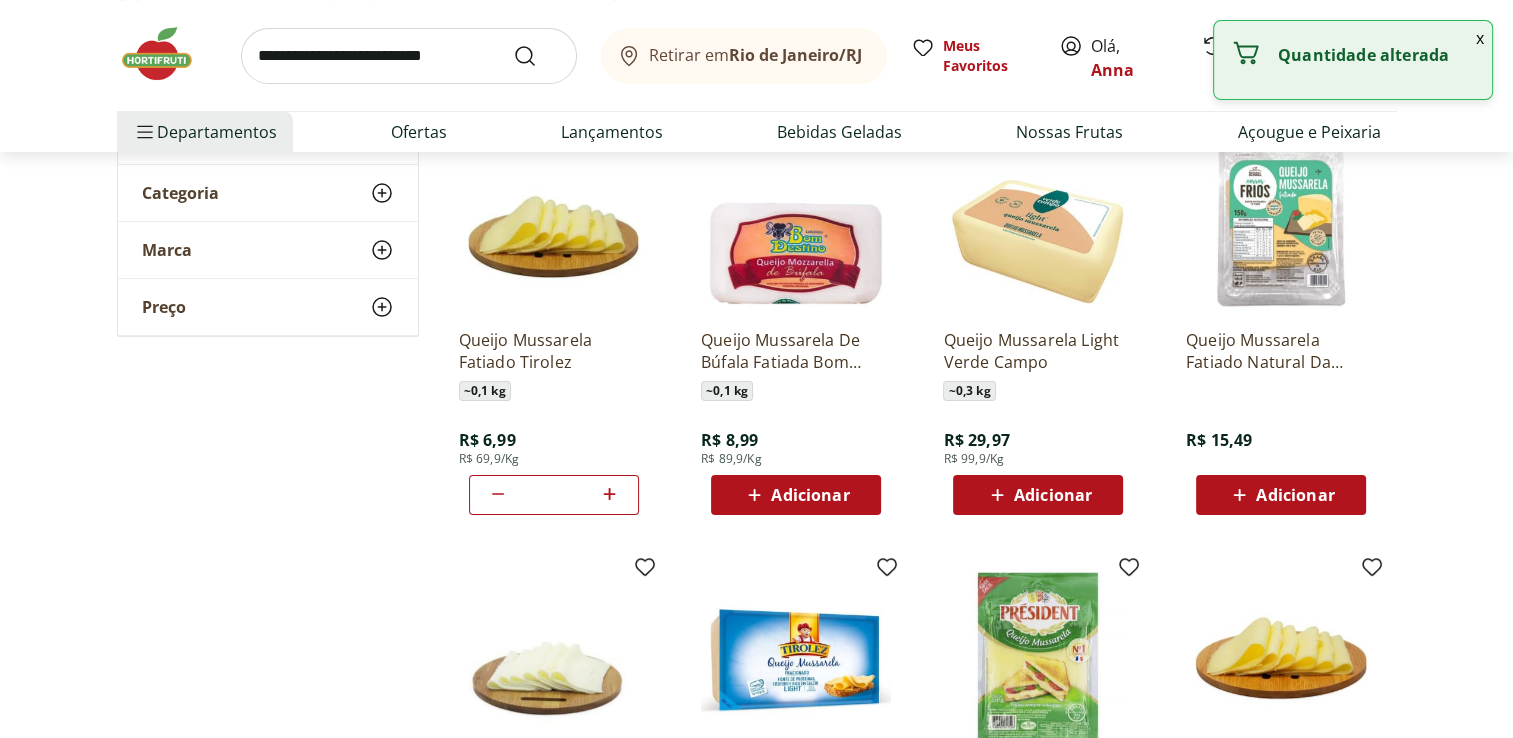click 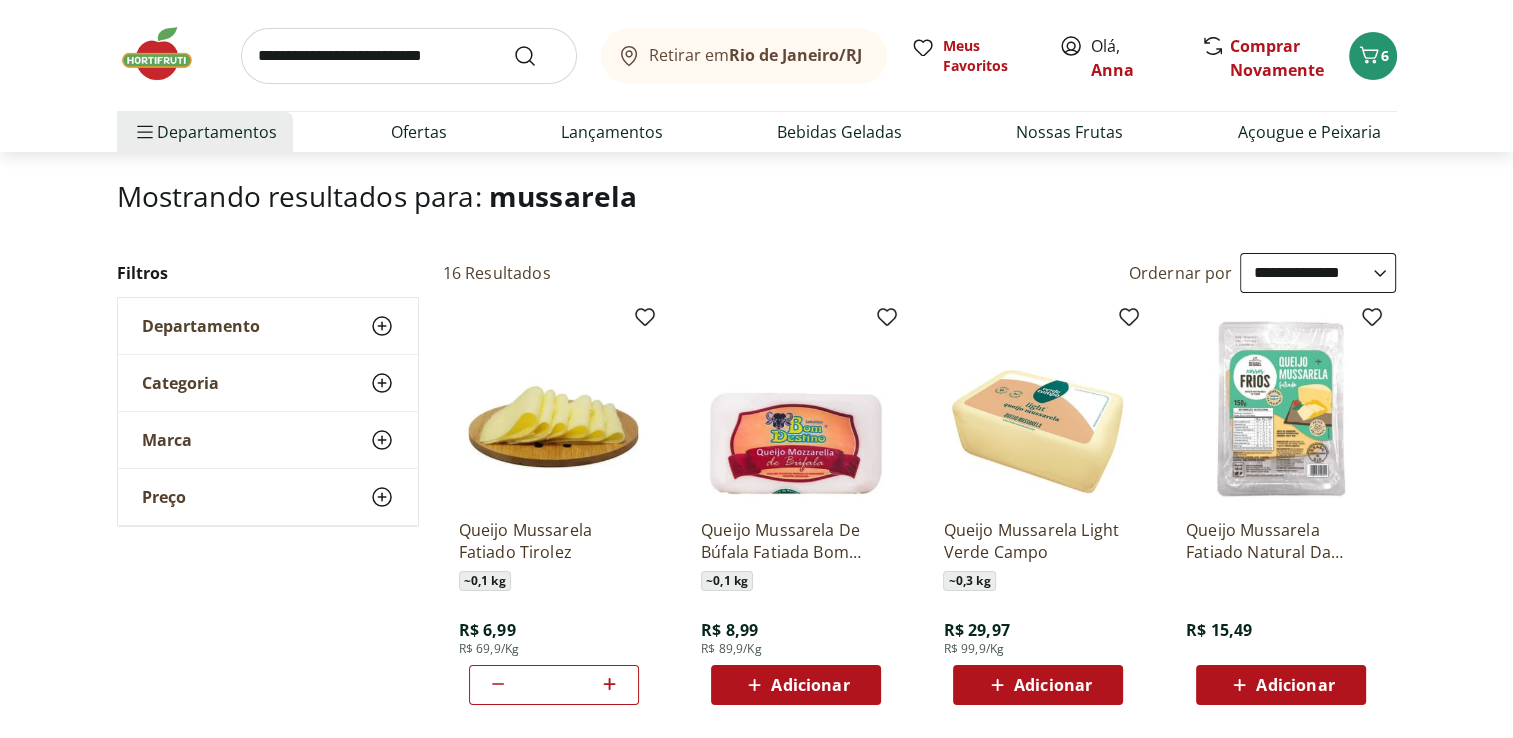 scroll, scrollTop: 0, scrollLeft: 0, axis: both 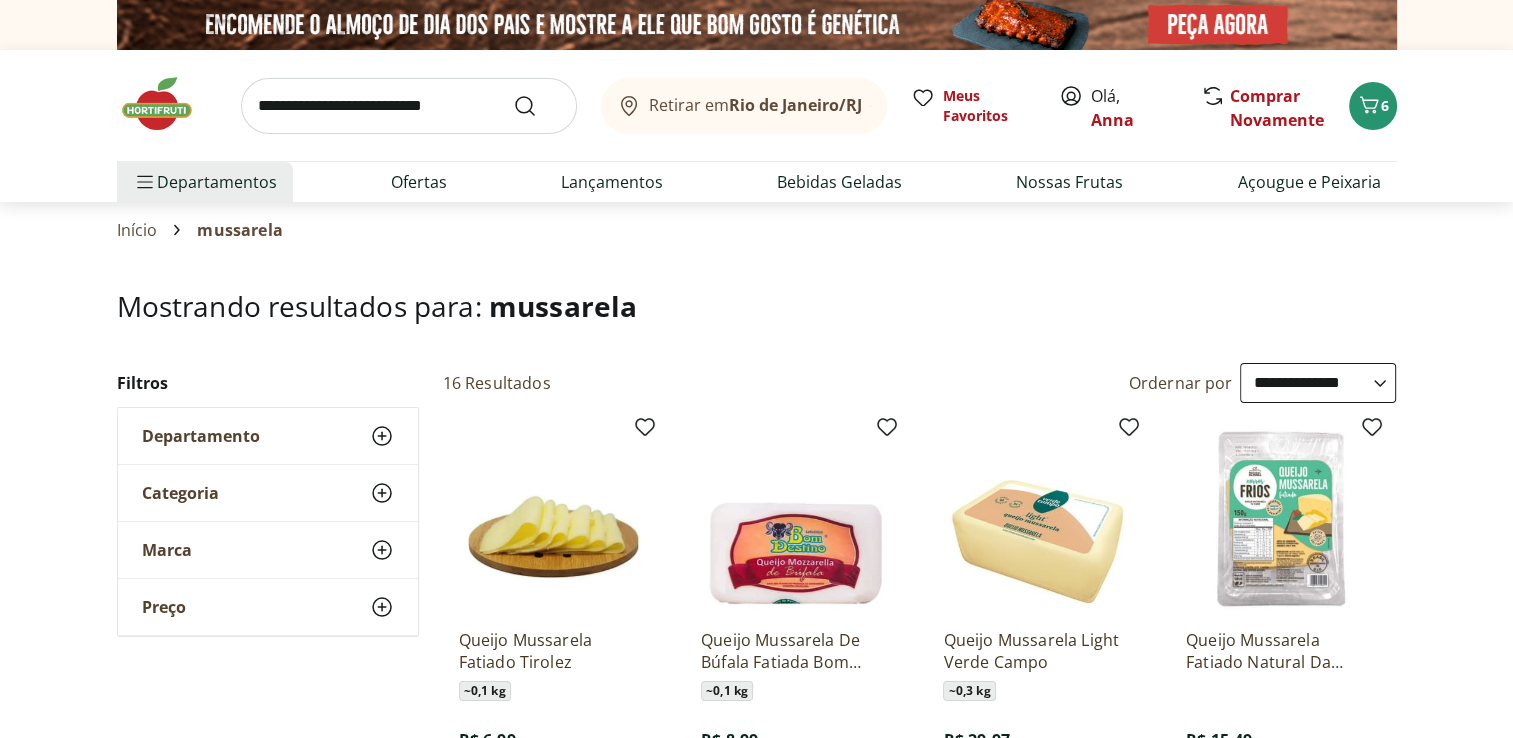 click at bounding box center [409, 106] 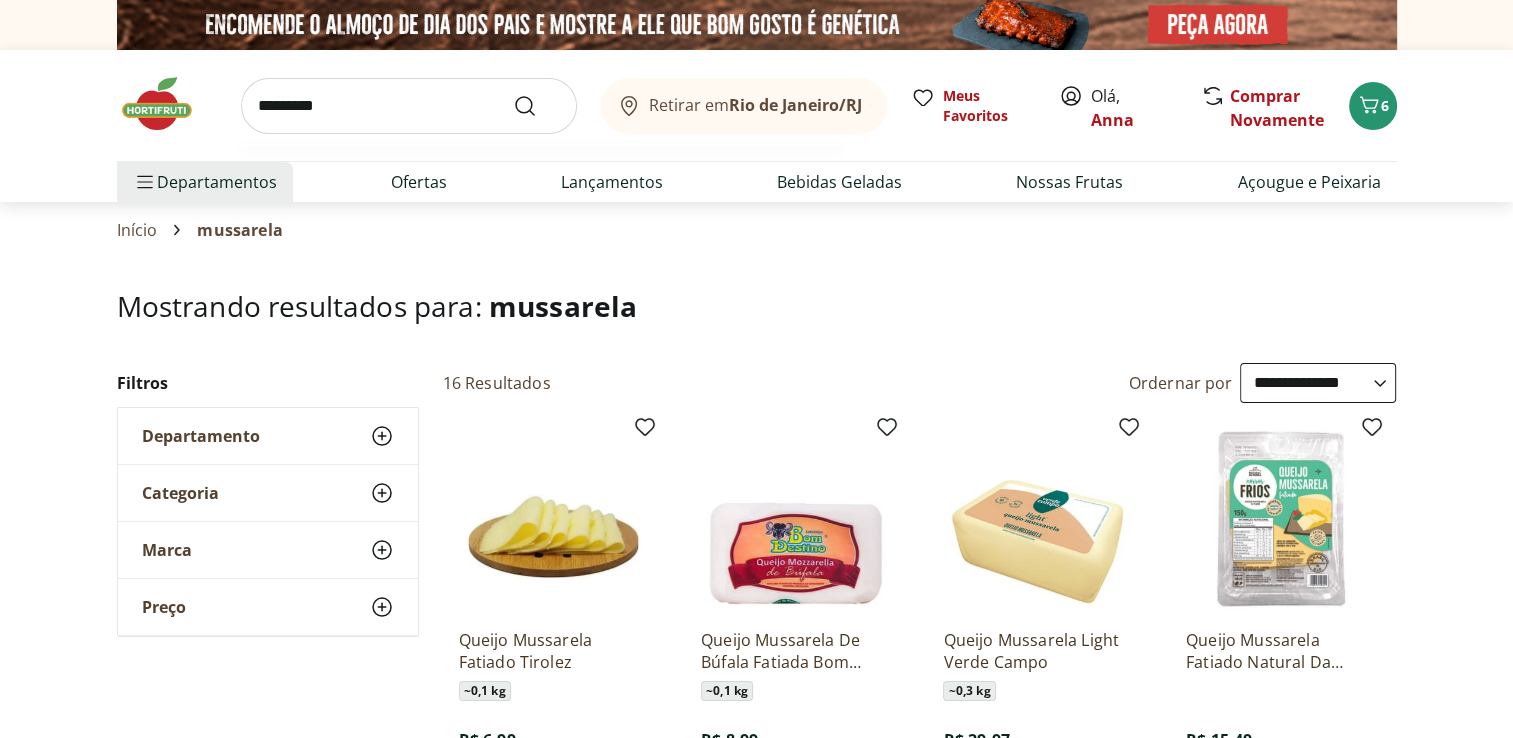 type on "********" 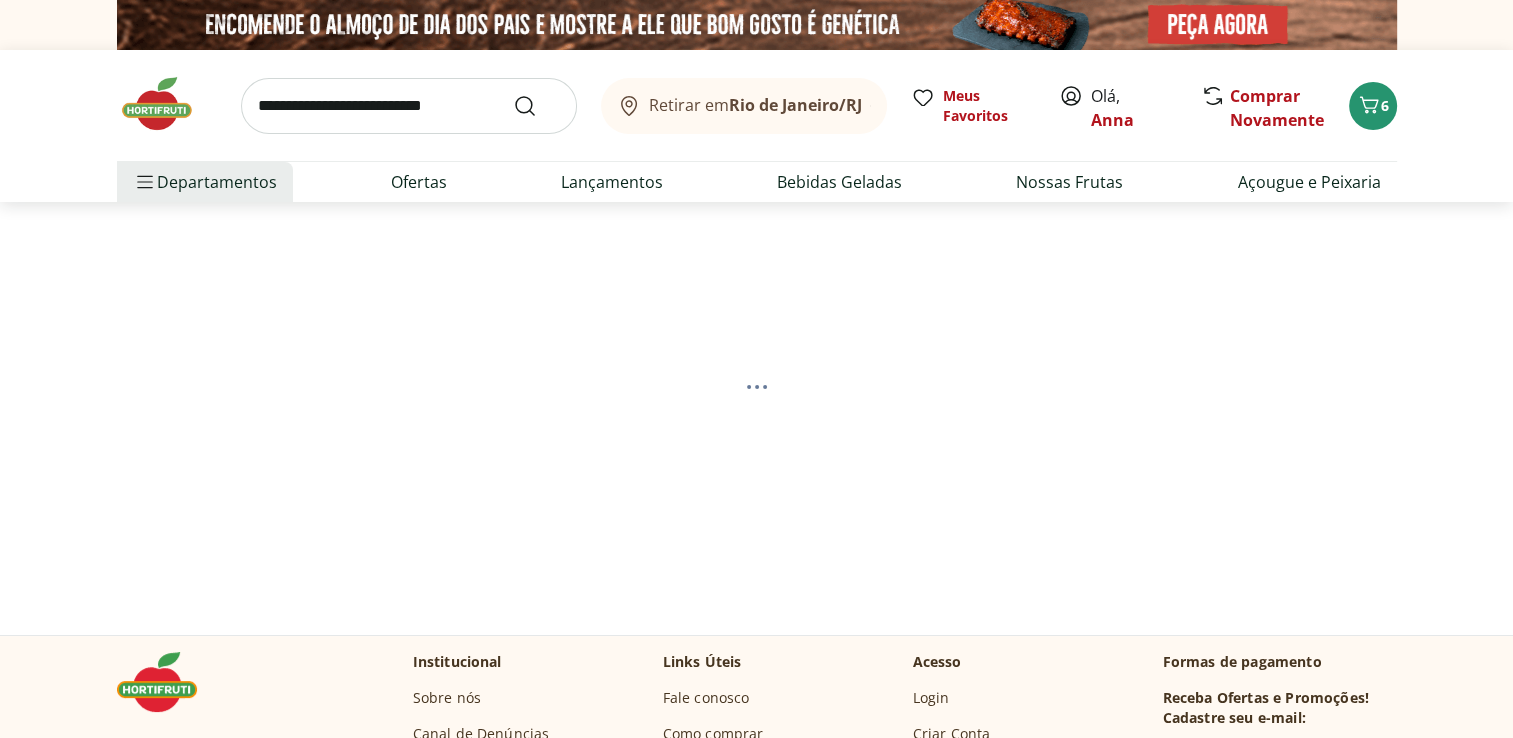 select on "**********" 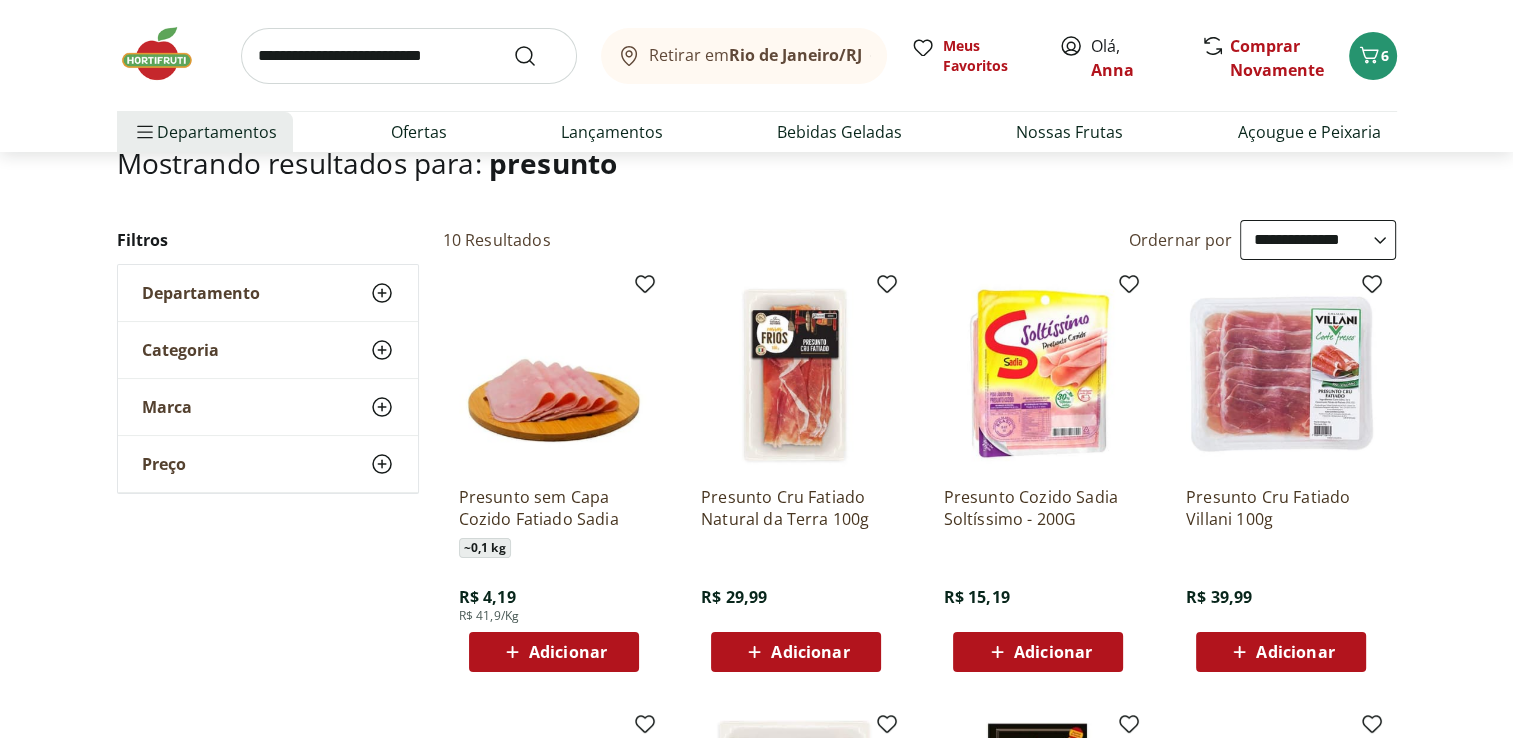 scroll, scrollTop: 200, scrollLeft: 0, axis: vertical 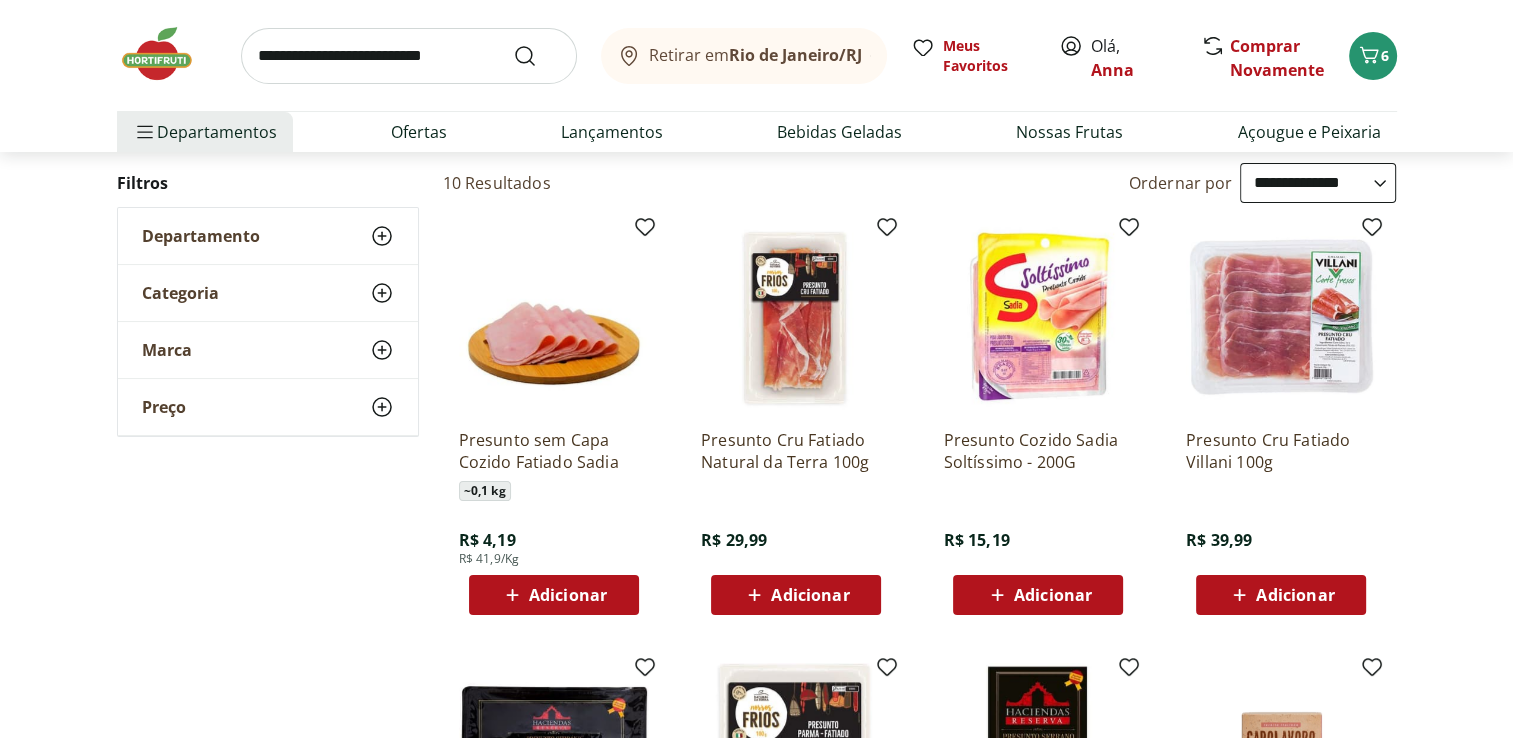 click on "Adicionar" at bounding box center [568, 595] 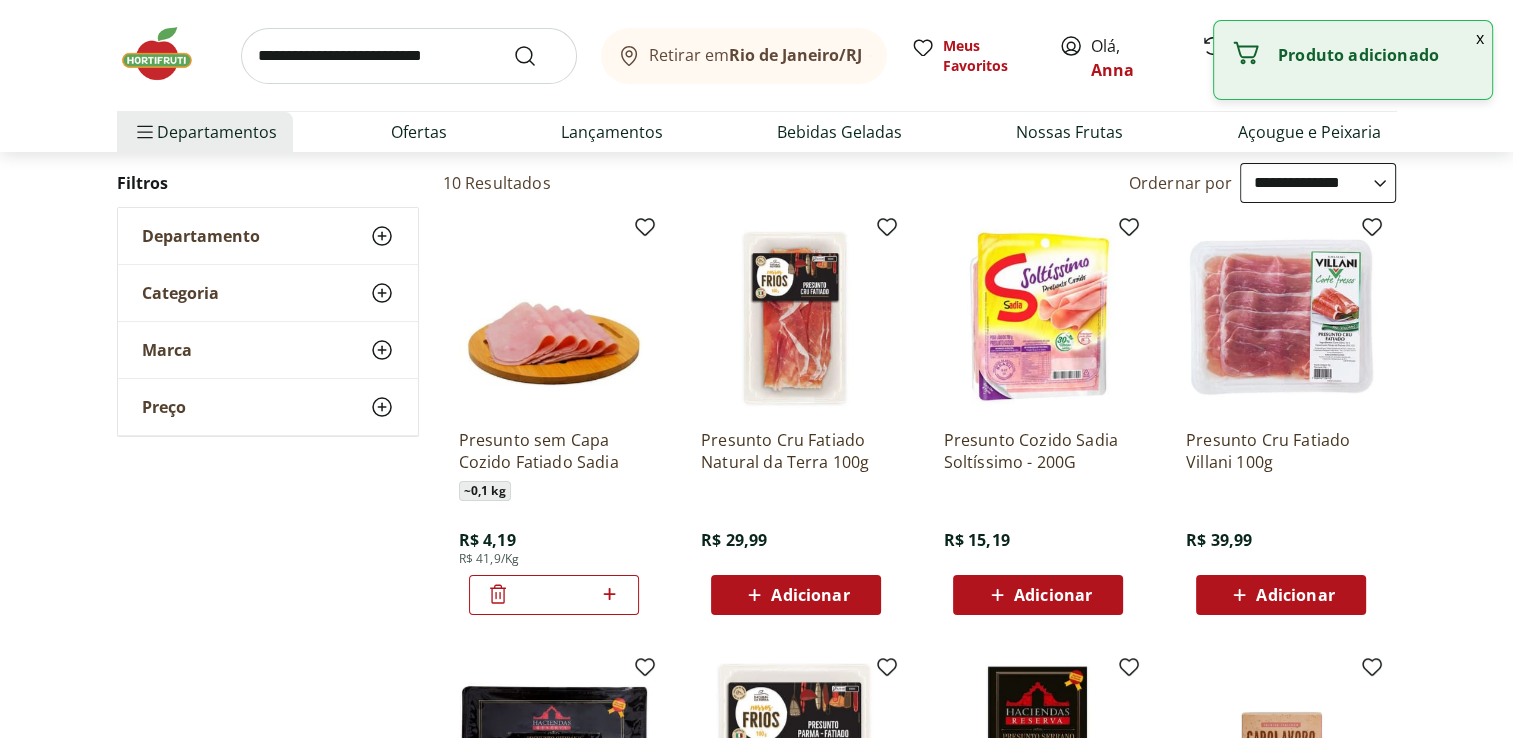 click 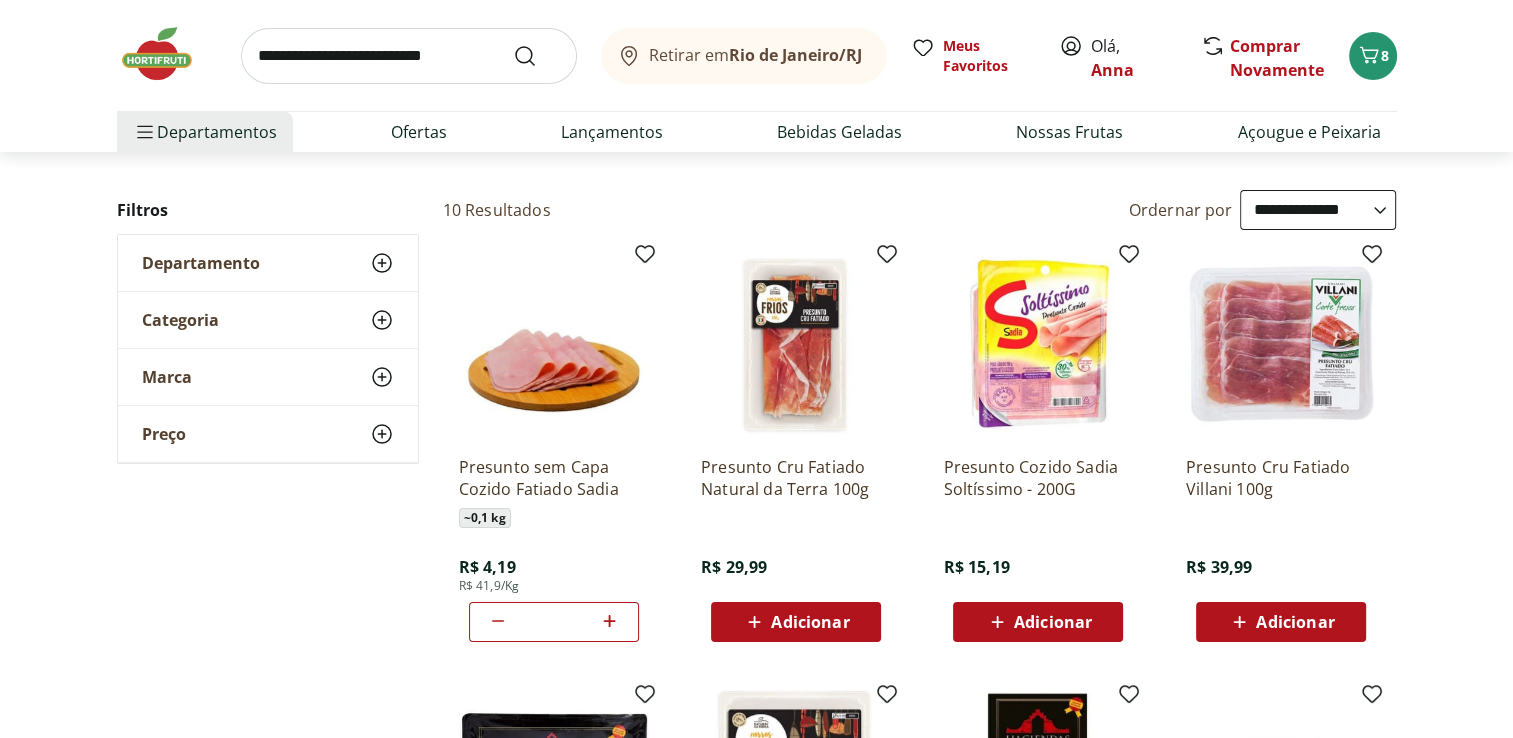 scroll, scrollTop: 0, scrollLeft: 0, axis: both 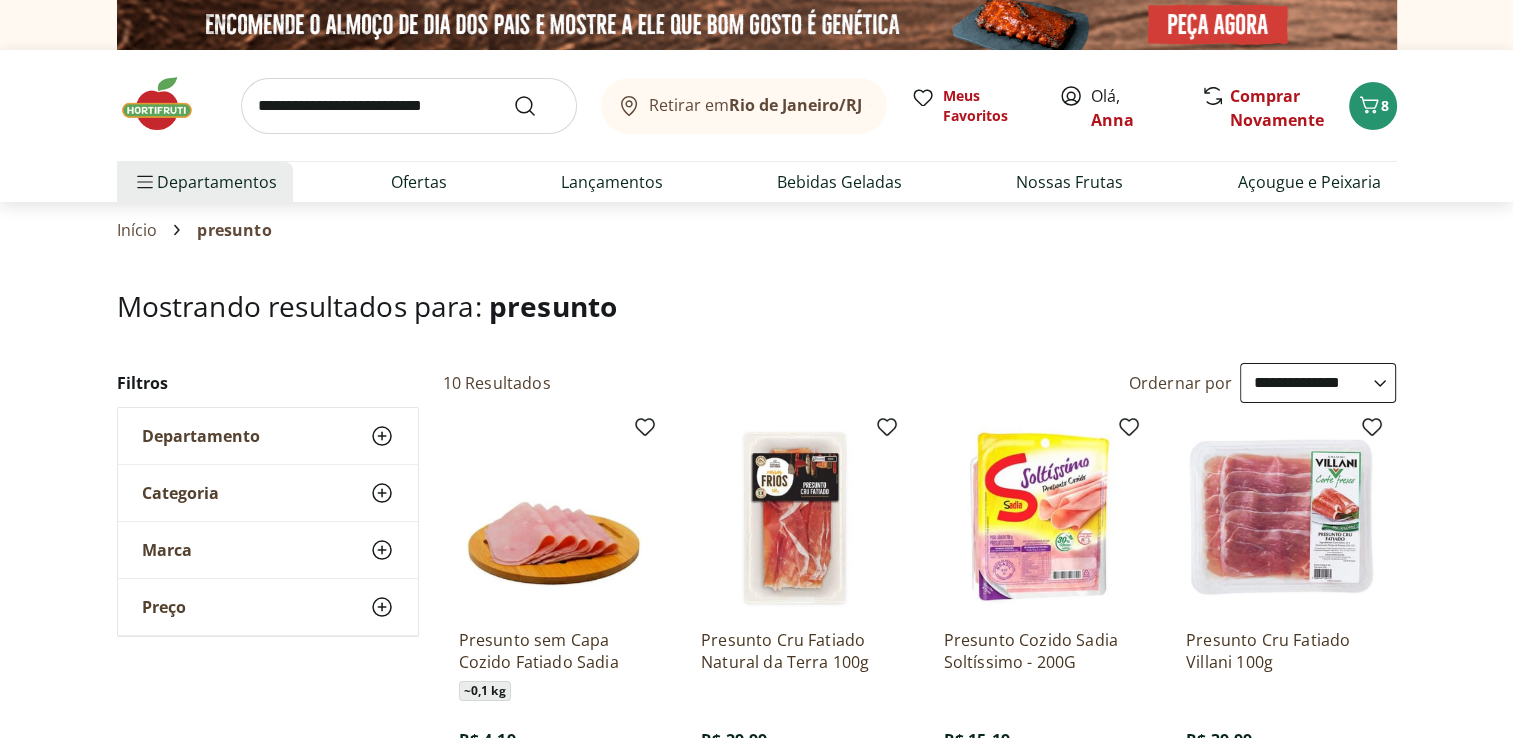 click at bounding box center (409, 106) 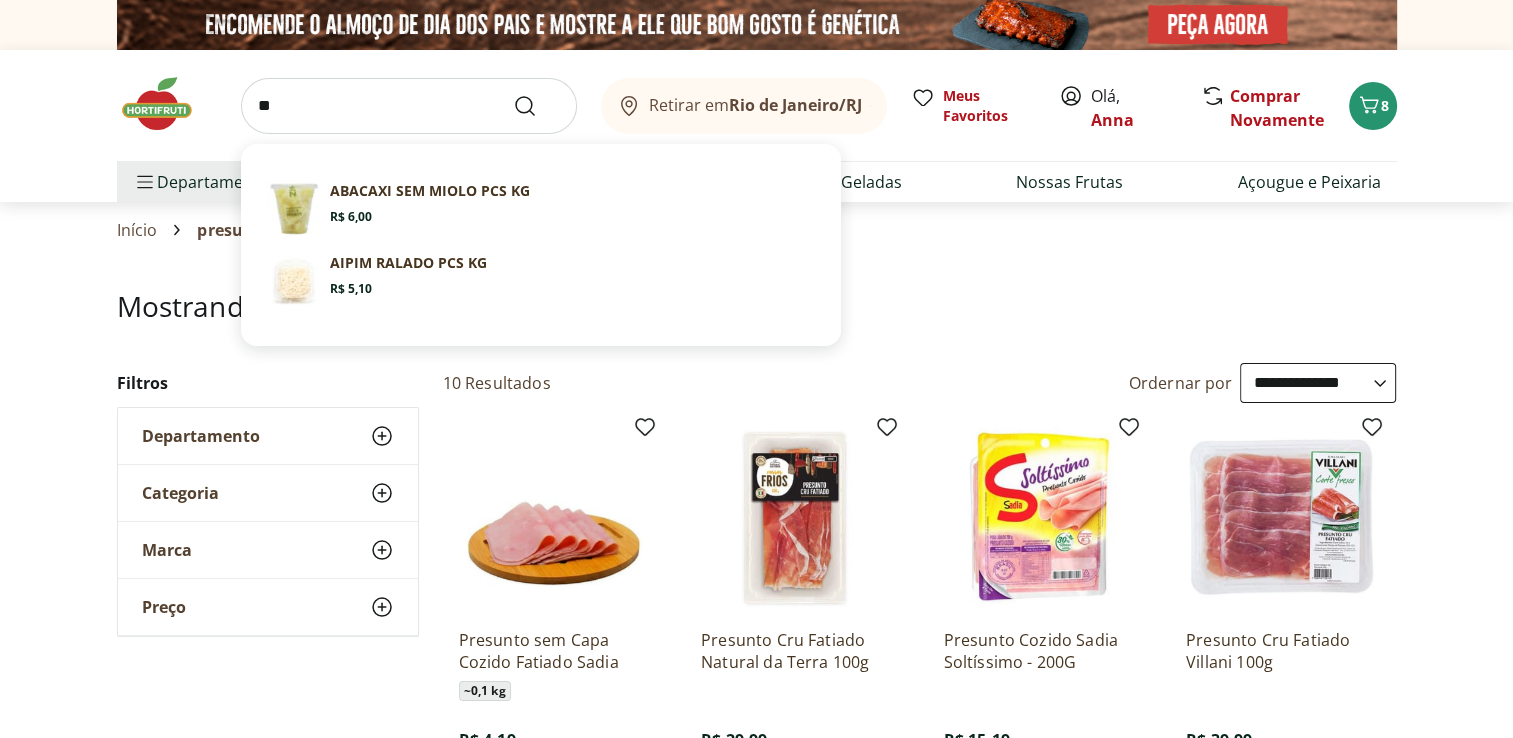 type on "*" 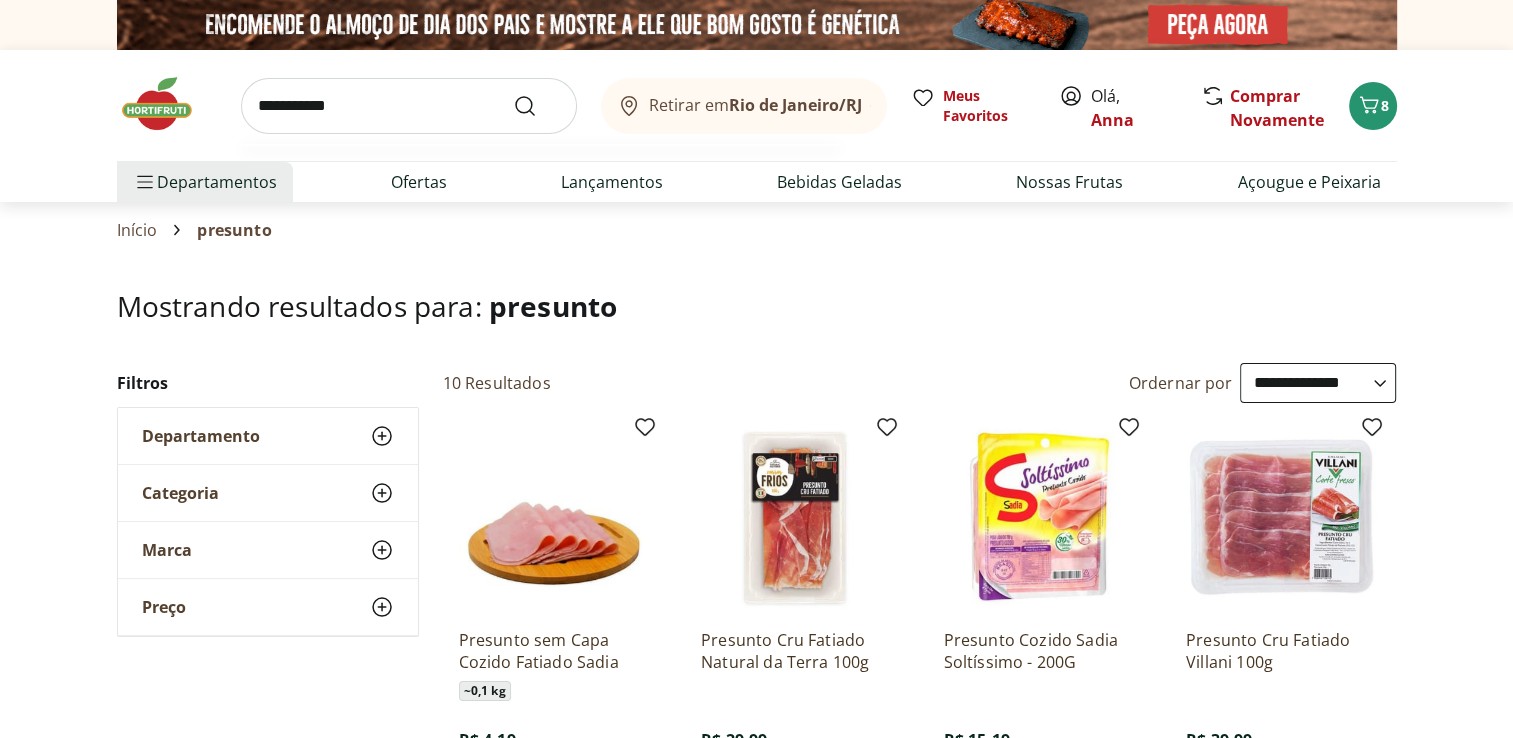 type on "**********" 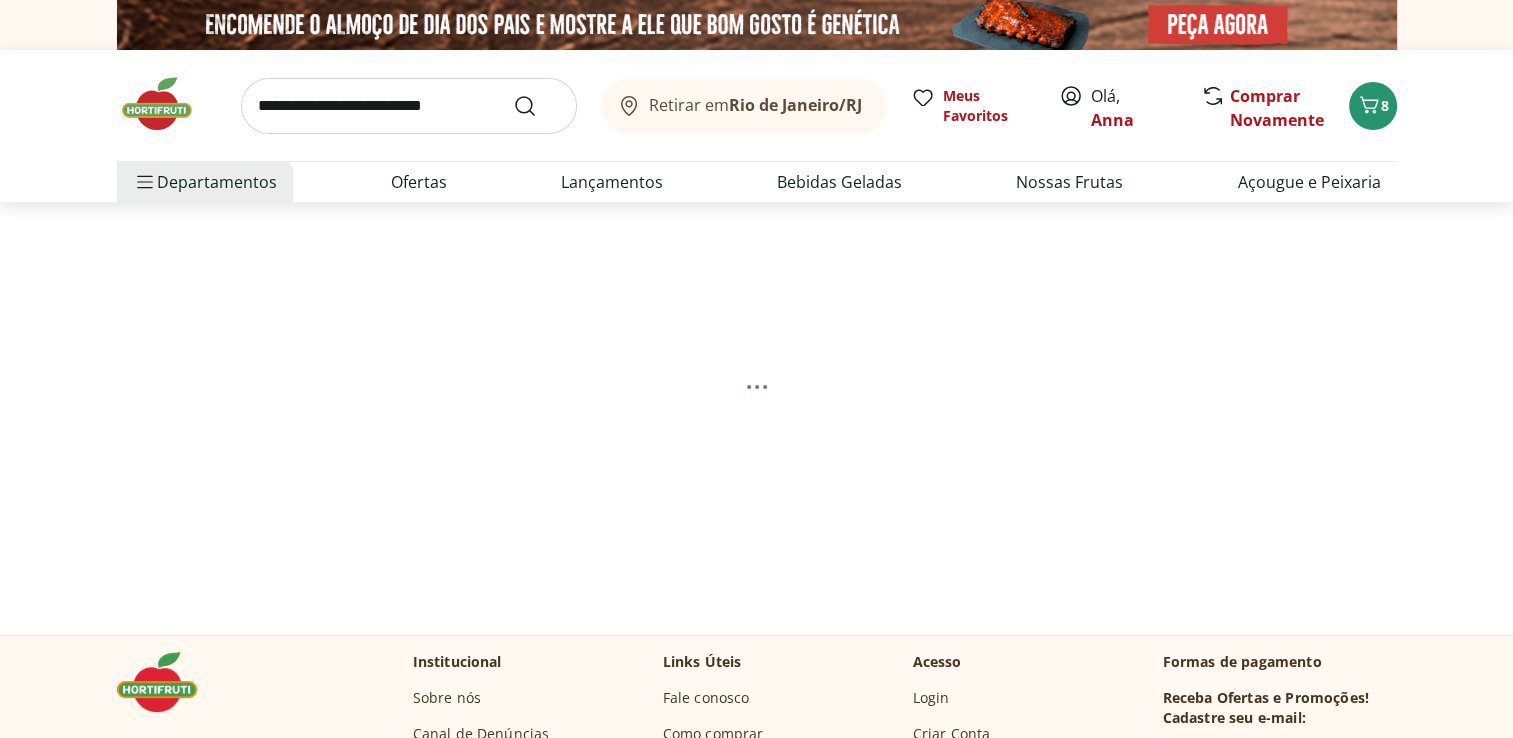 select on "**********" 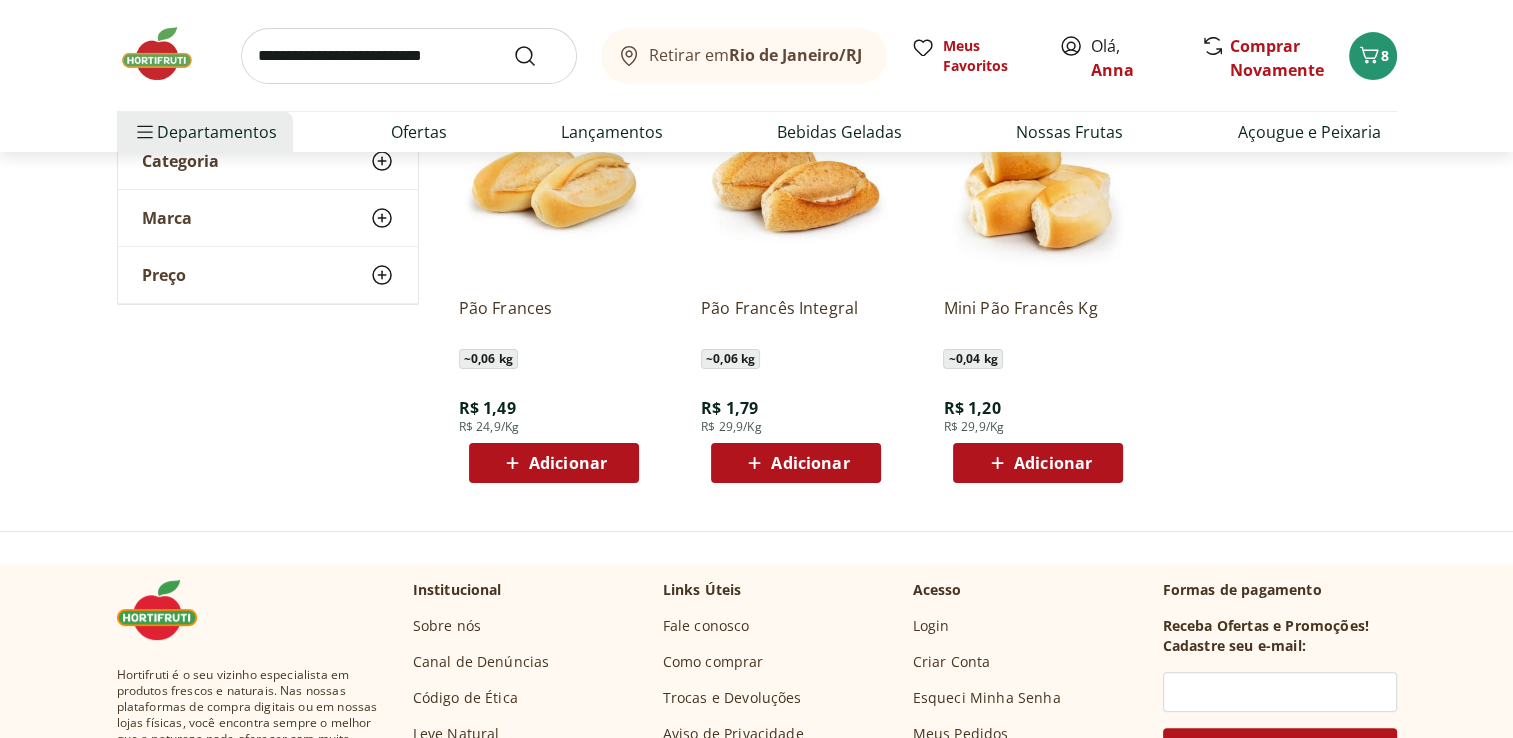 scroll, scrollTop: 300, scrollLeft: 0, axis: vertical 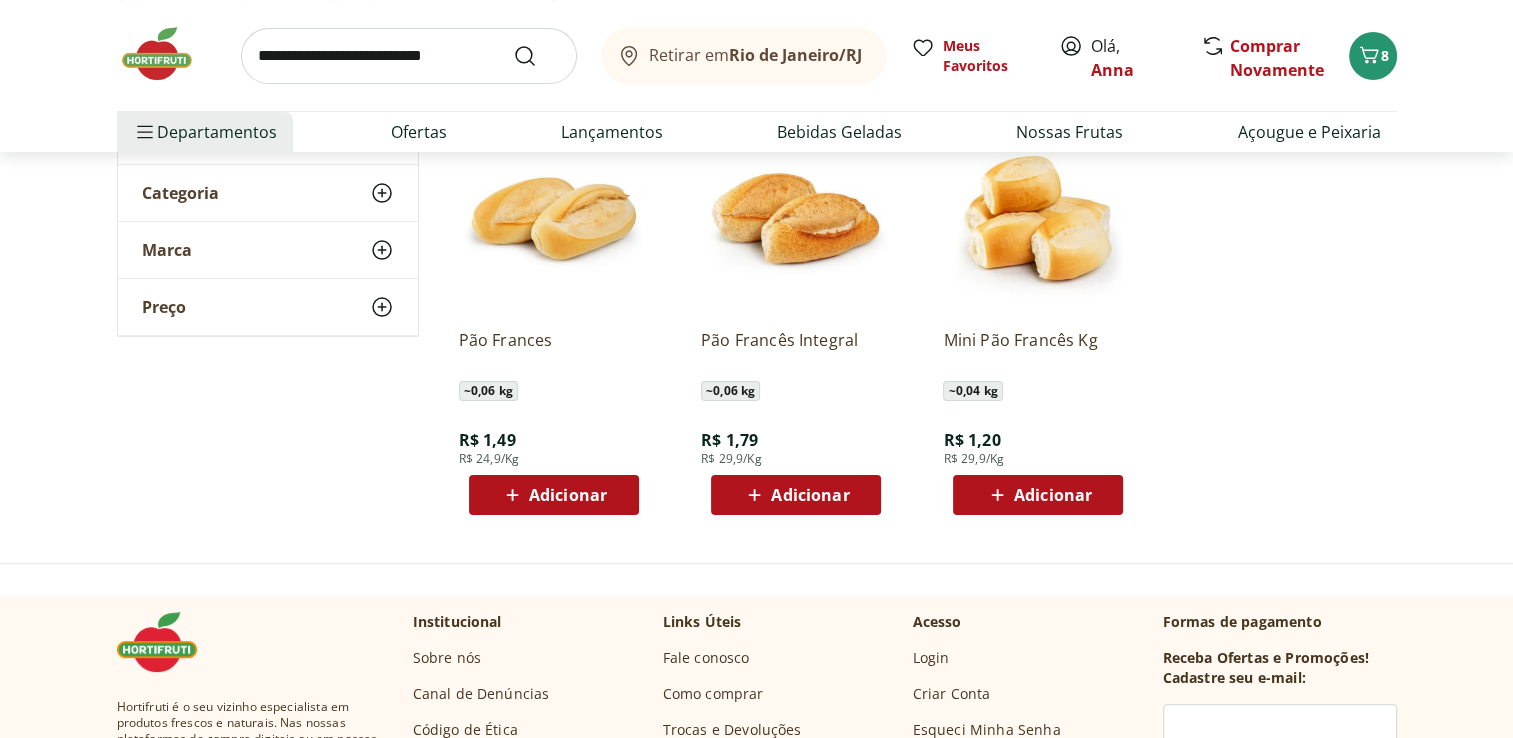 click on "Adicionar" at bounding box center [568, 495] 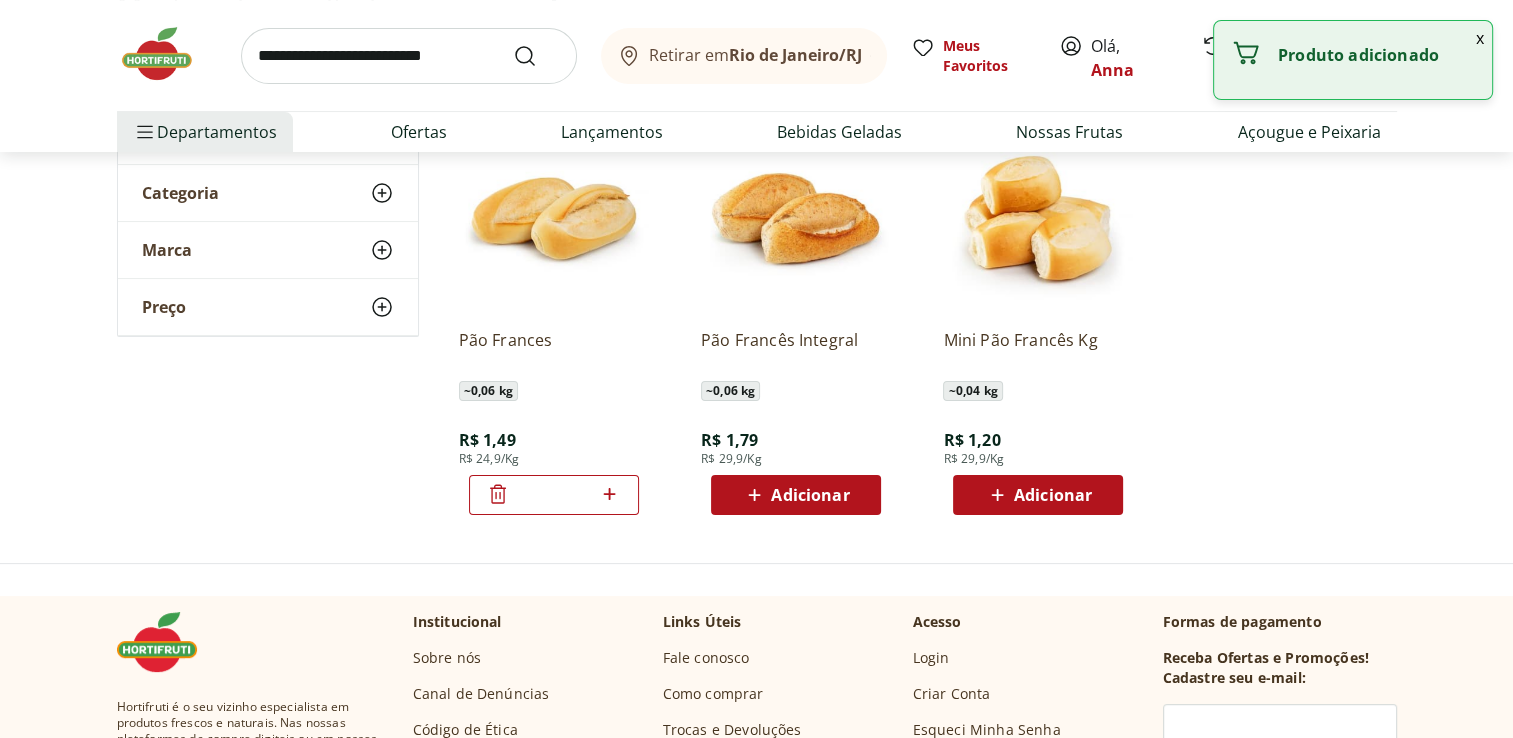 click 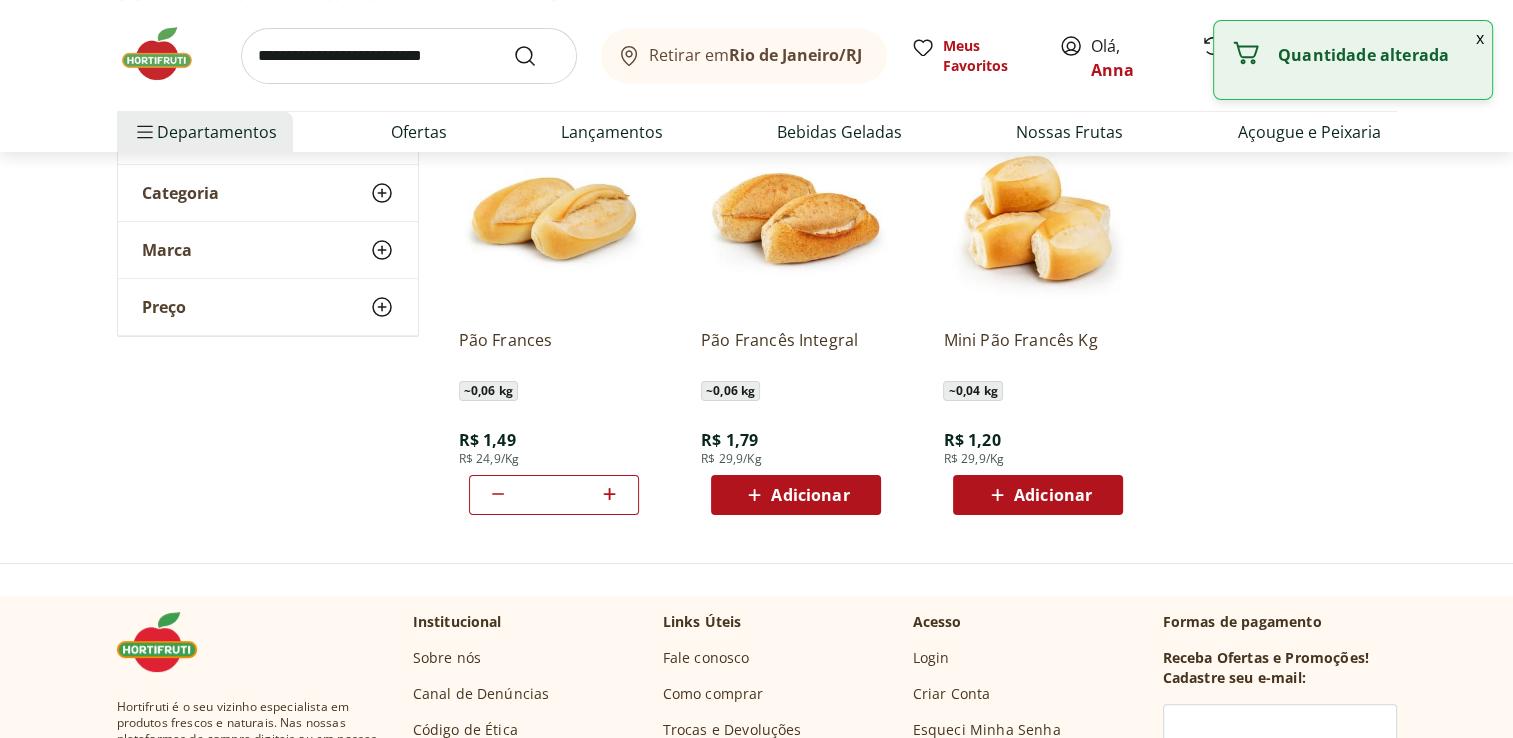 click 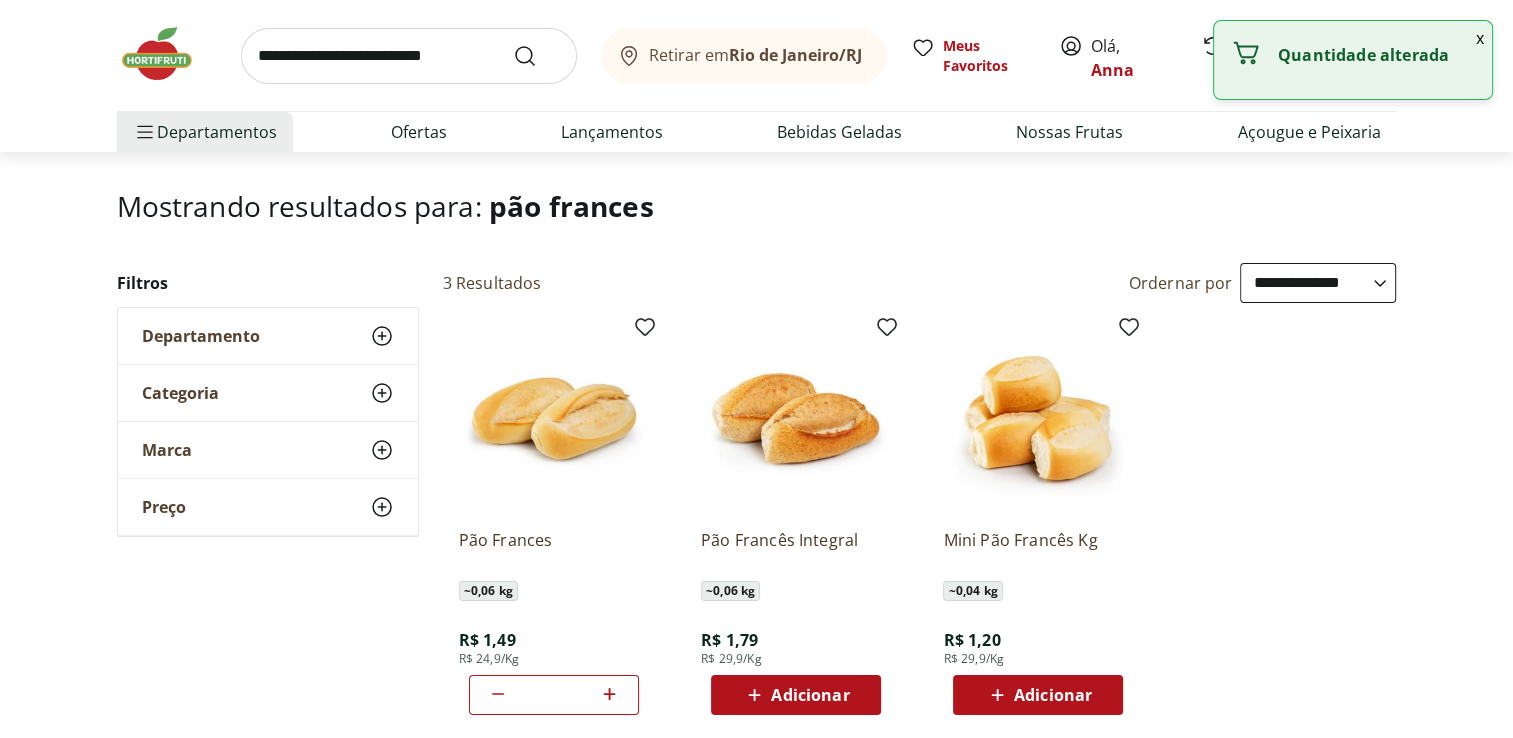 scroll, scrollTop: 0, scrollLeft: 0, axis: both 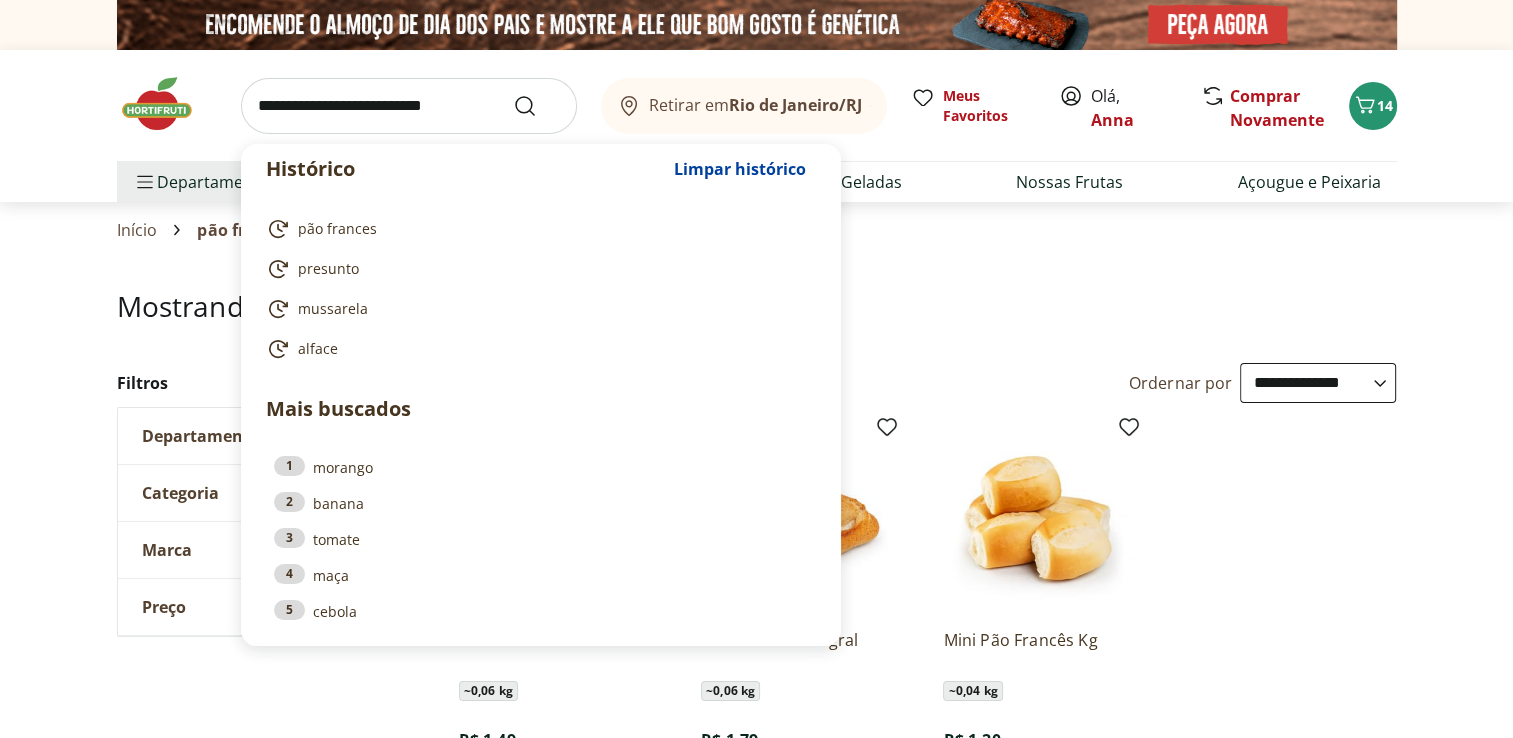 click at bounding box center [409, 106] 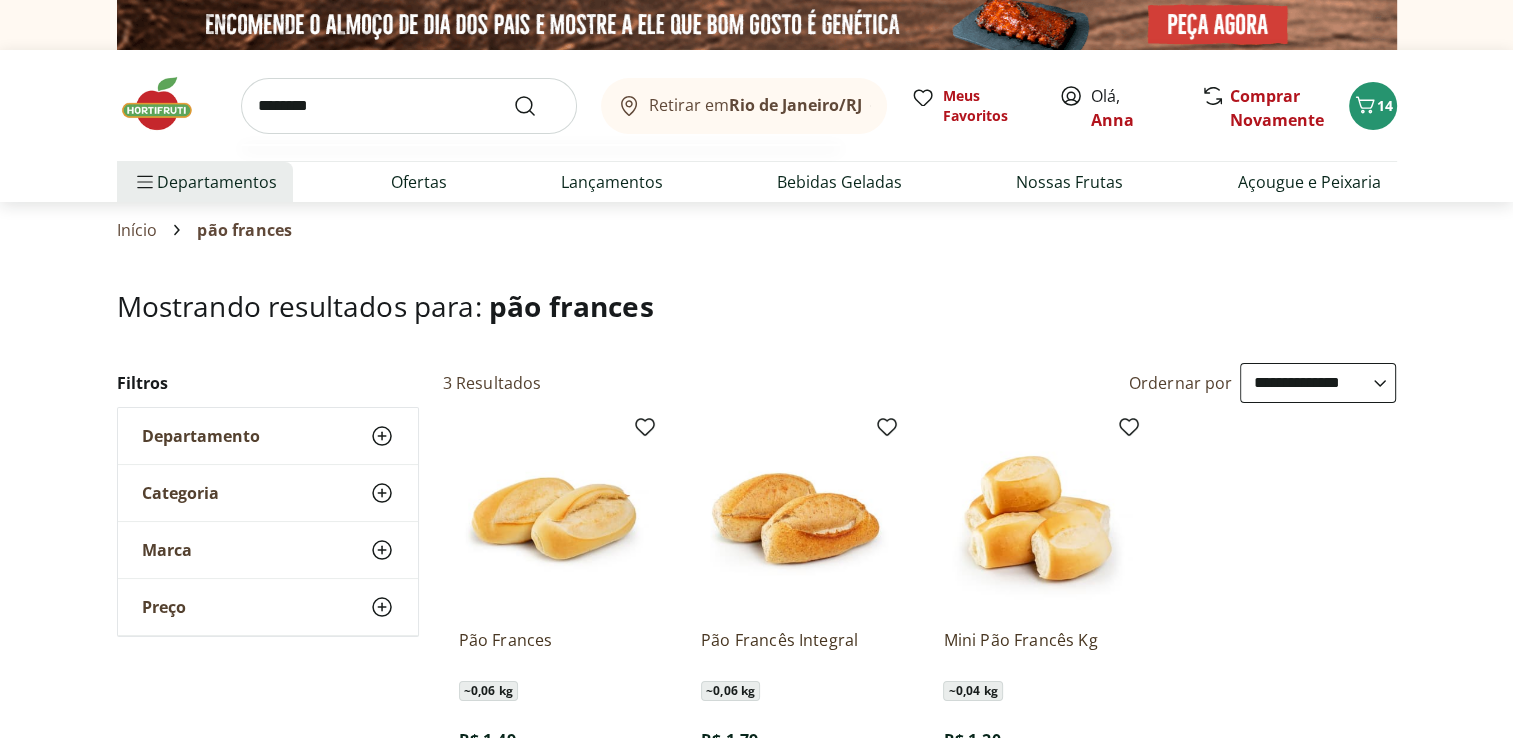 type on "*********" 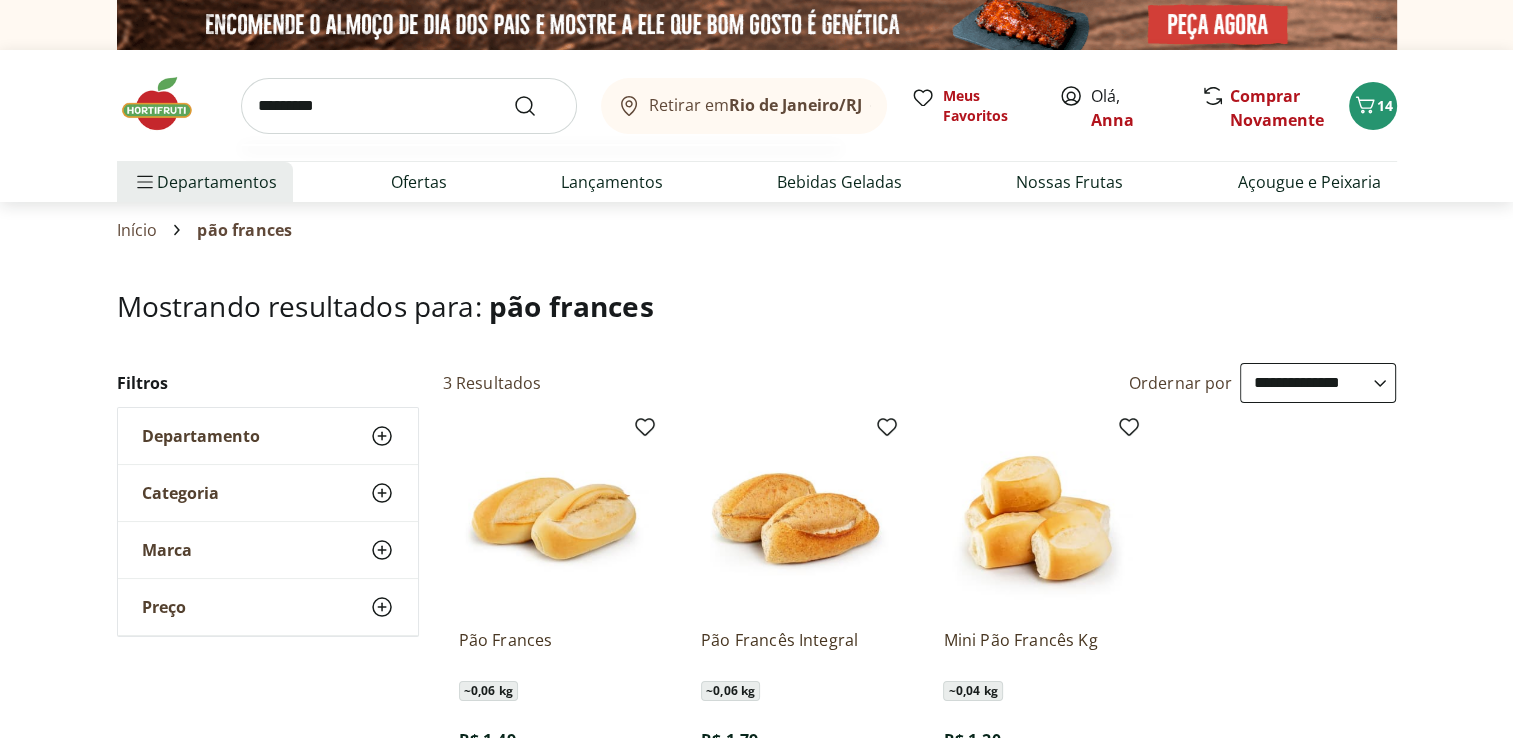 click at bounding box center (537, 106) 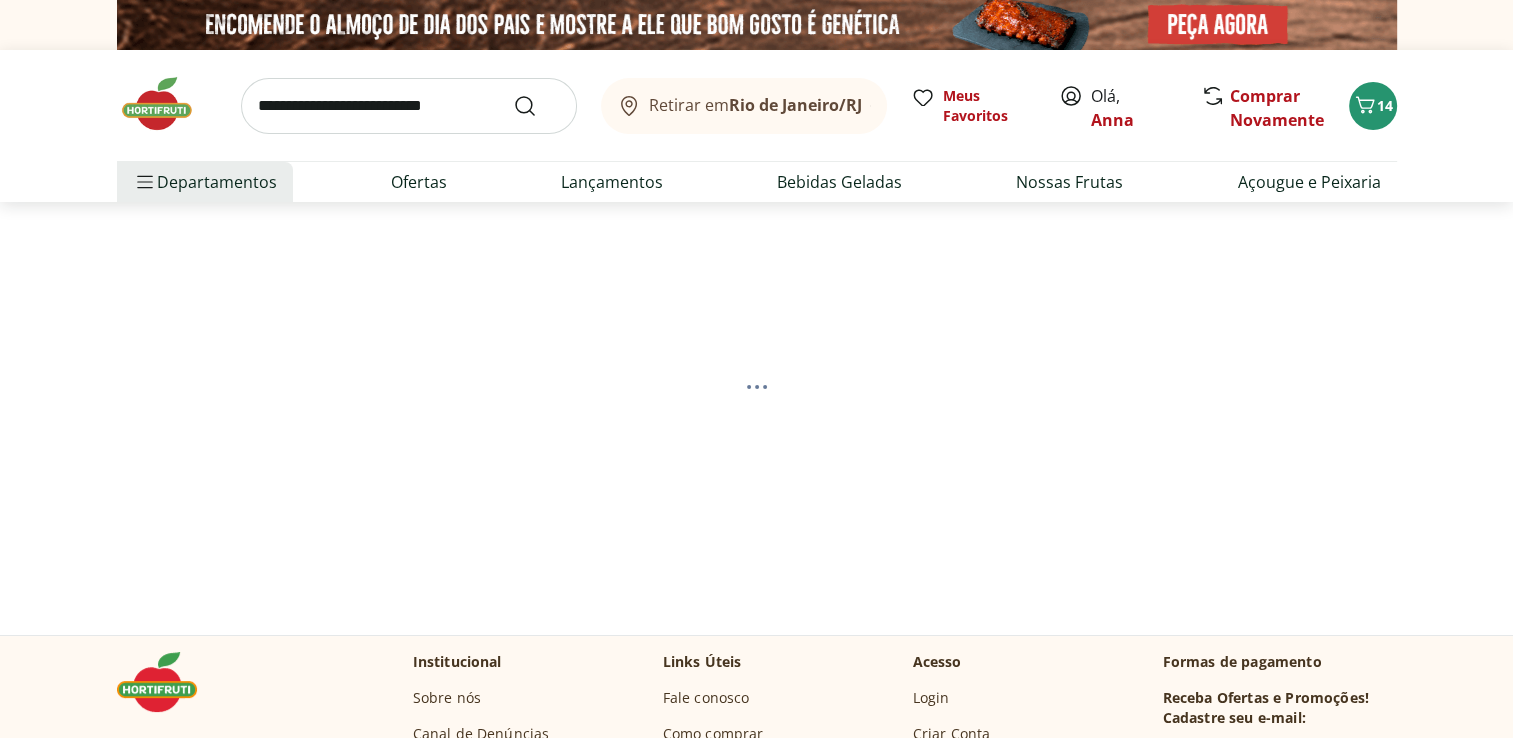 select on "**********" 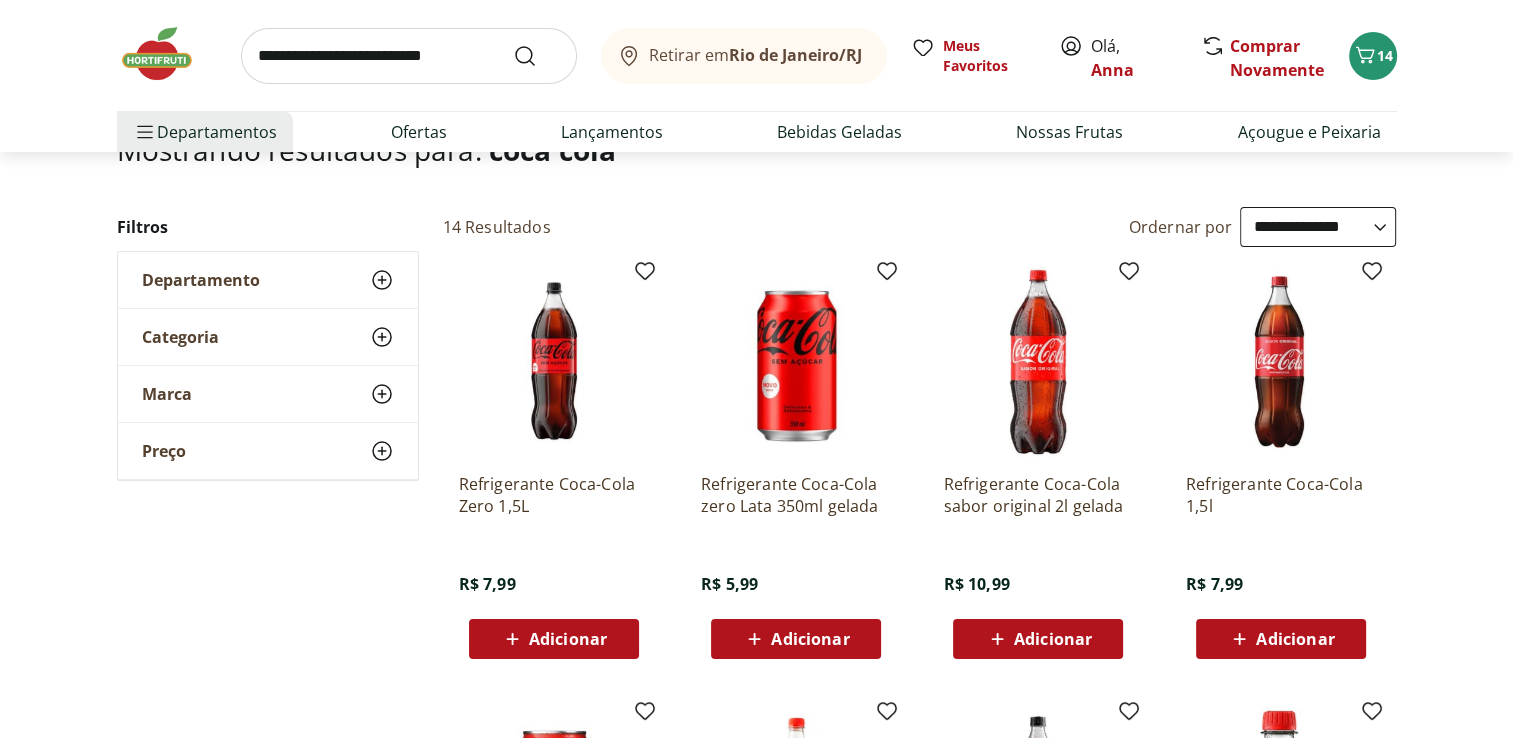 scroll, scrollTop: 200, scrollLeft: 0, axis: vertical 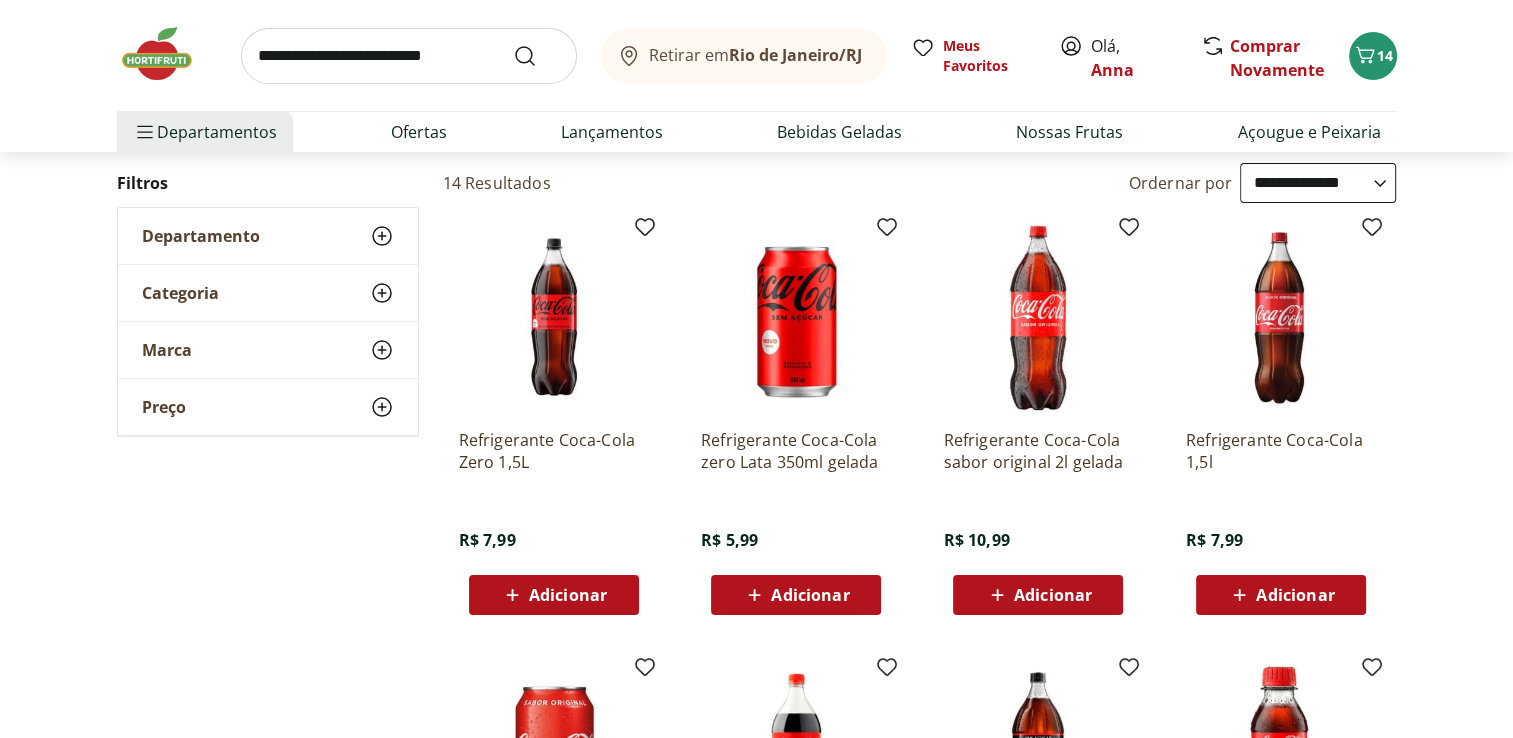 click on "Adicionar" at bounding box center [554, 595] 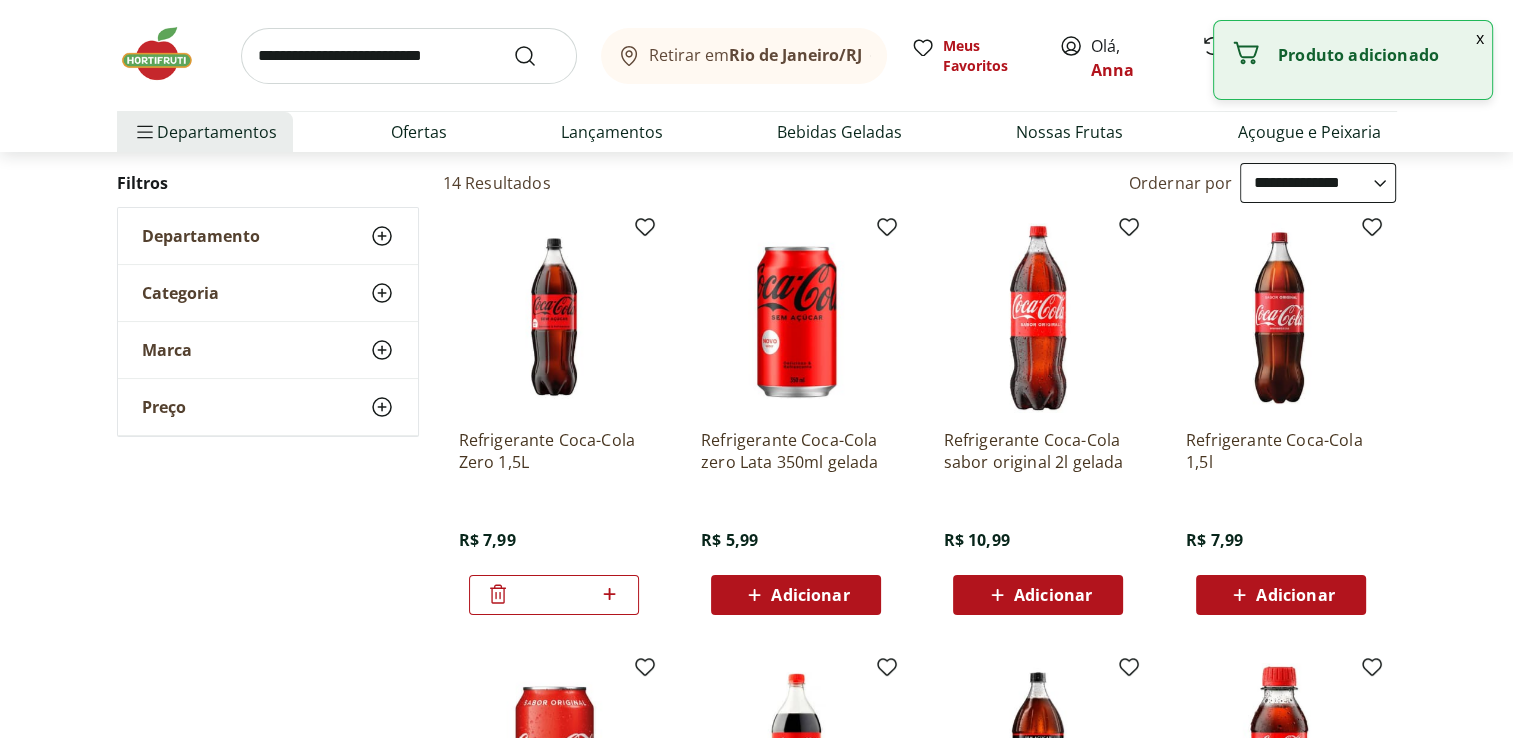 click 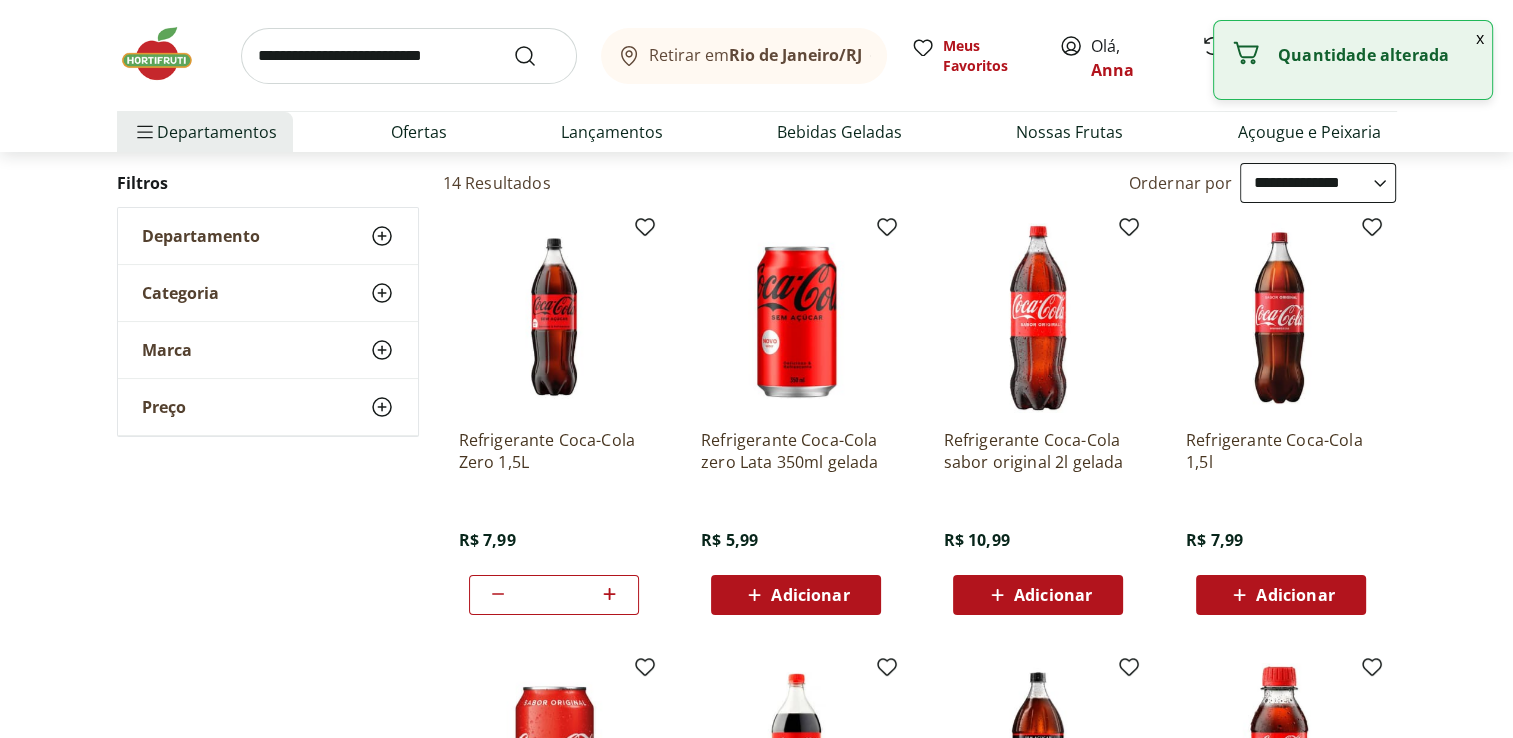 click 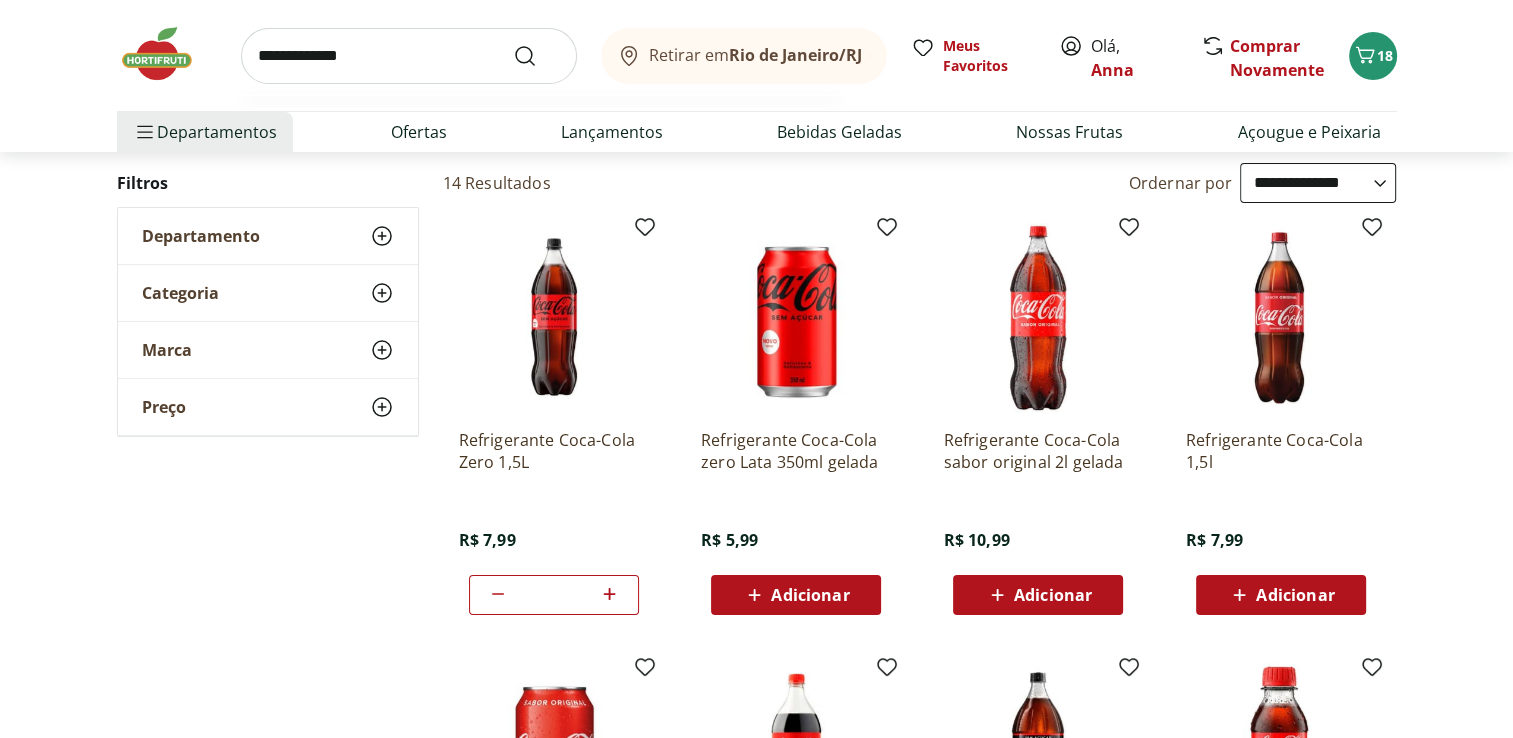 type on "**********" 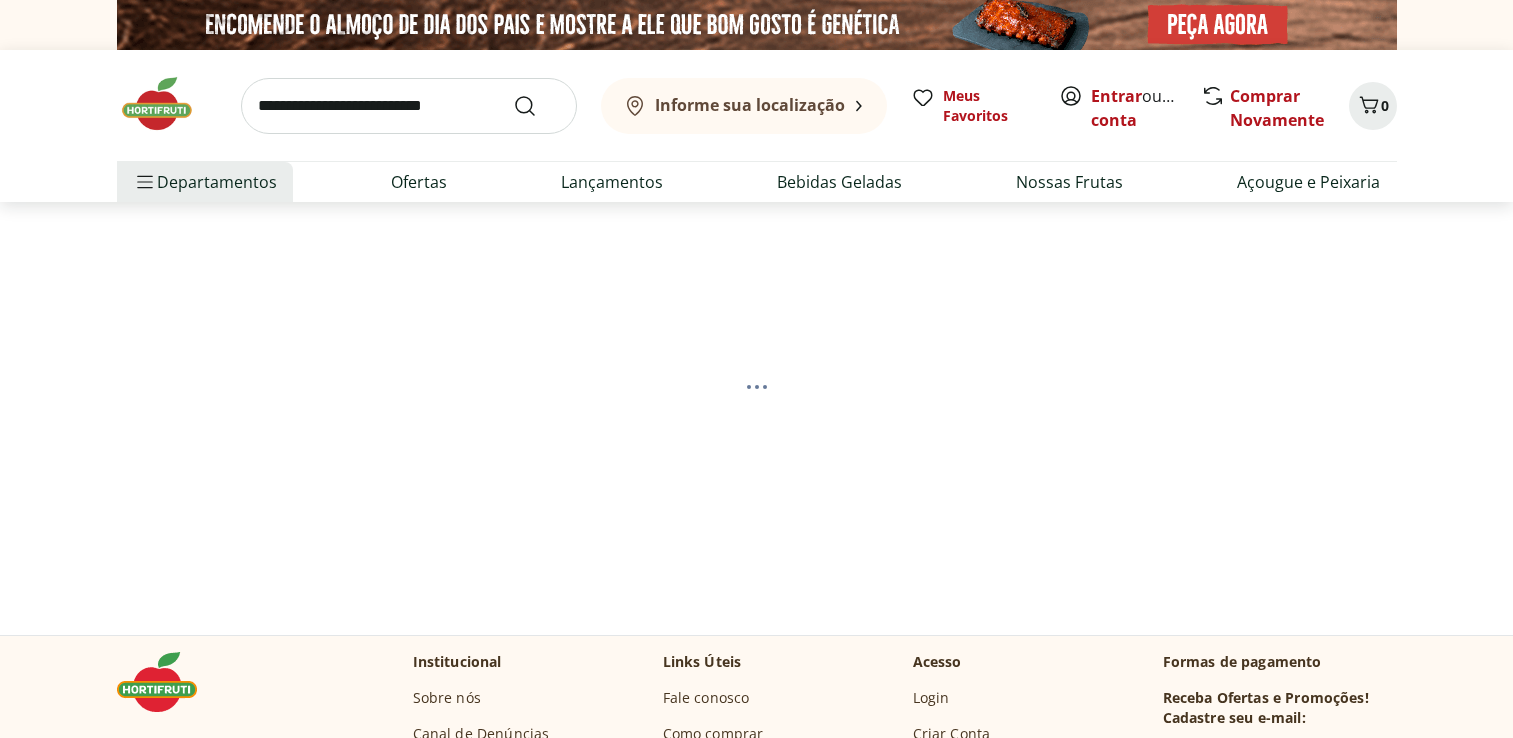 scroll, scrollTop: 0, scrollLeft: 0, axis: both 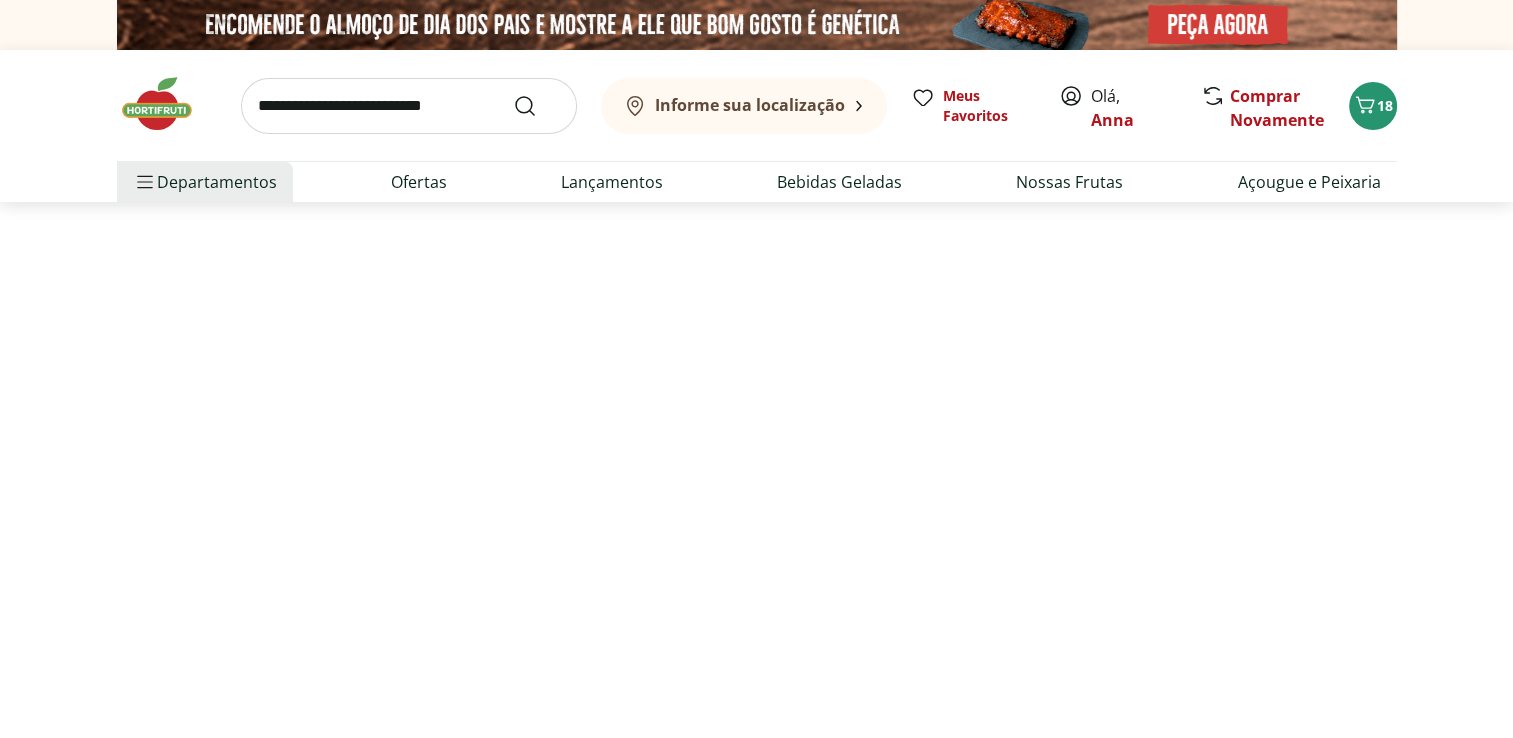 select on "**********" 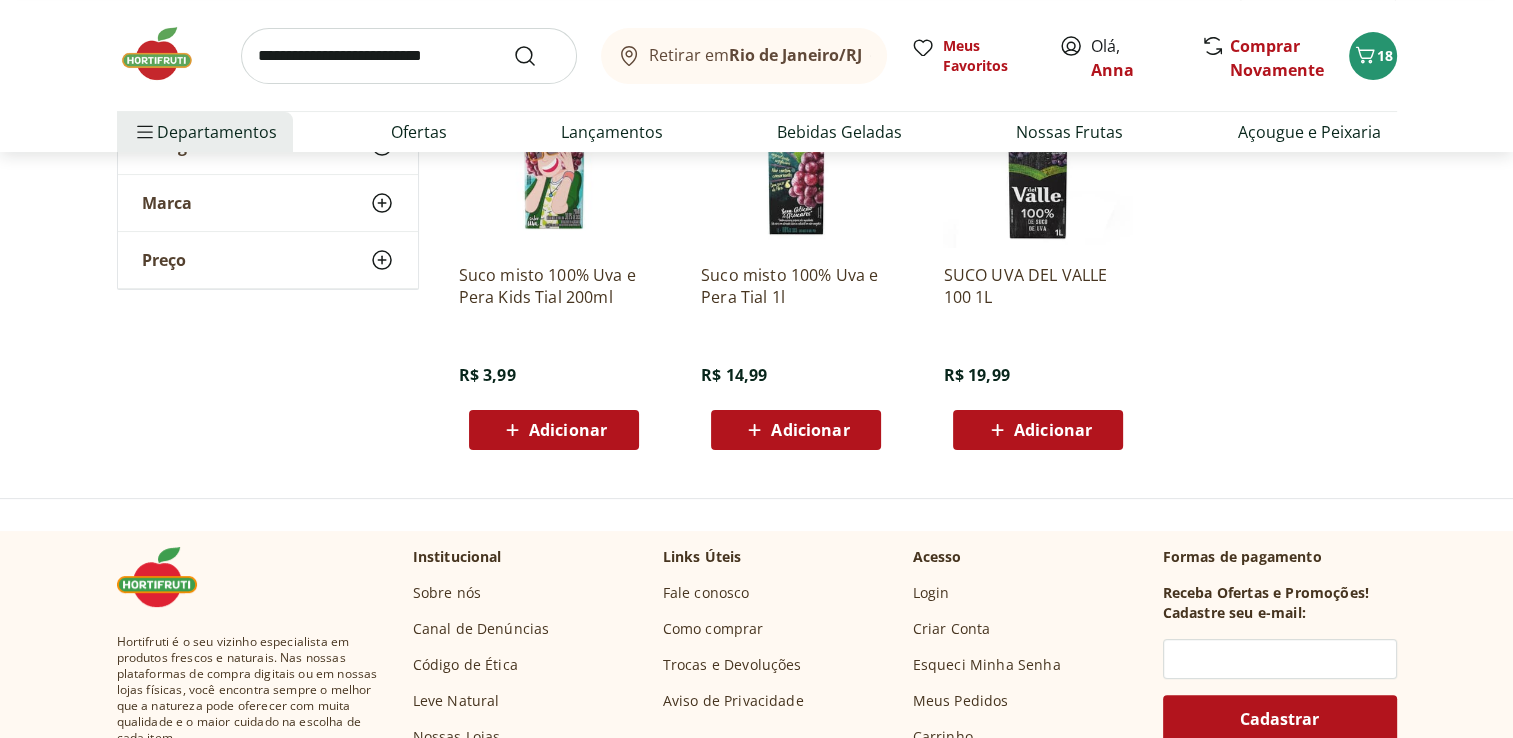scroll, scrollTop: 400, scrollLeft: 0, axis: vertical 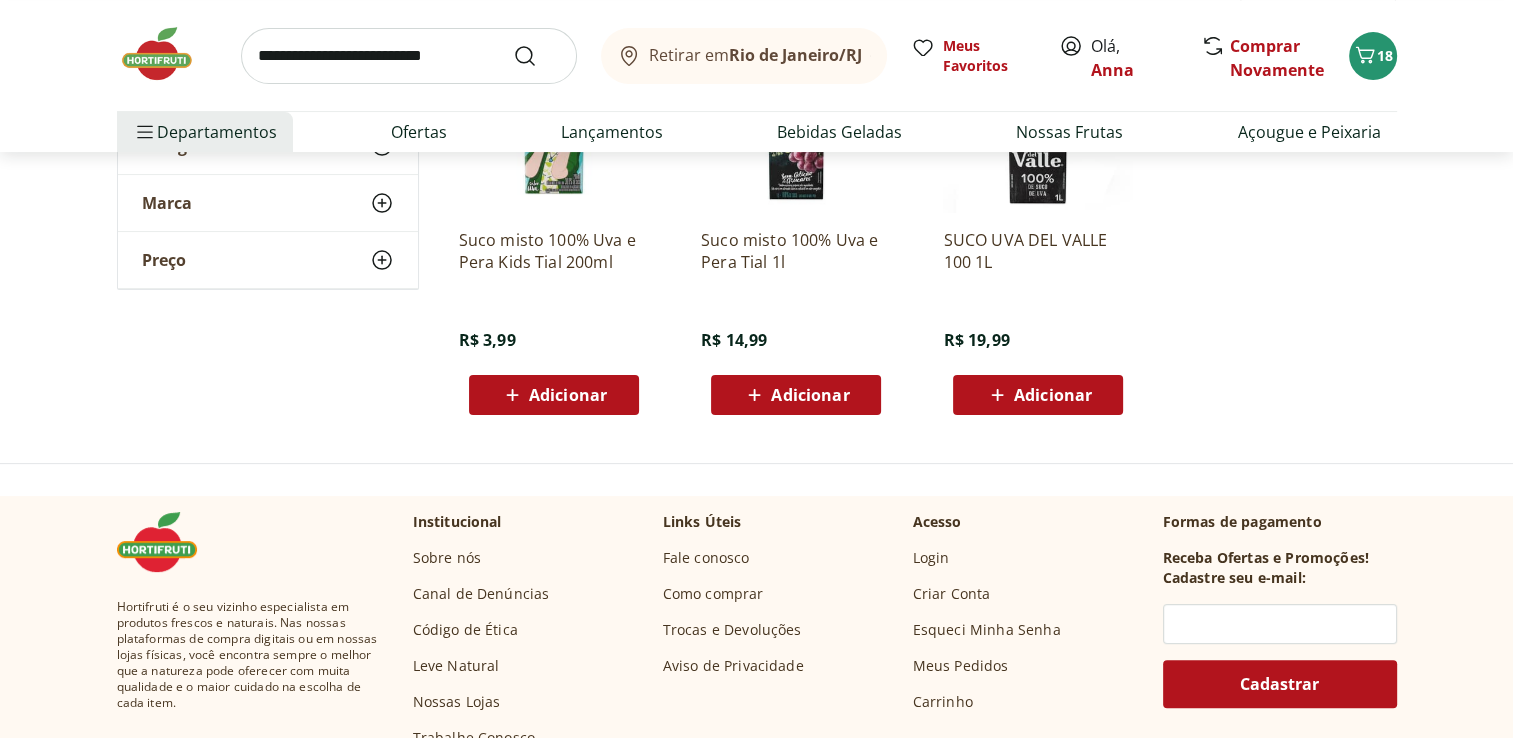 click on "Adicionar" at bounding box center [1053, 395] 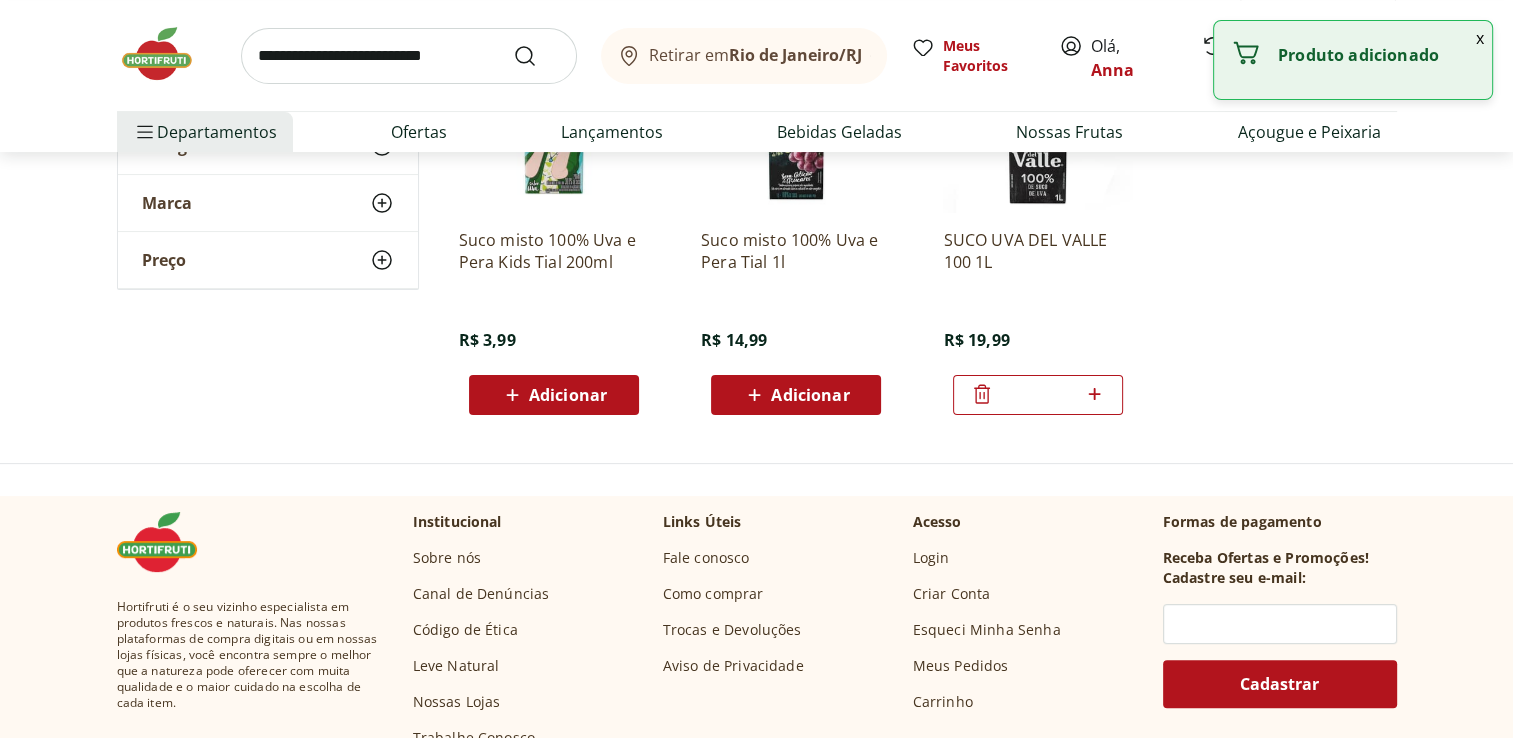 click 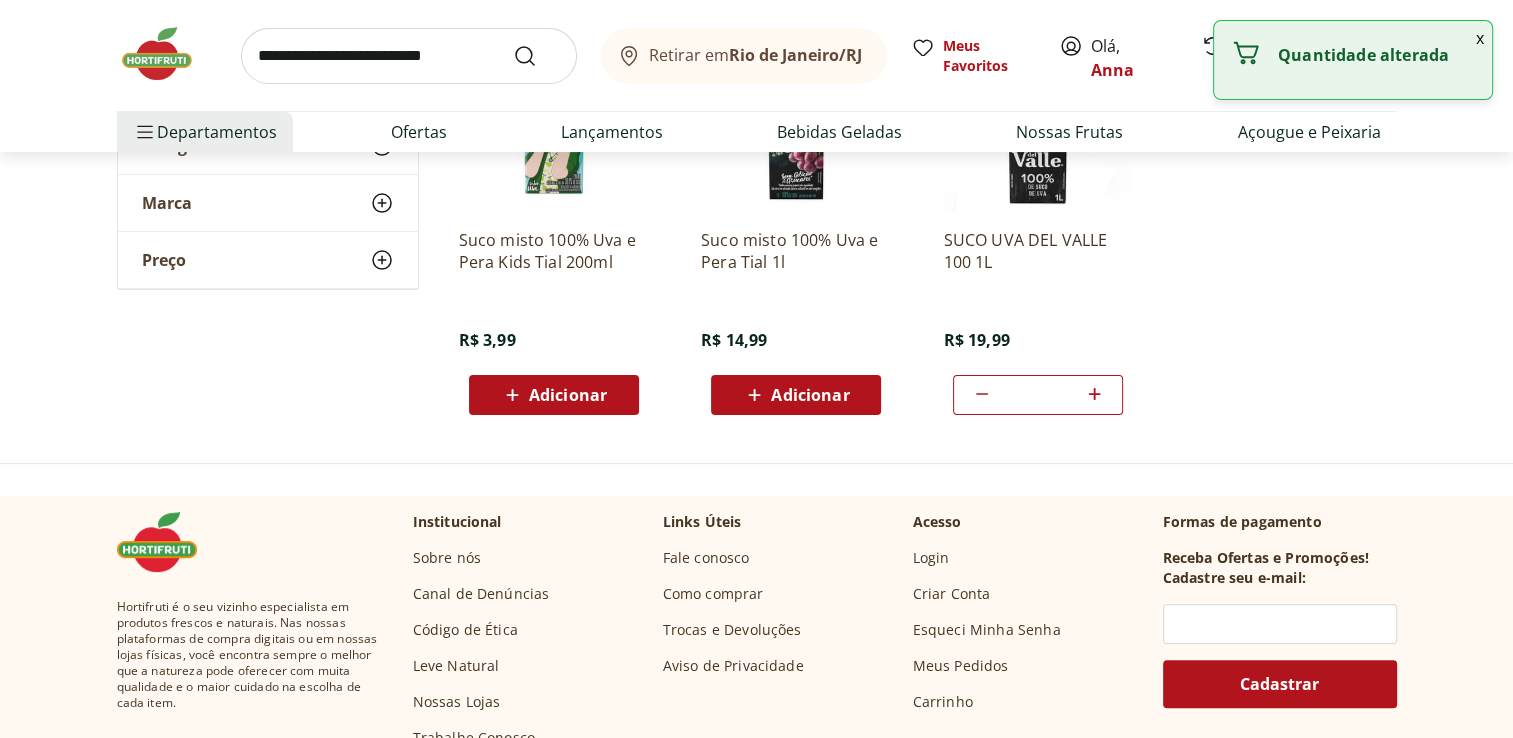 click 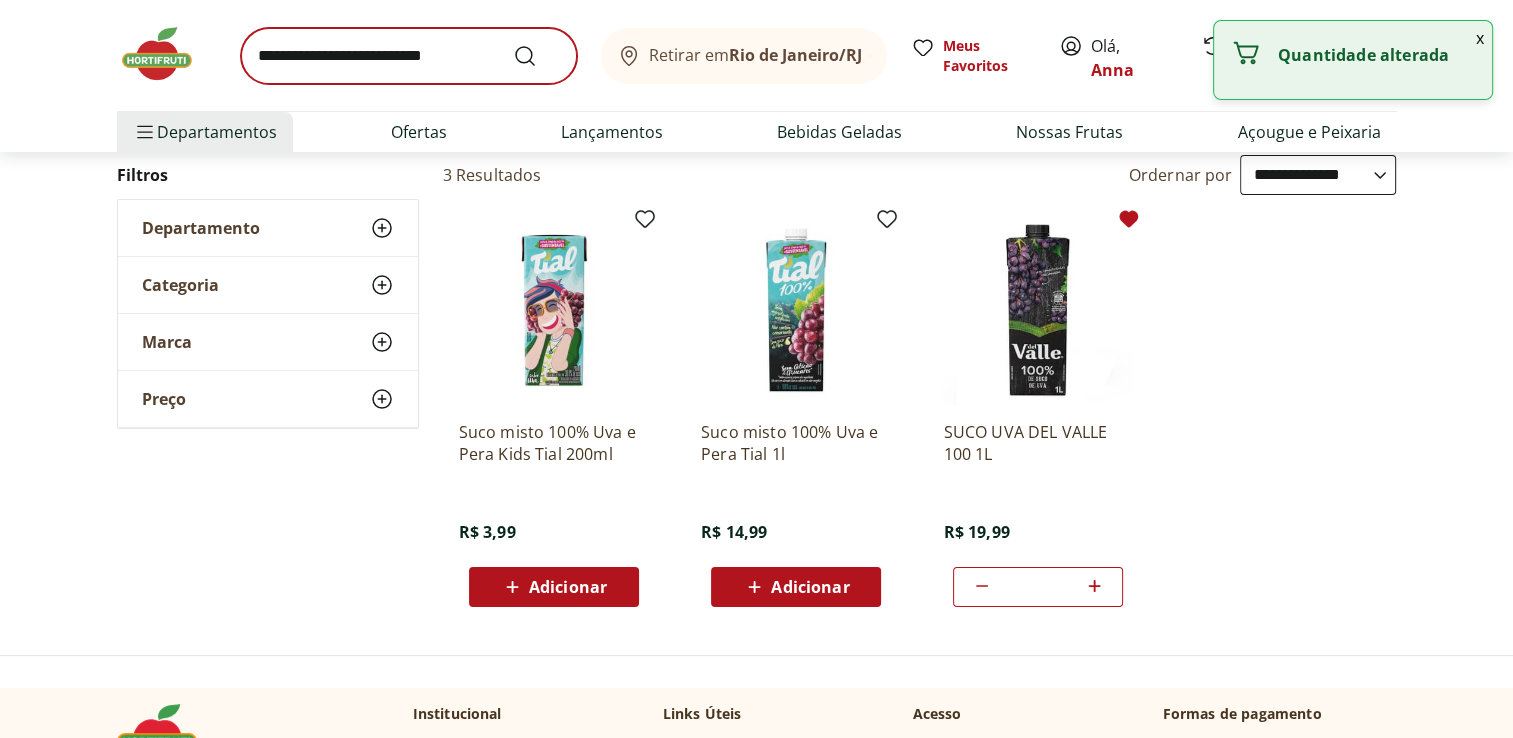 scroll, scrollTop: 0, scrollLeft: 0, axis: both 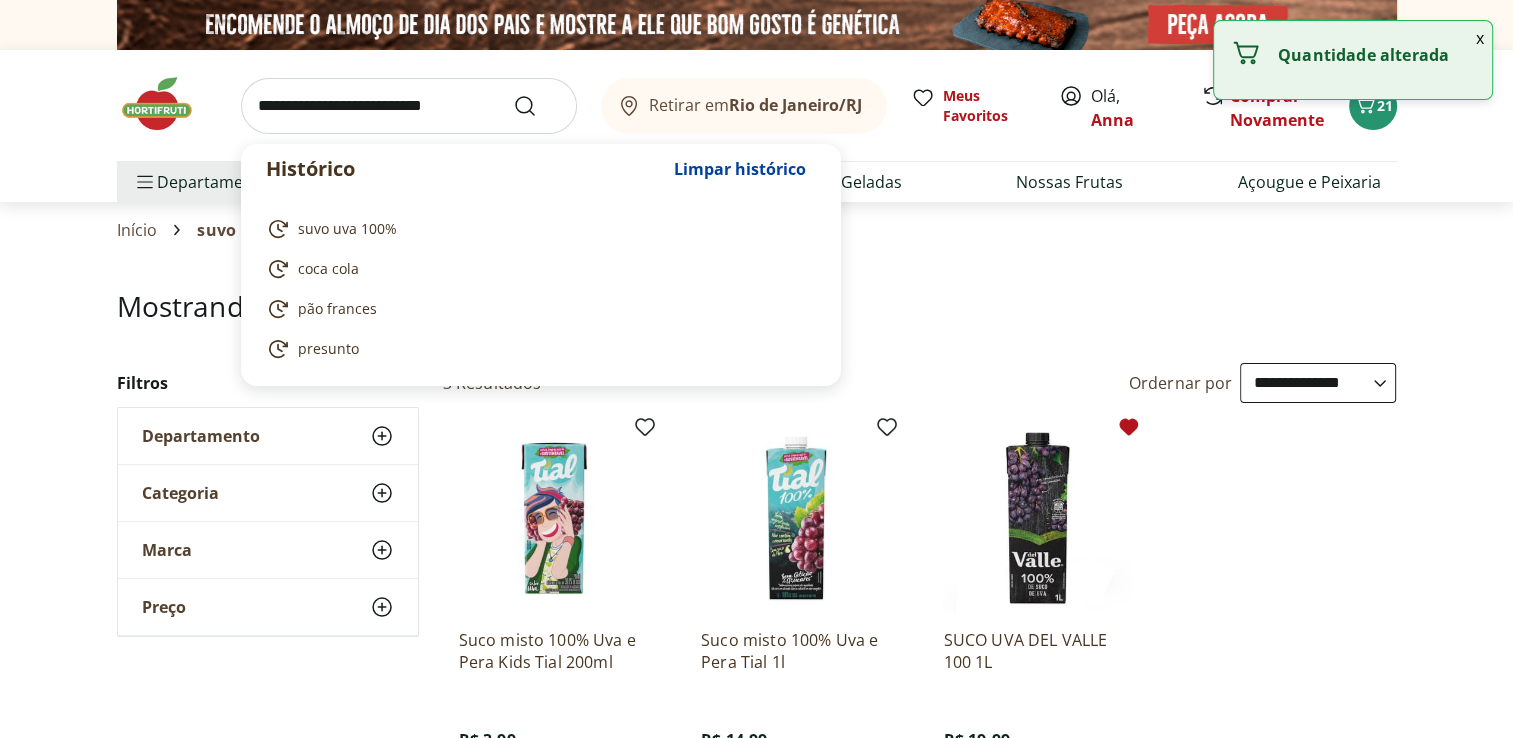 click at bounding box center (409, 106) 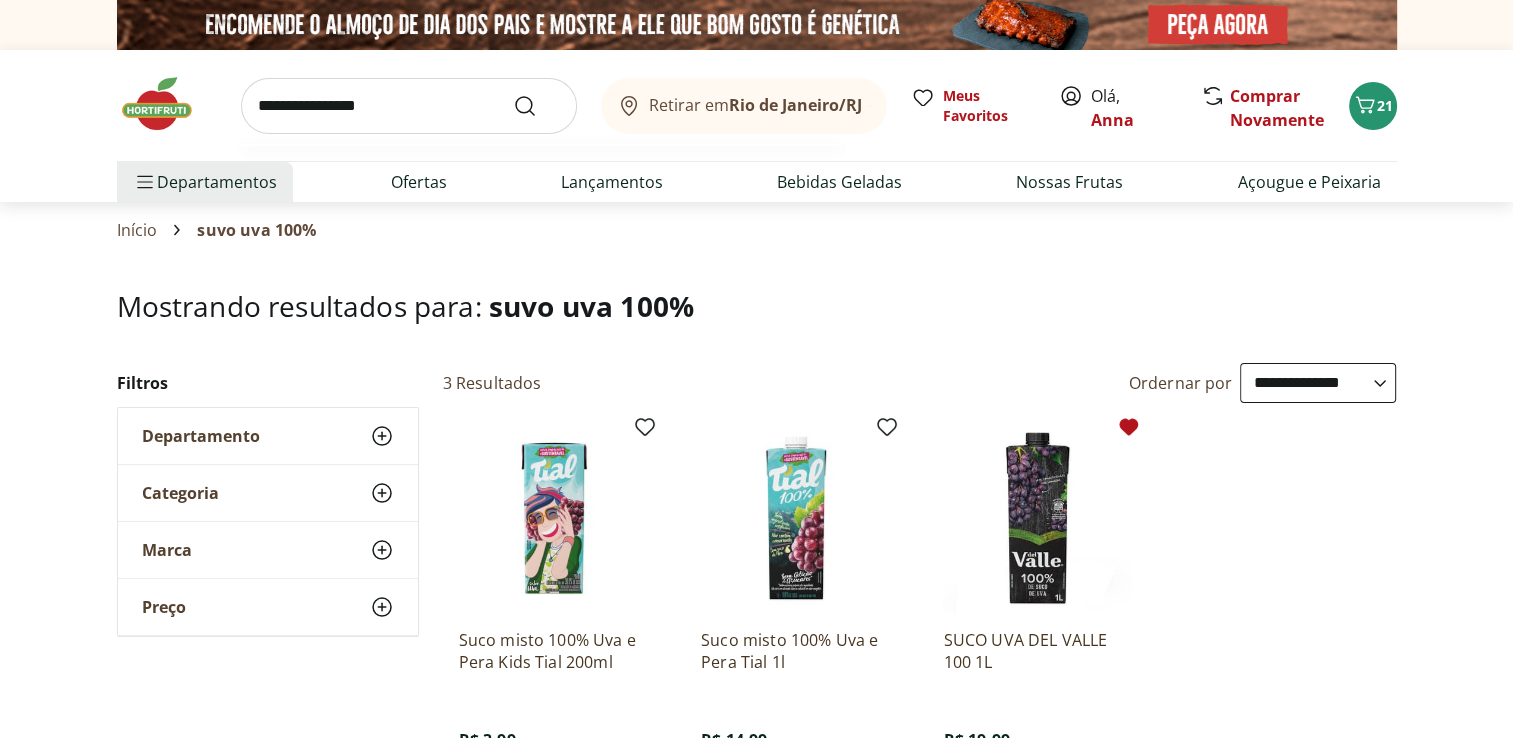 type on "**********" 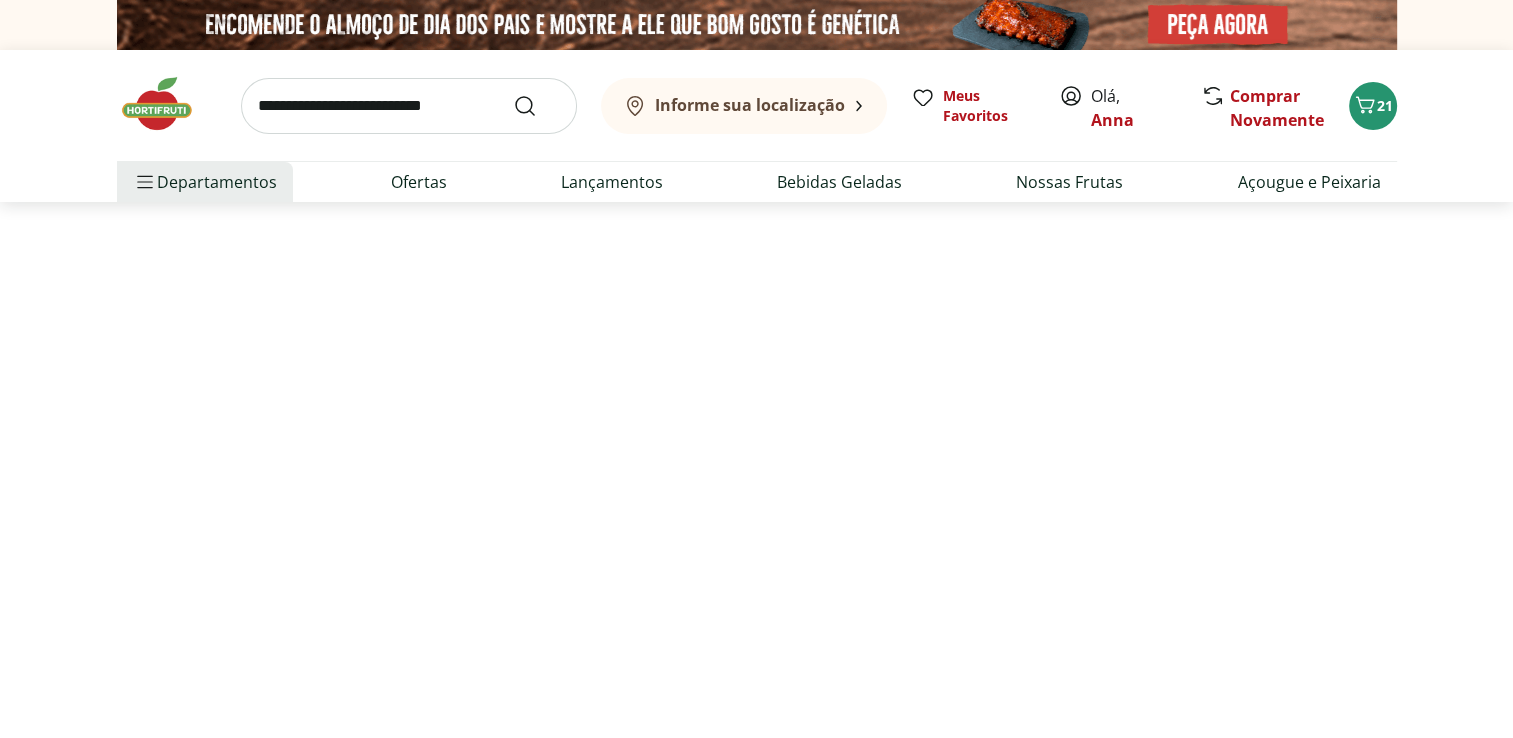 select on "**********" 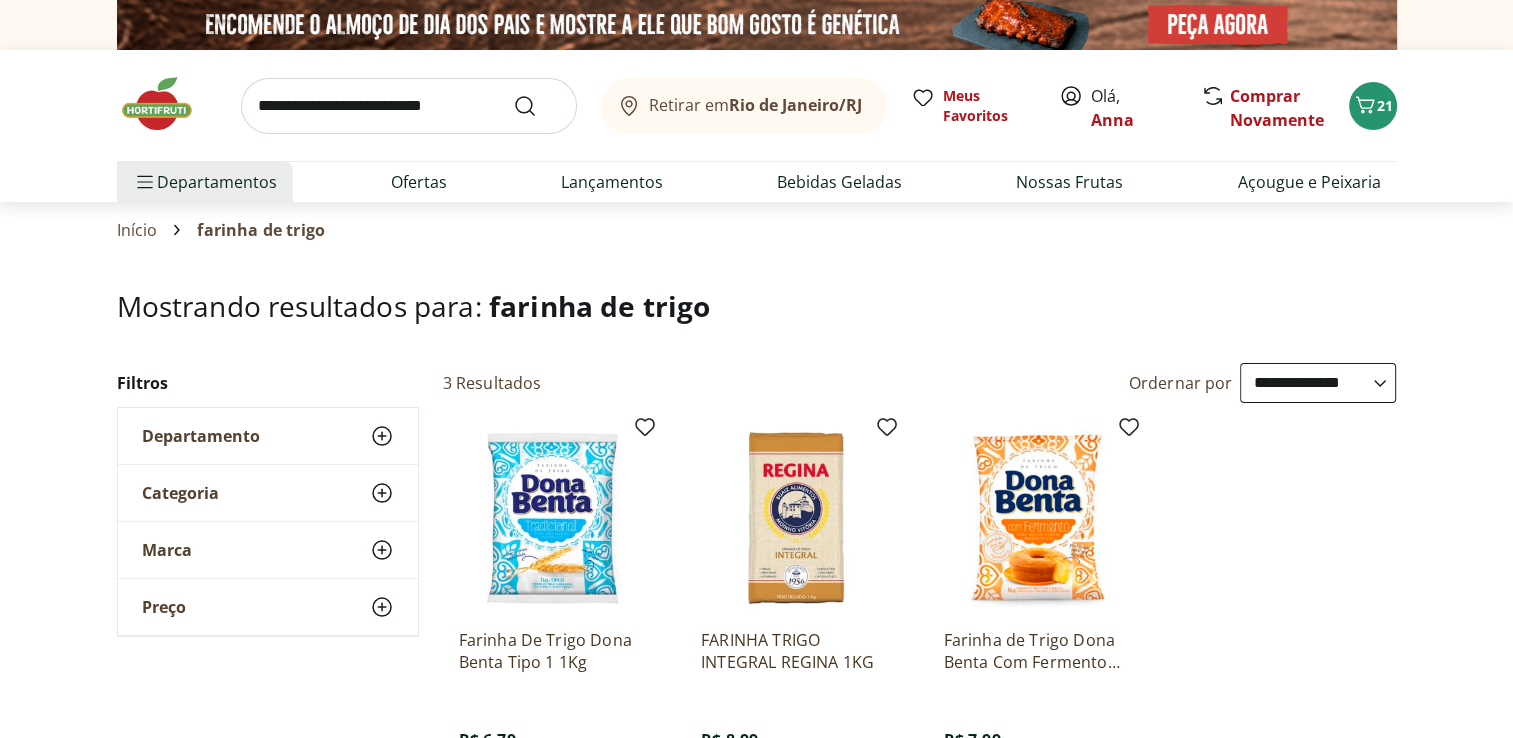 scroll, scrollTop: 300, scrollLeft: 0, axis: vertical 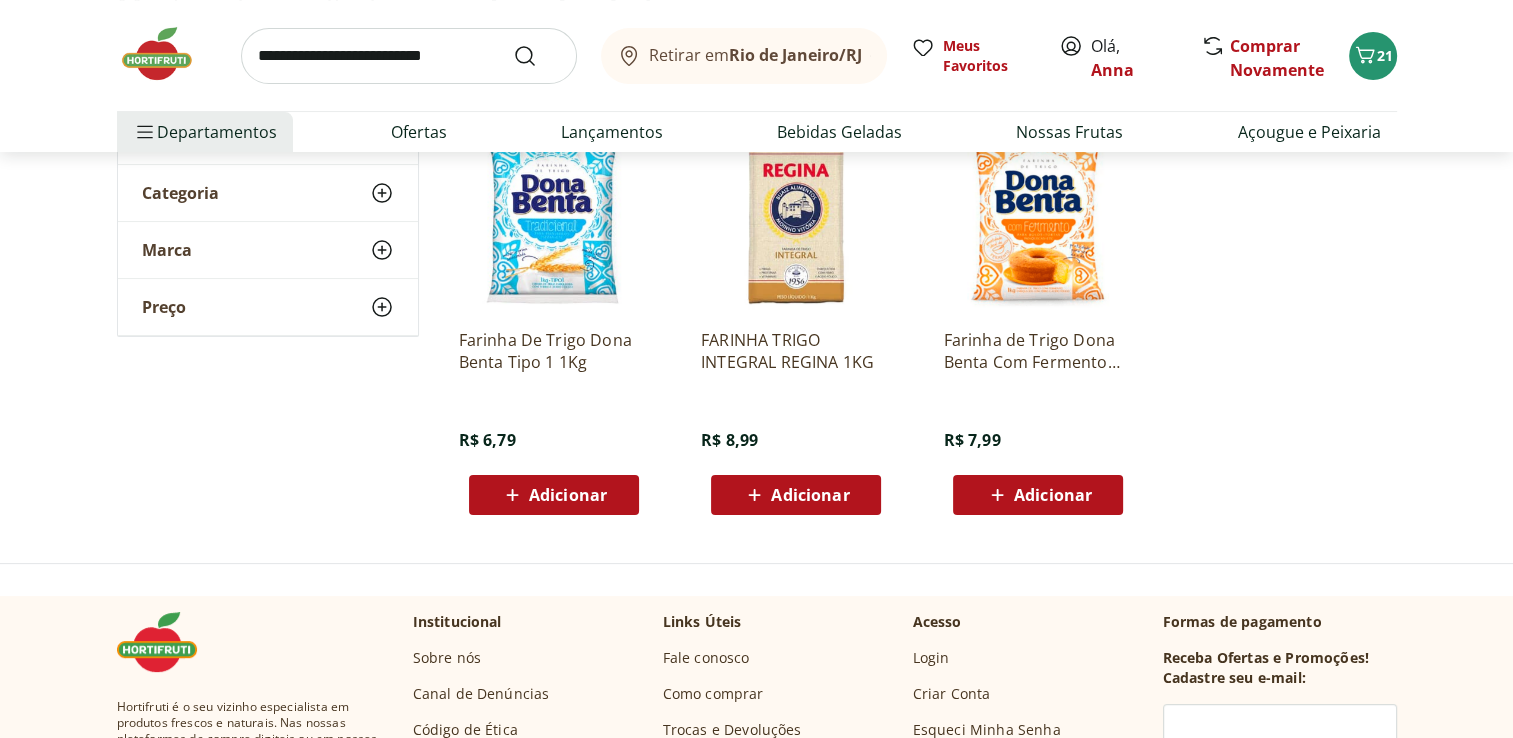 click on "Adicionar" at bounding box center [568, 495] 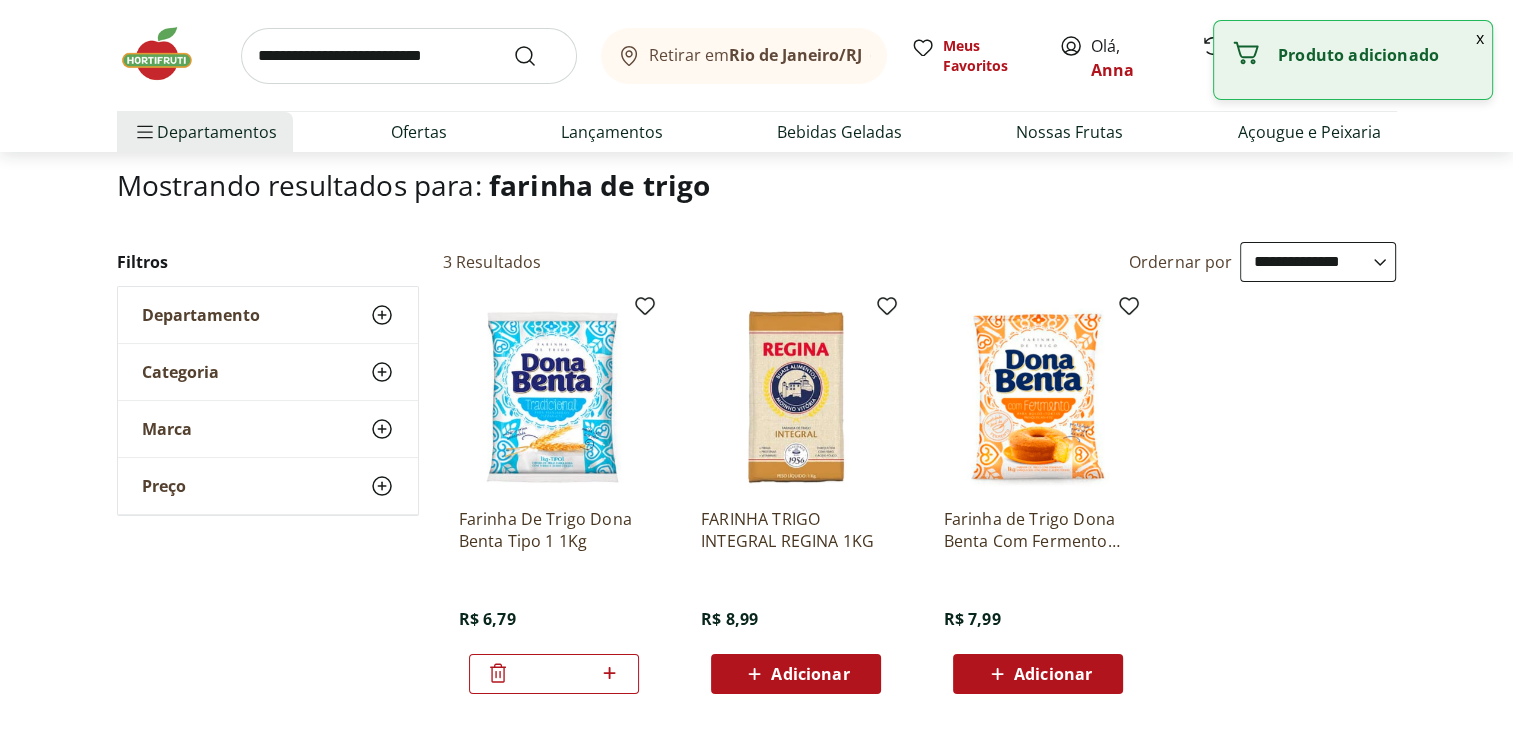 scroll, scrollTop: 0, scrollLeft: 0, axis: both 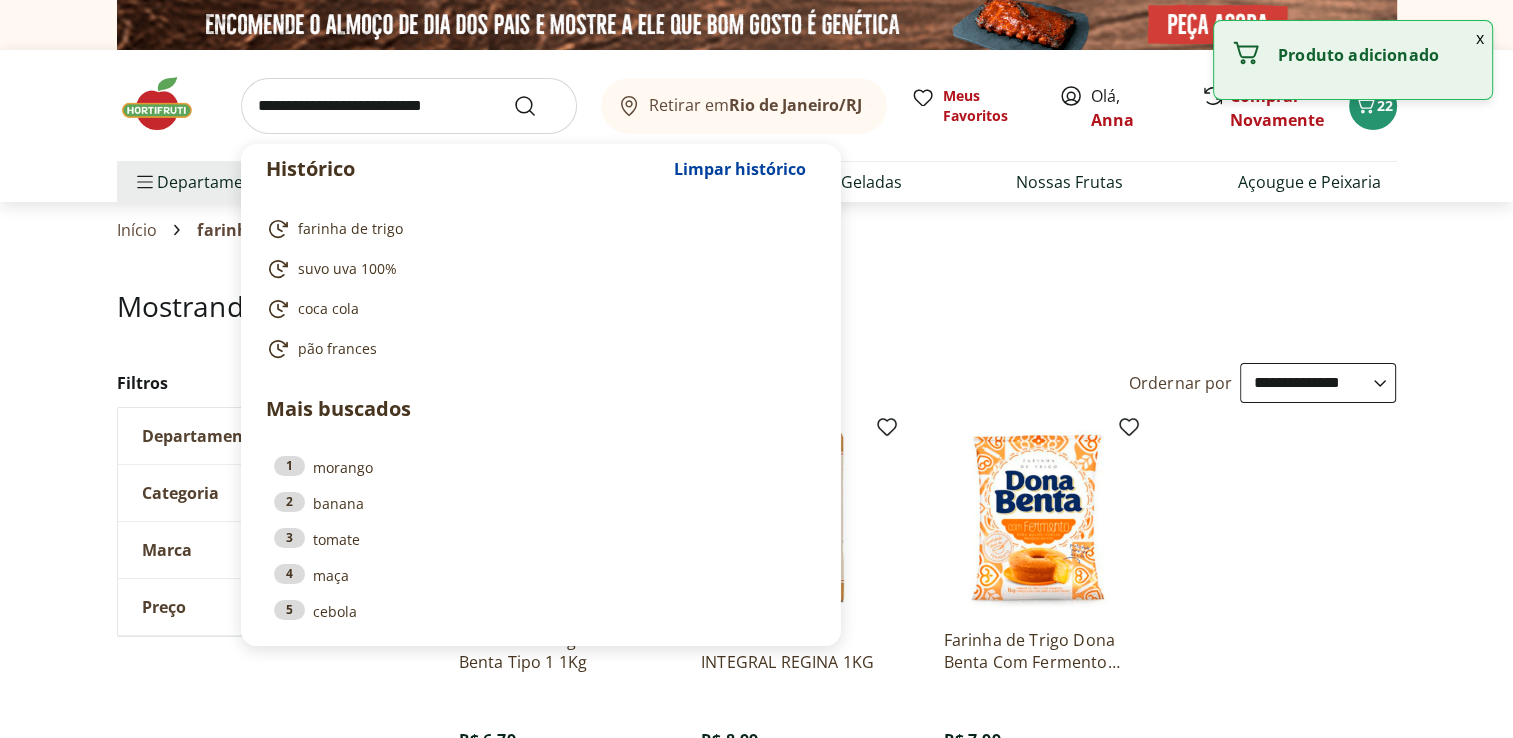click at bounding box center (409, 106) 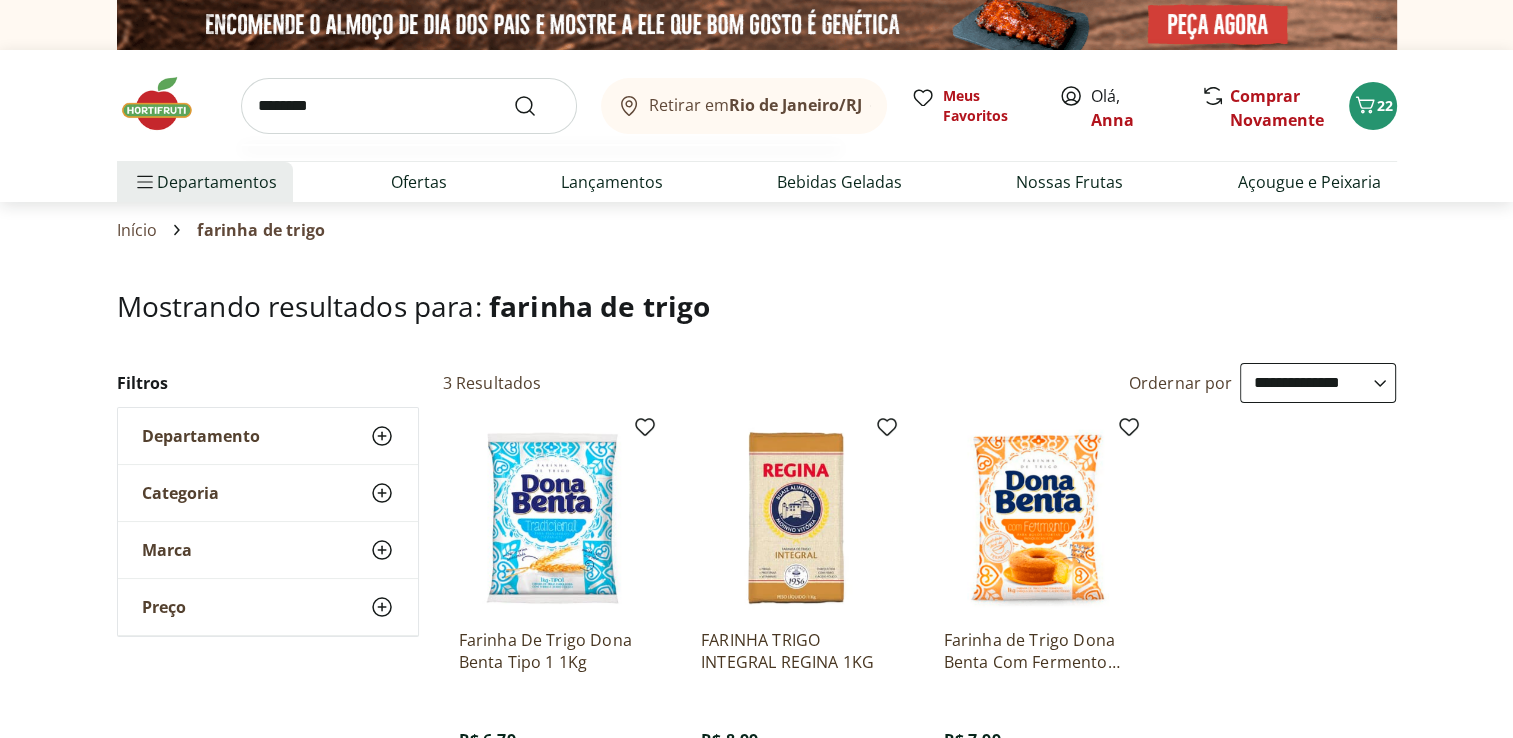 type on "********" 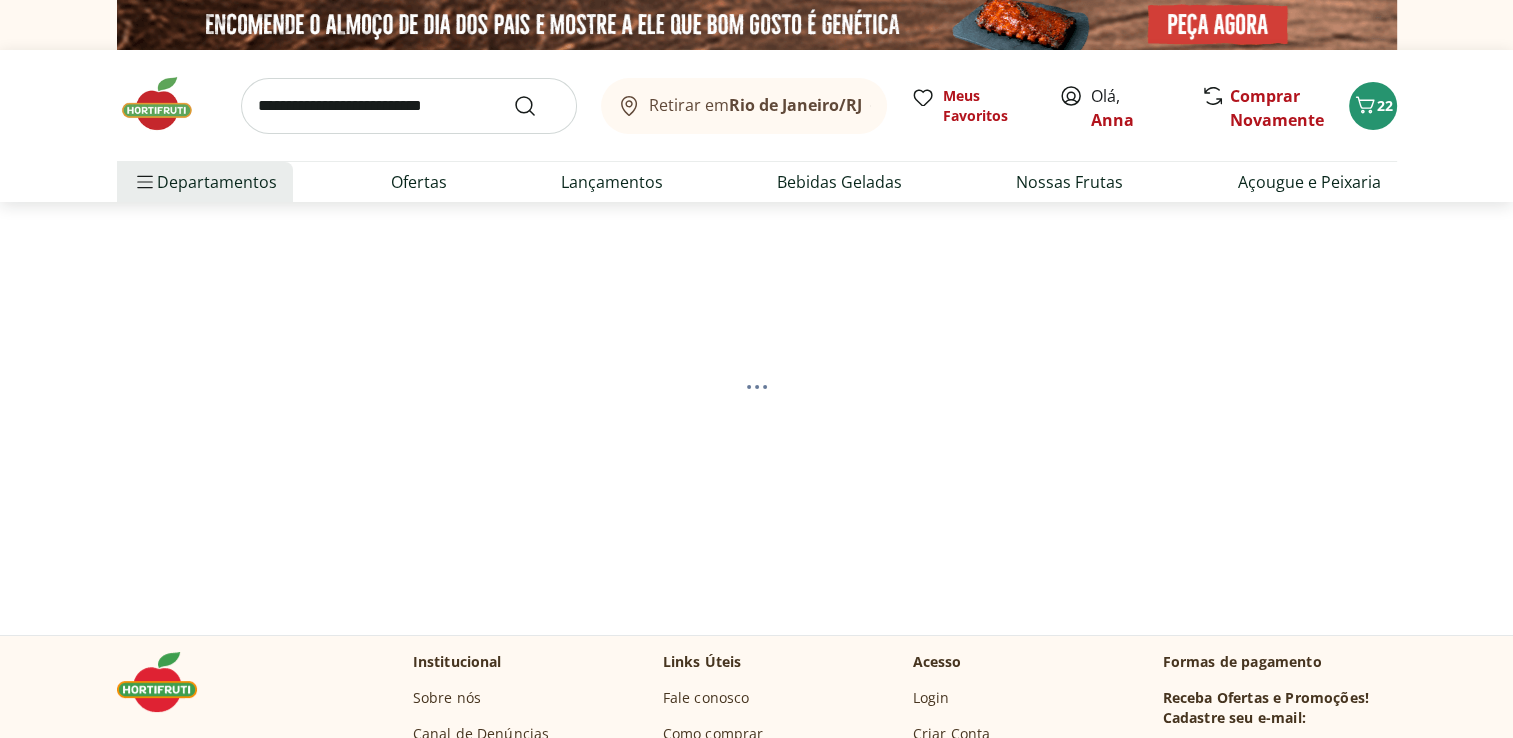 select on "**********" 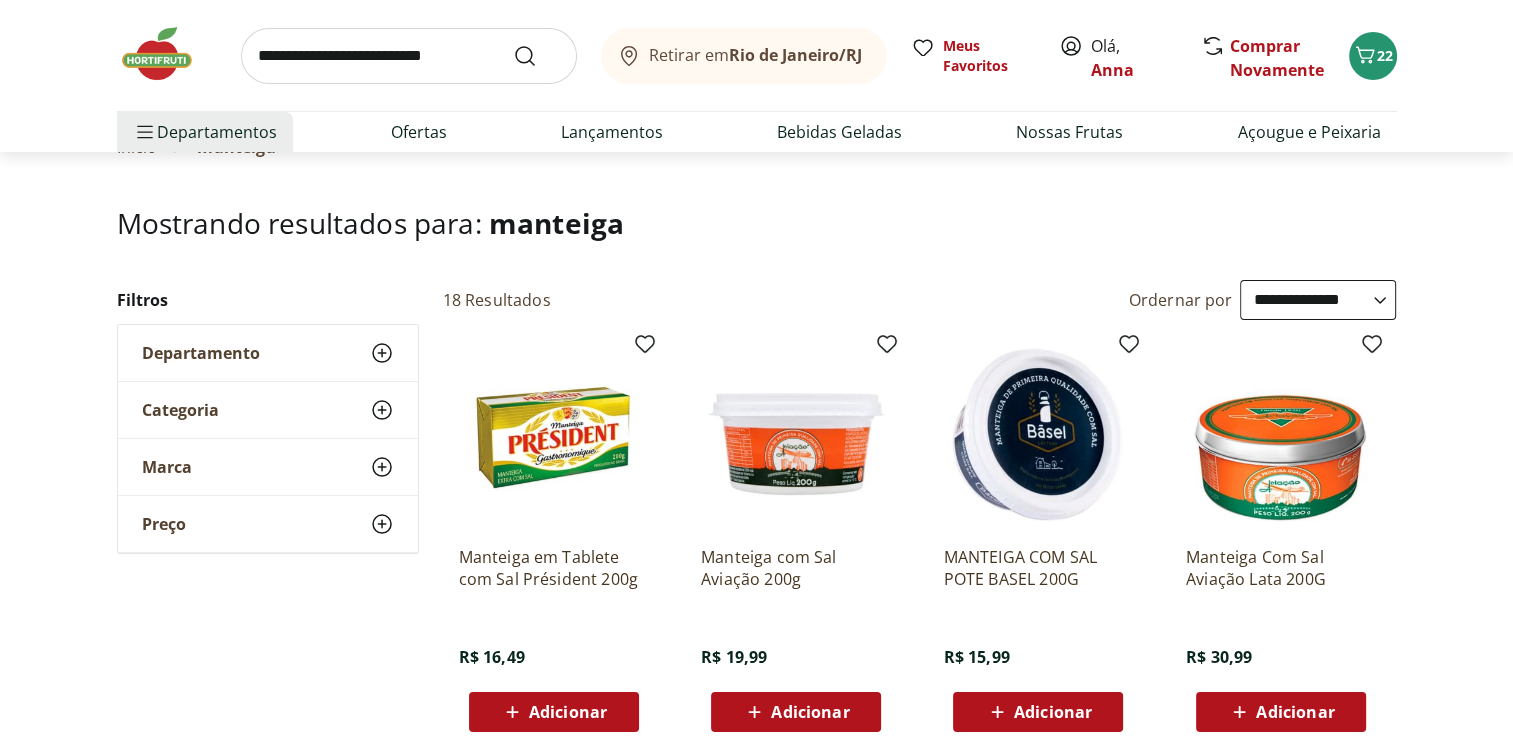 scroll, scrollTop: 200, scrollLeft: 0, axis: vertical 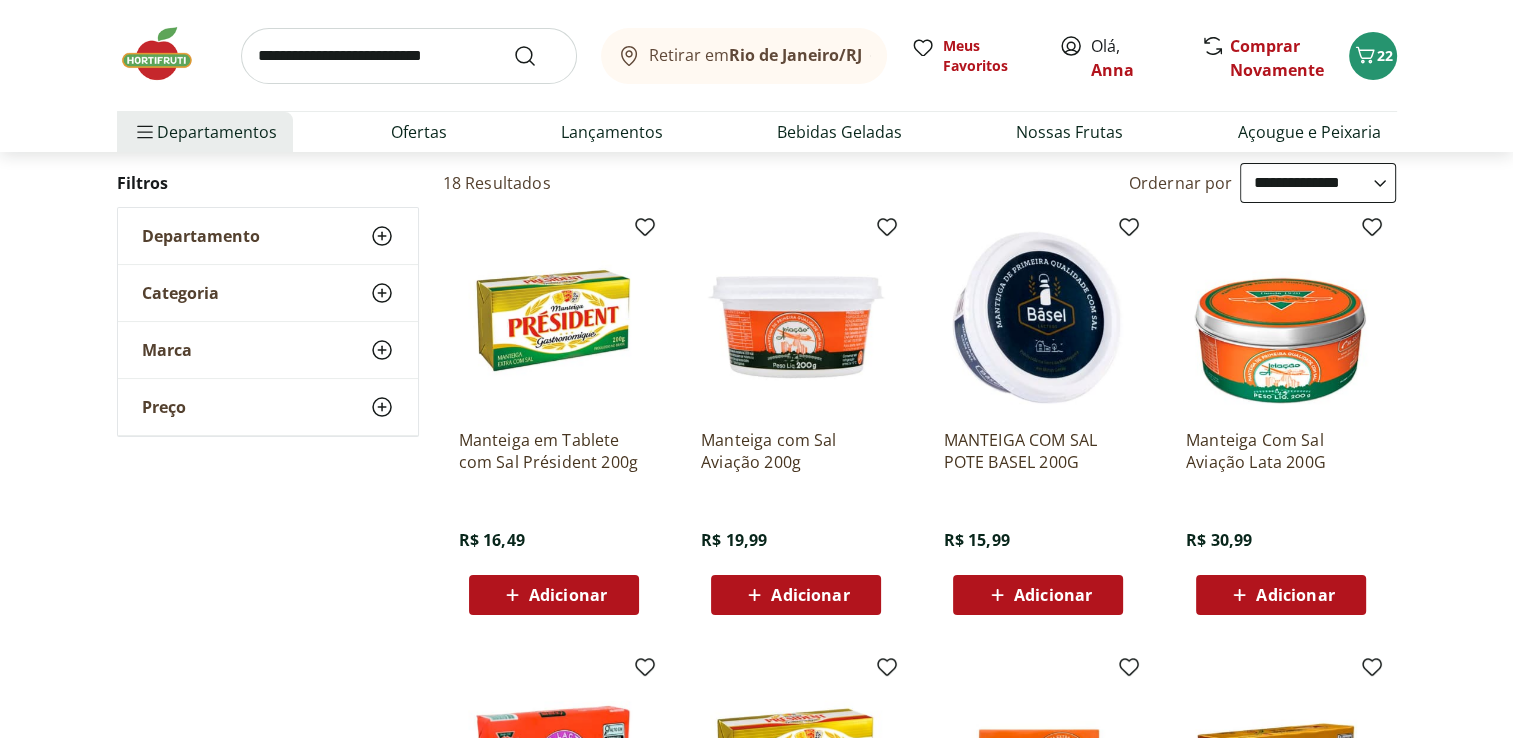 click on "Adicionar" at bounding box center (810, 595) 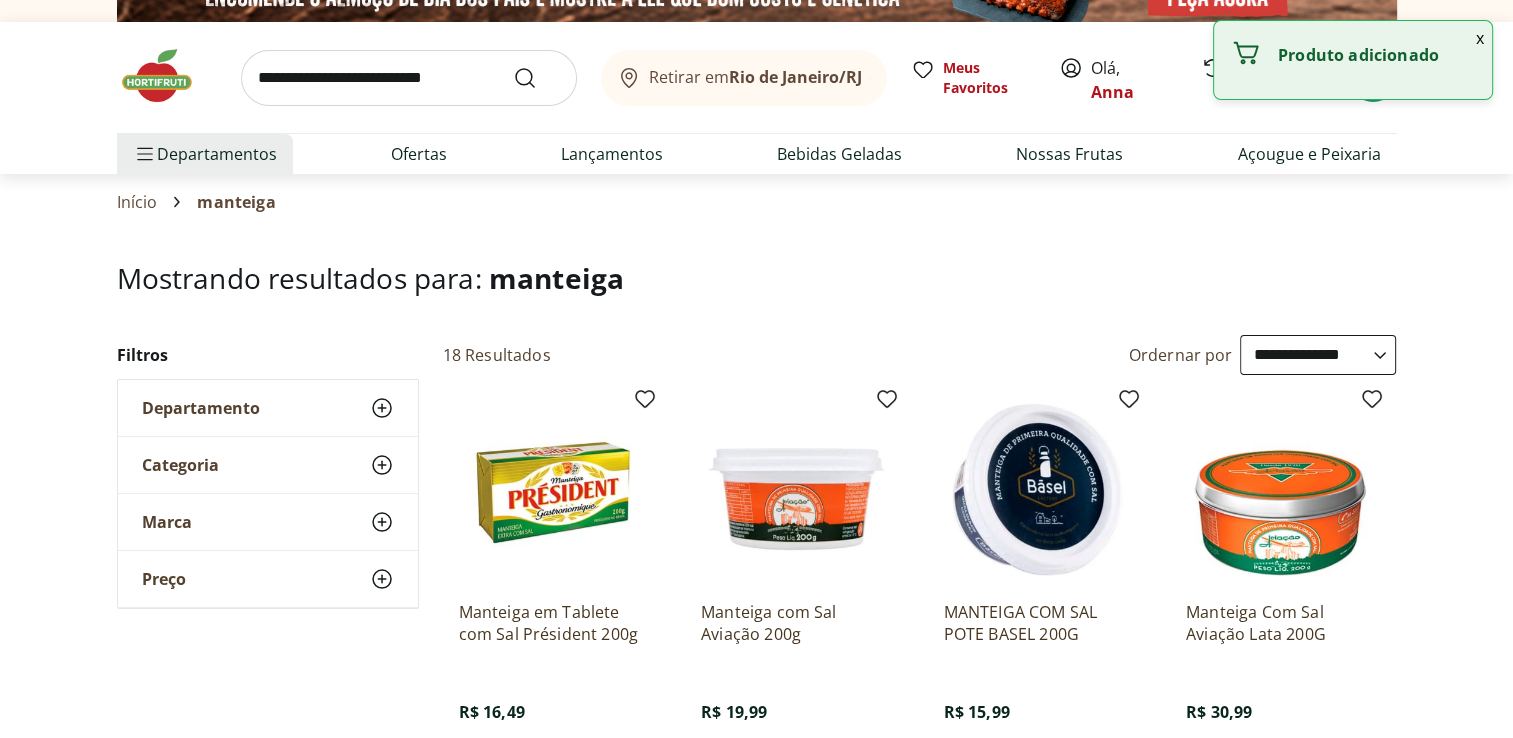 scroll, scrollTop: 0, scrollLeft: 0, axis: both 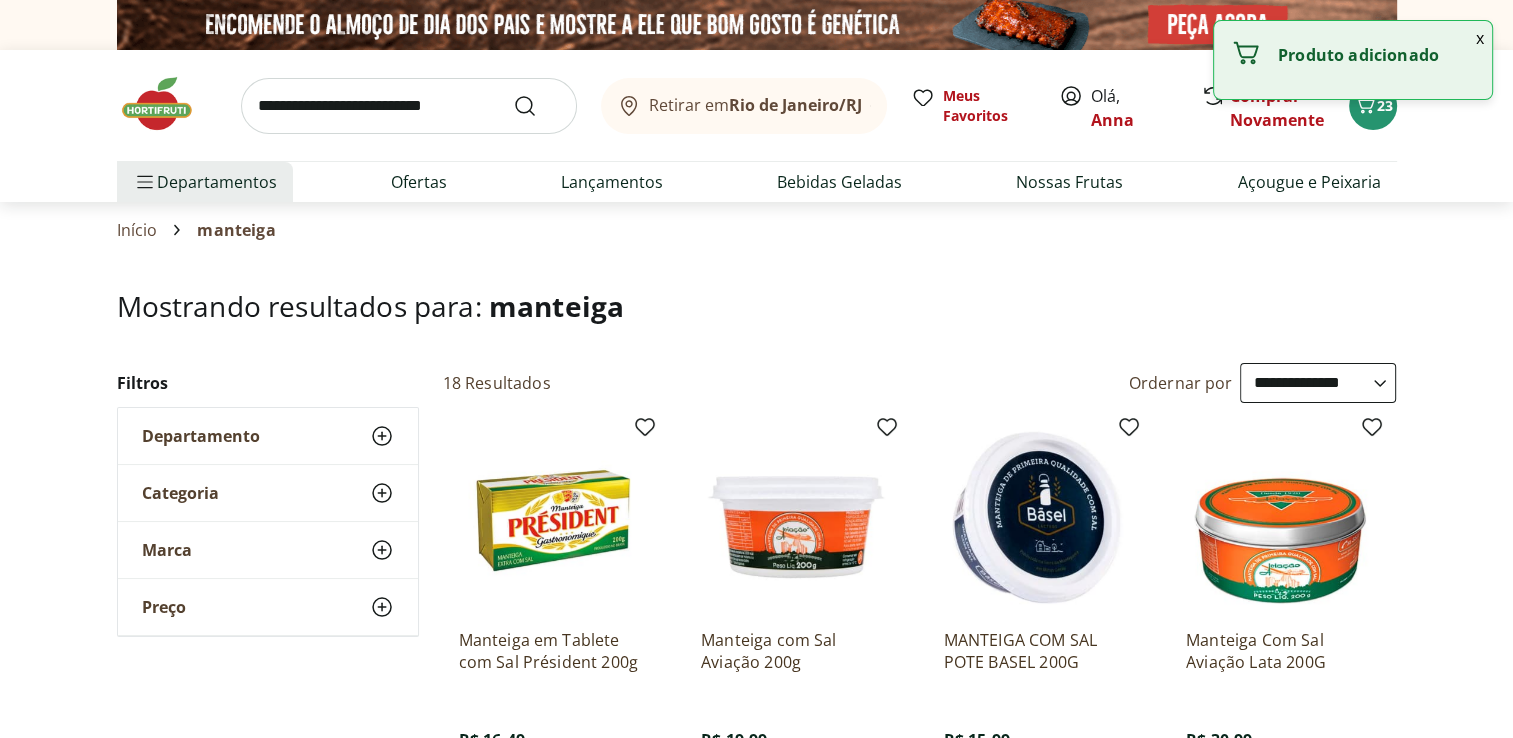 click at bounding box center (409, 106) 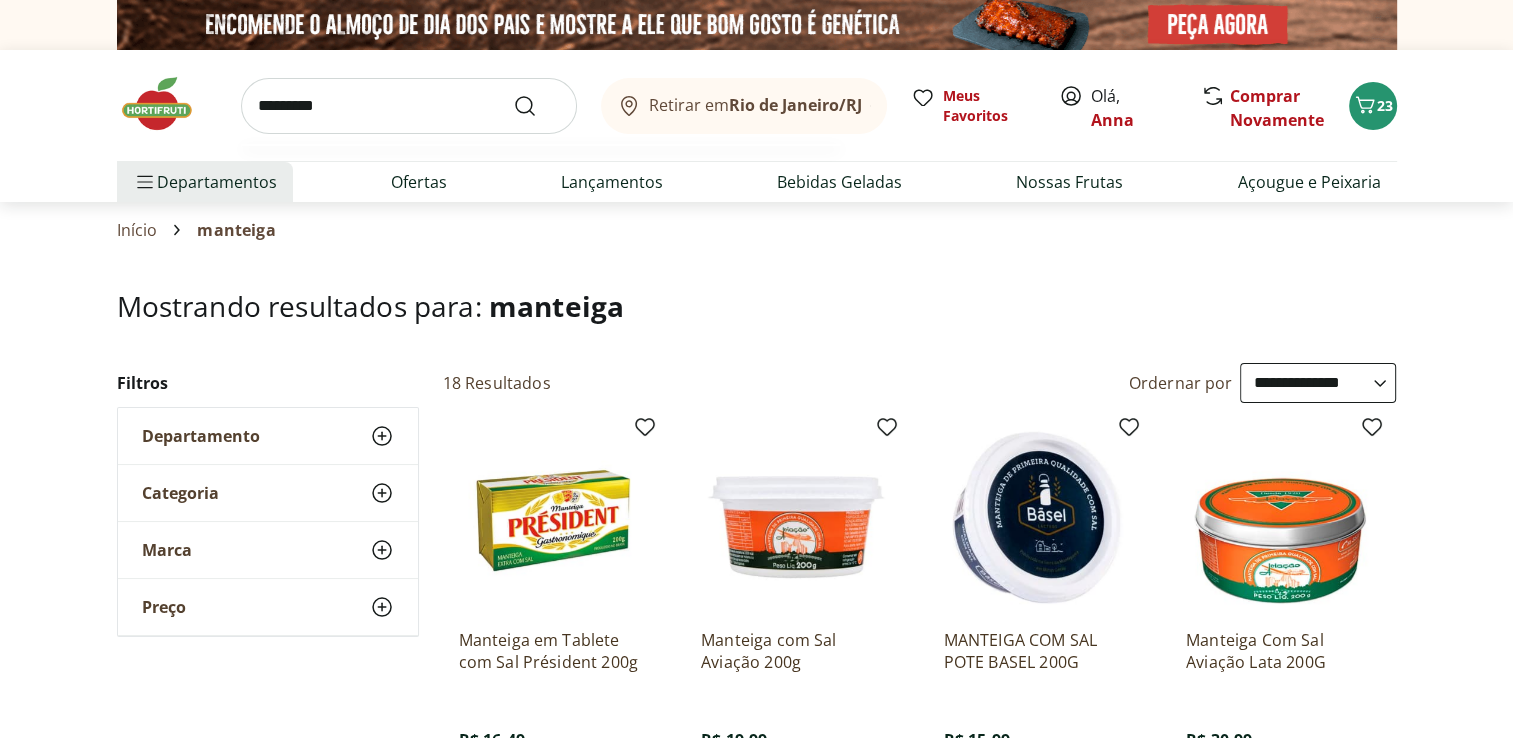 type on "*********" 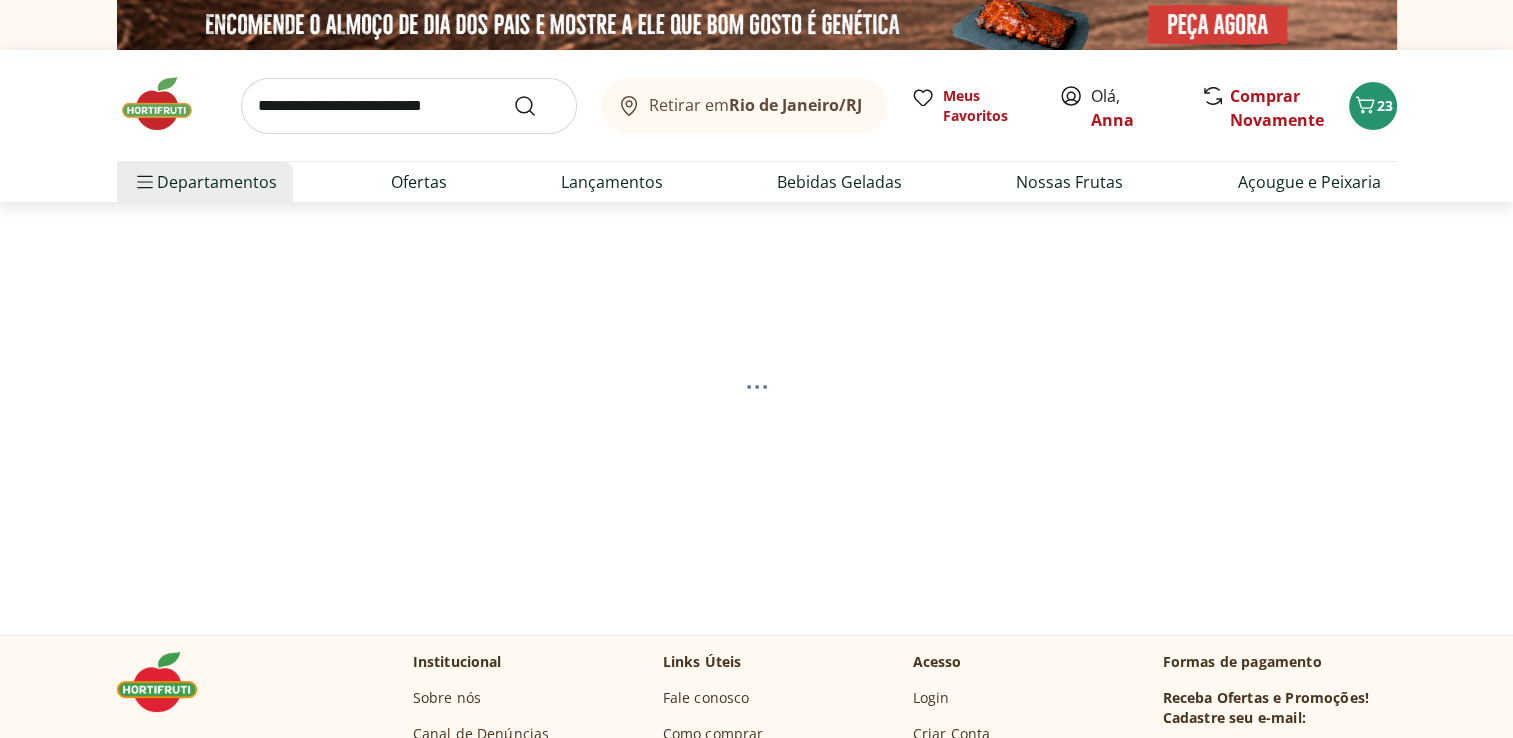 select on "**********" 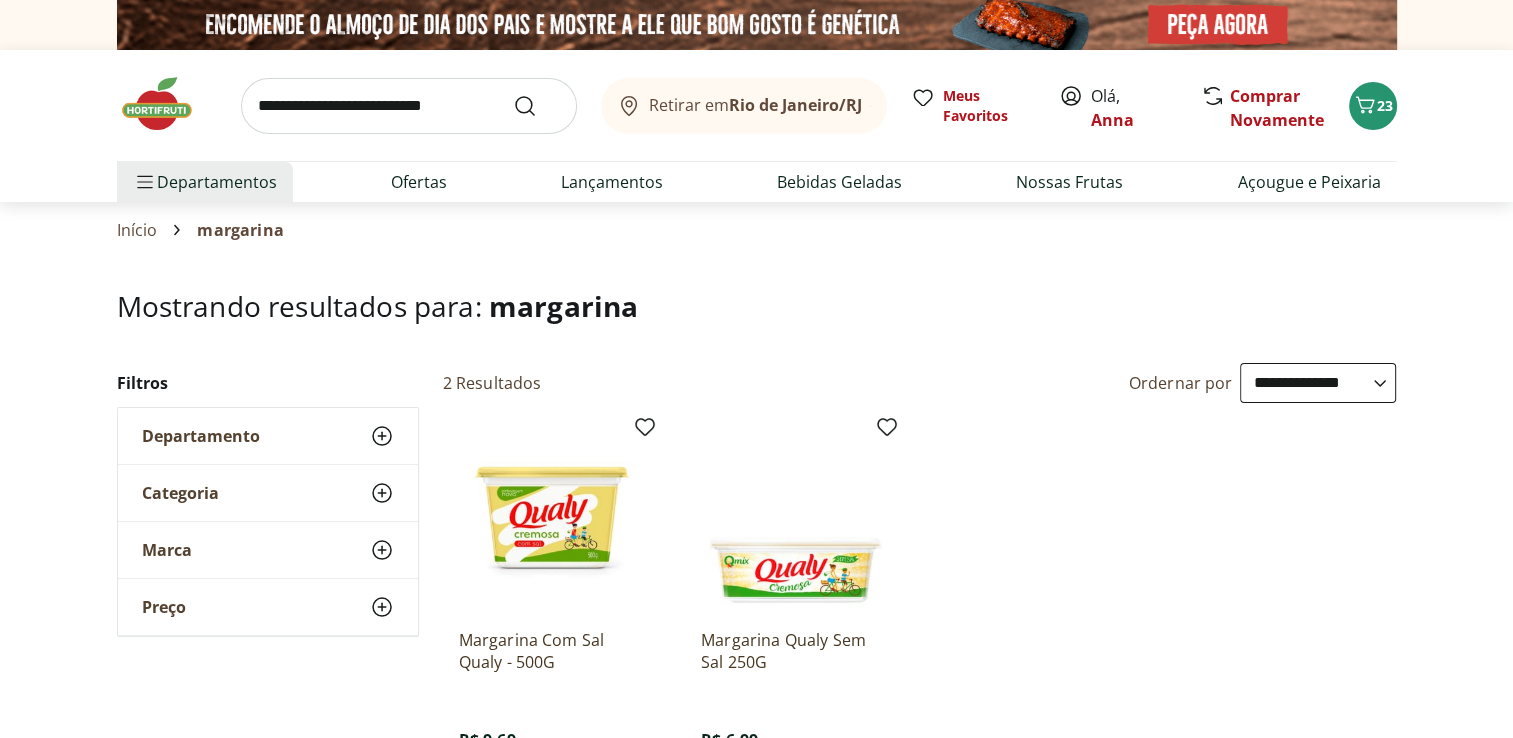 scroll, scrollTop: 300, scrollLeft: 0, axis: vertical 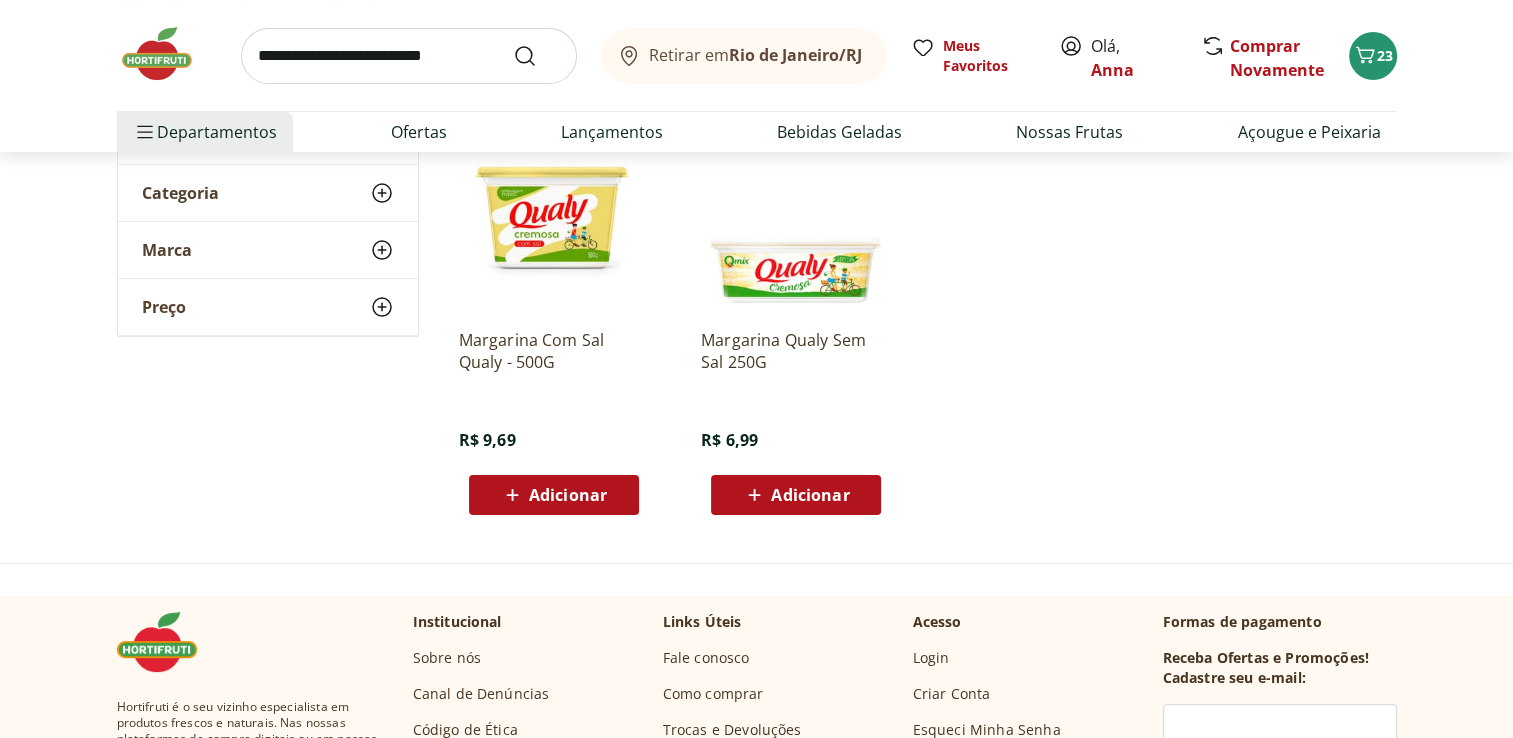 click on "Adicionar" at bounding box center [554, 495] 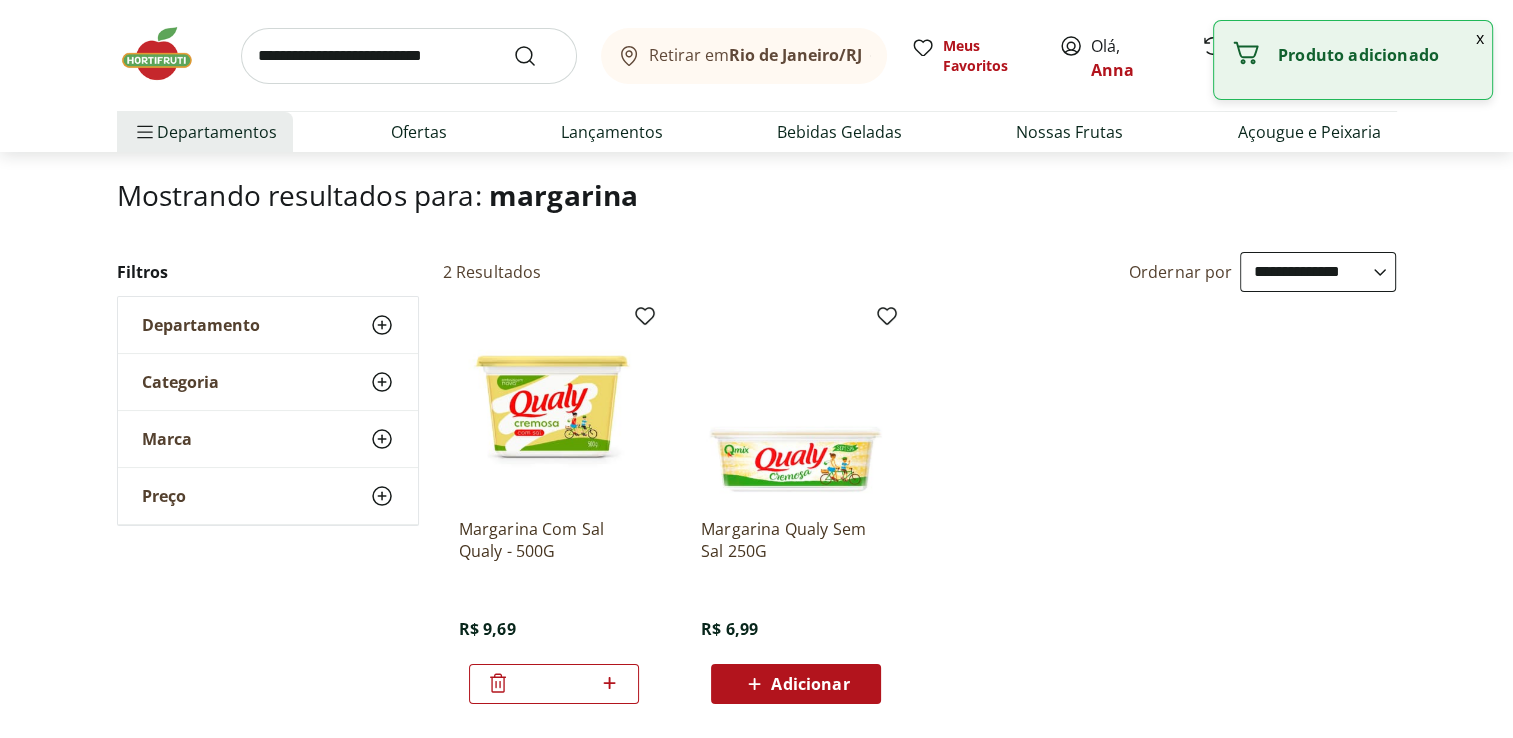 scroll, scrollTop: 0, scrollLeft: 0, axis: both 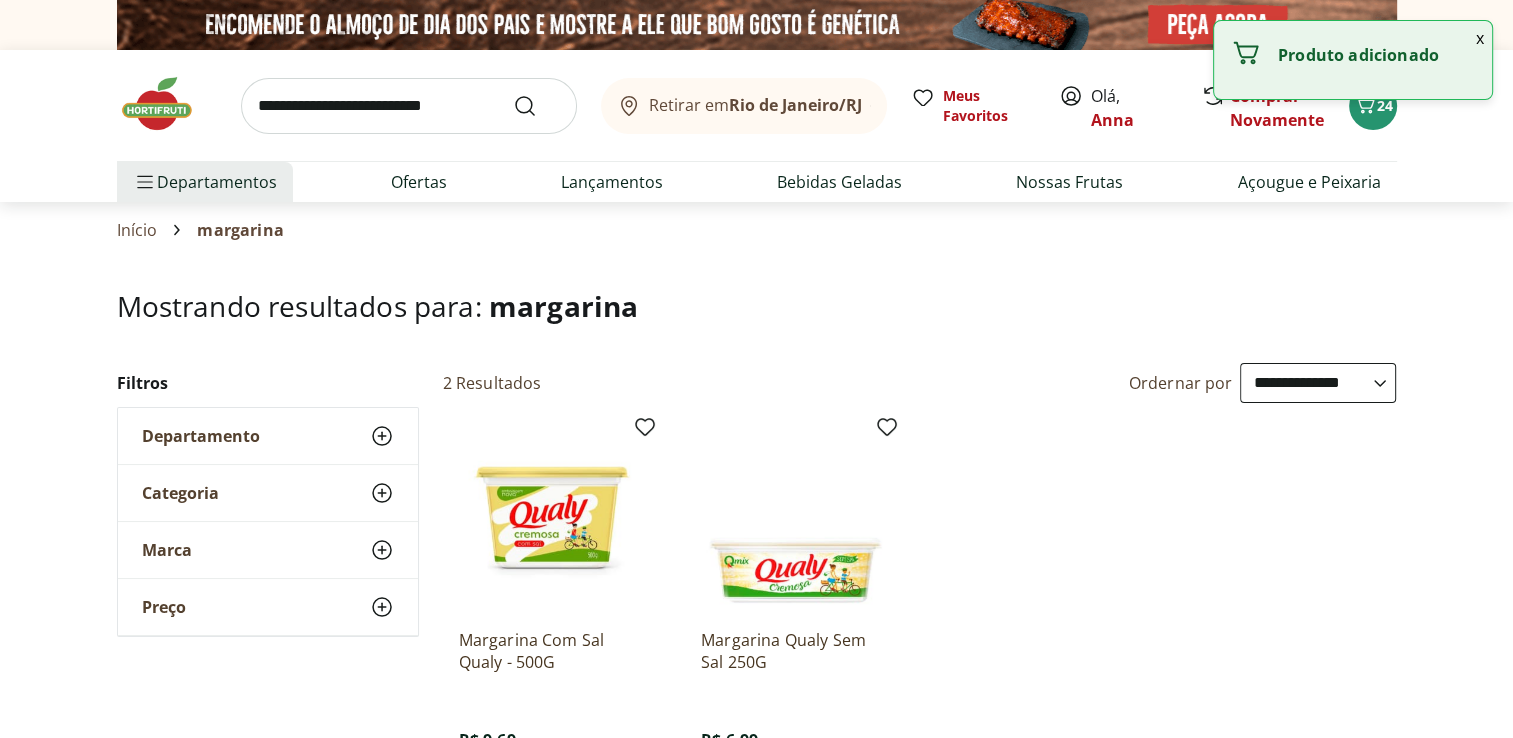 click at bounding box center [409, 106] 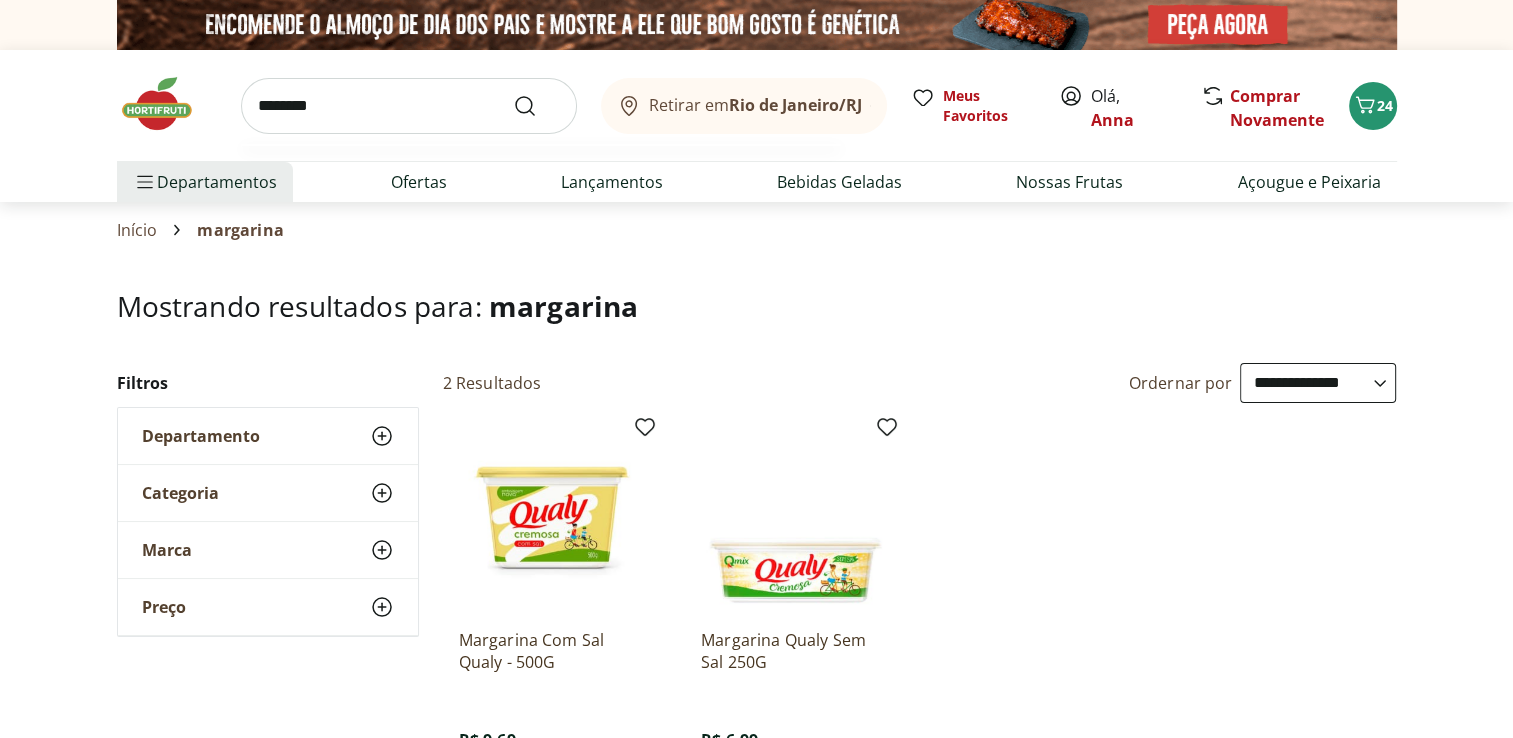 type on "********" 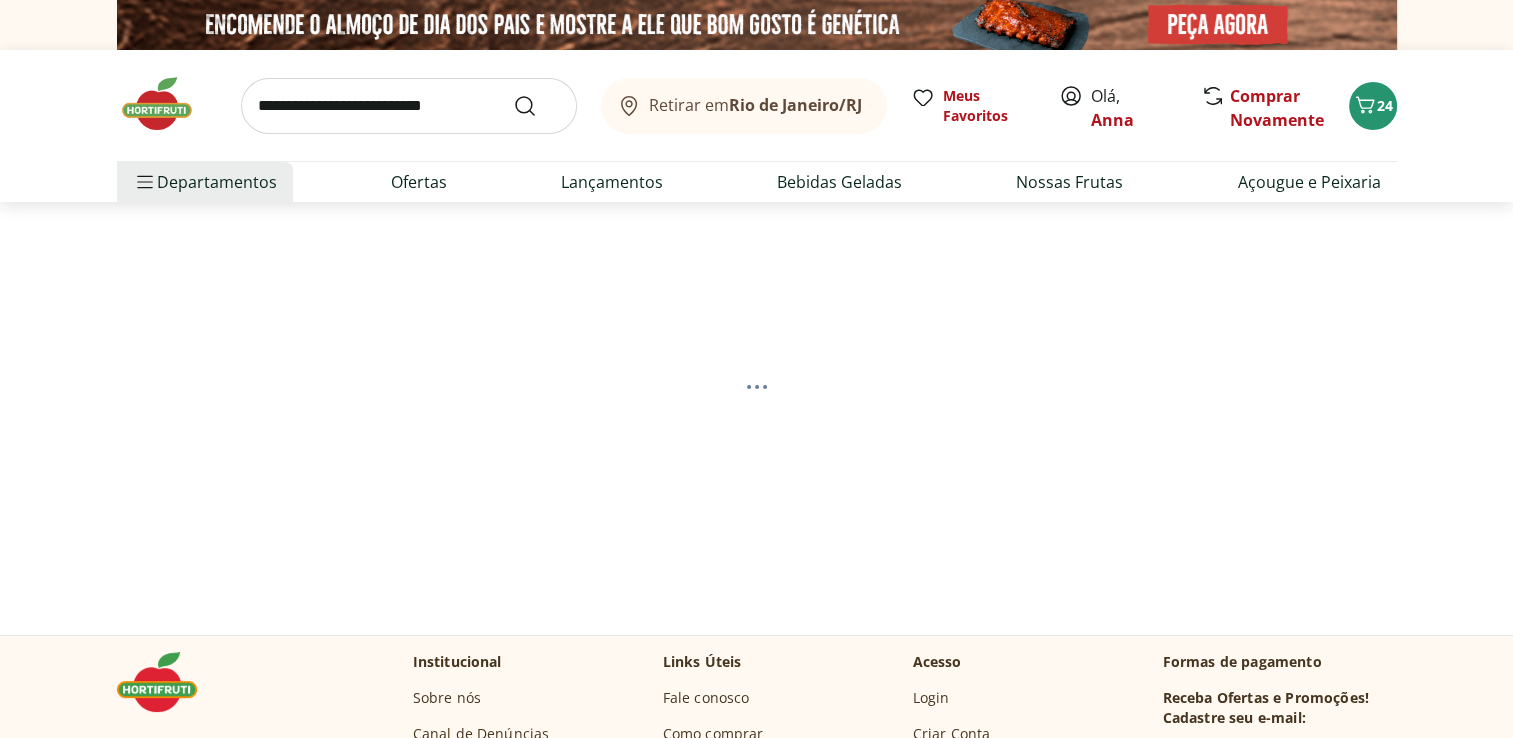 select on "**********" 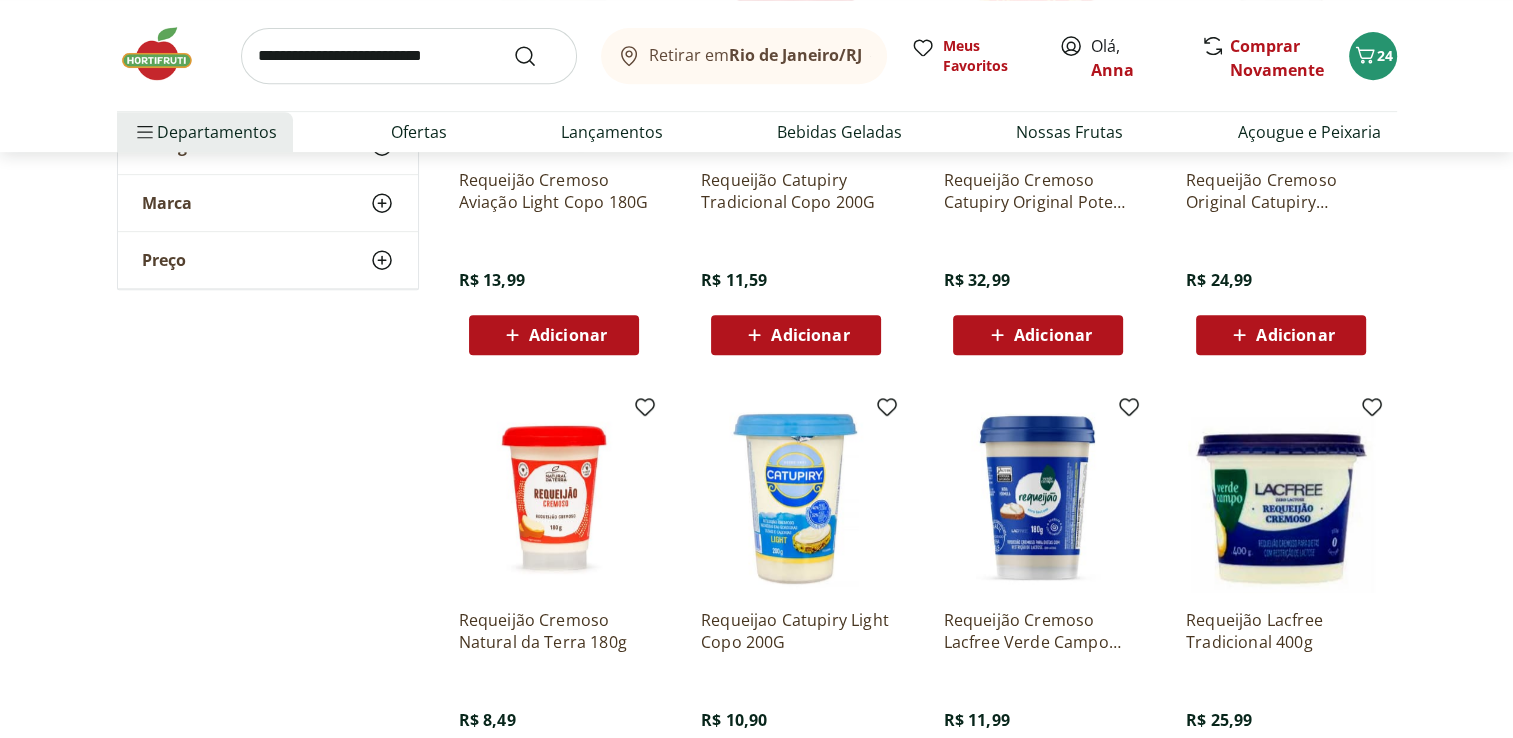 scroll, scrollTop: 1100, scrollLeft: 0, axis: vertical 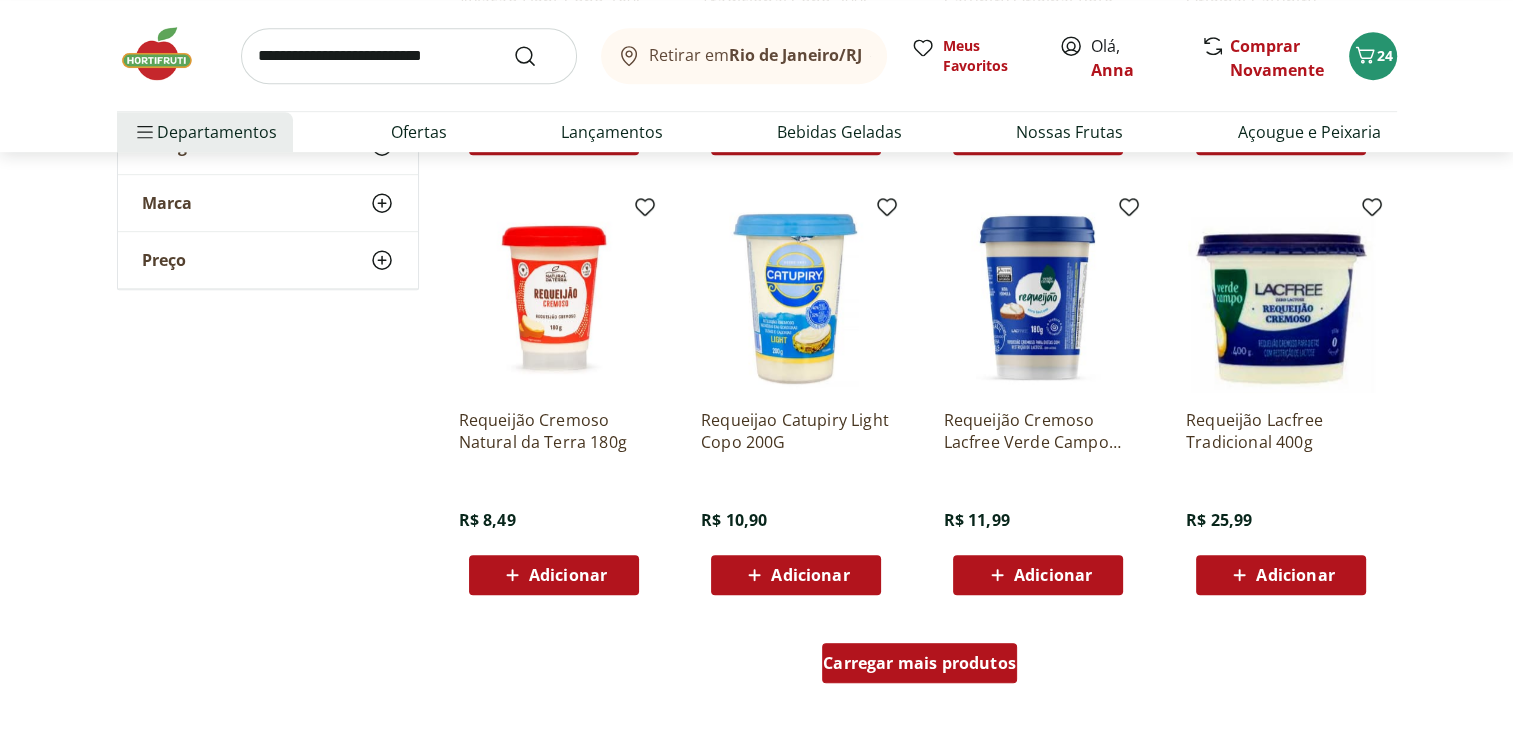 click on "Carregar mais produtos" at bounding box center (919, 663) 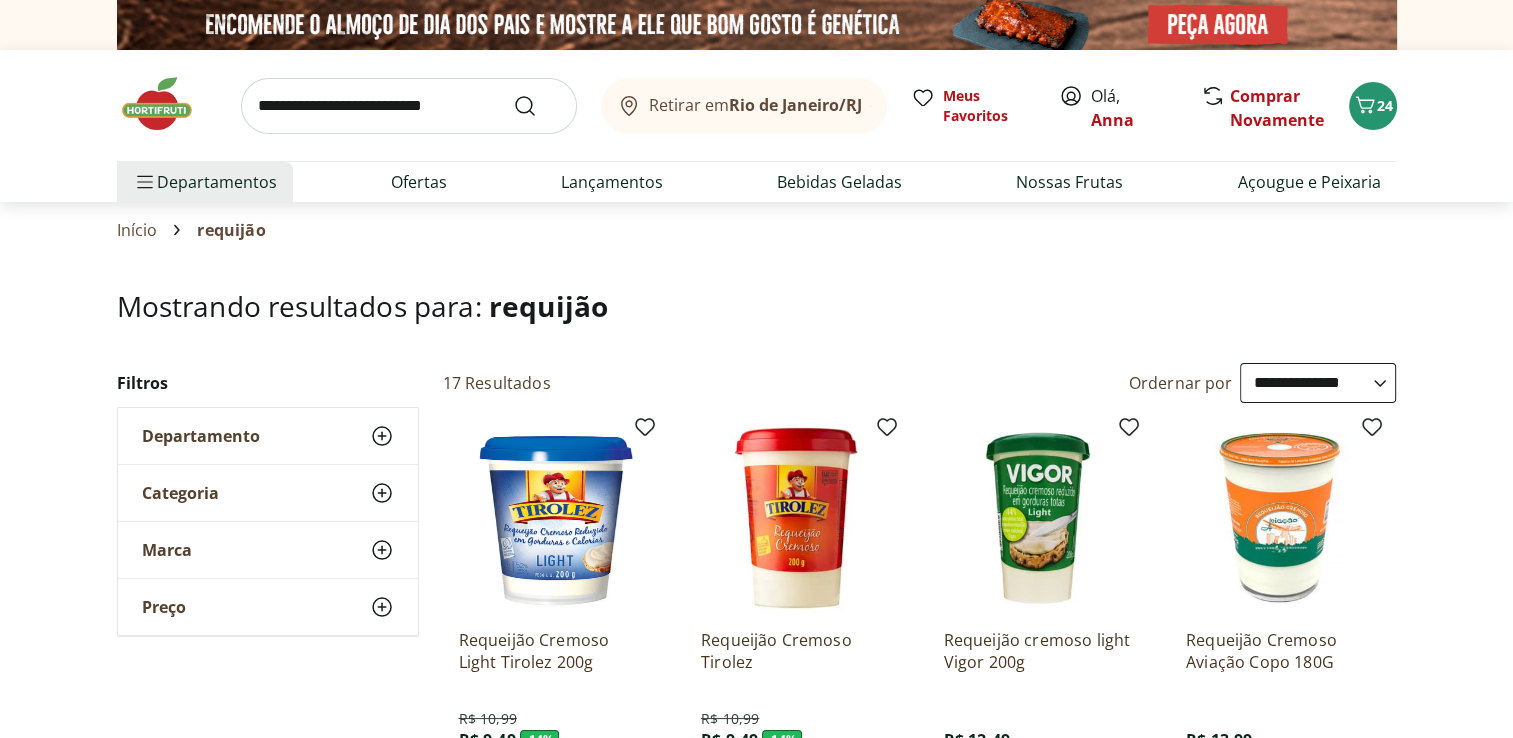 scroll, scrollTop: 200, scrollLeft: 0, axis: vertical 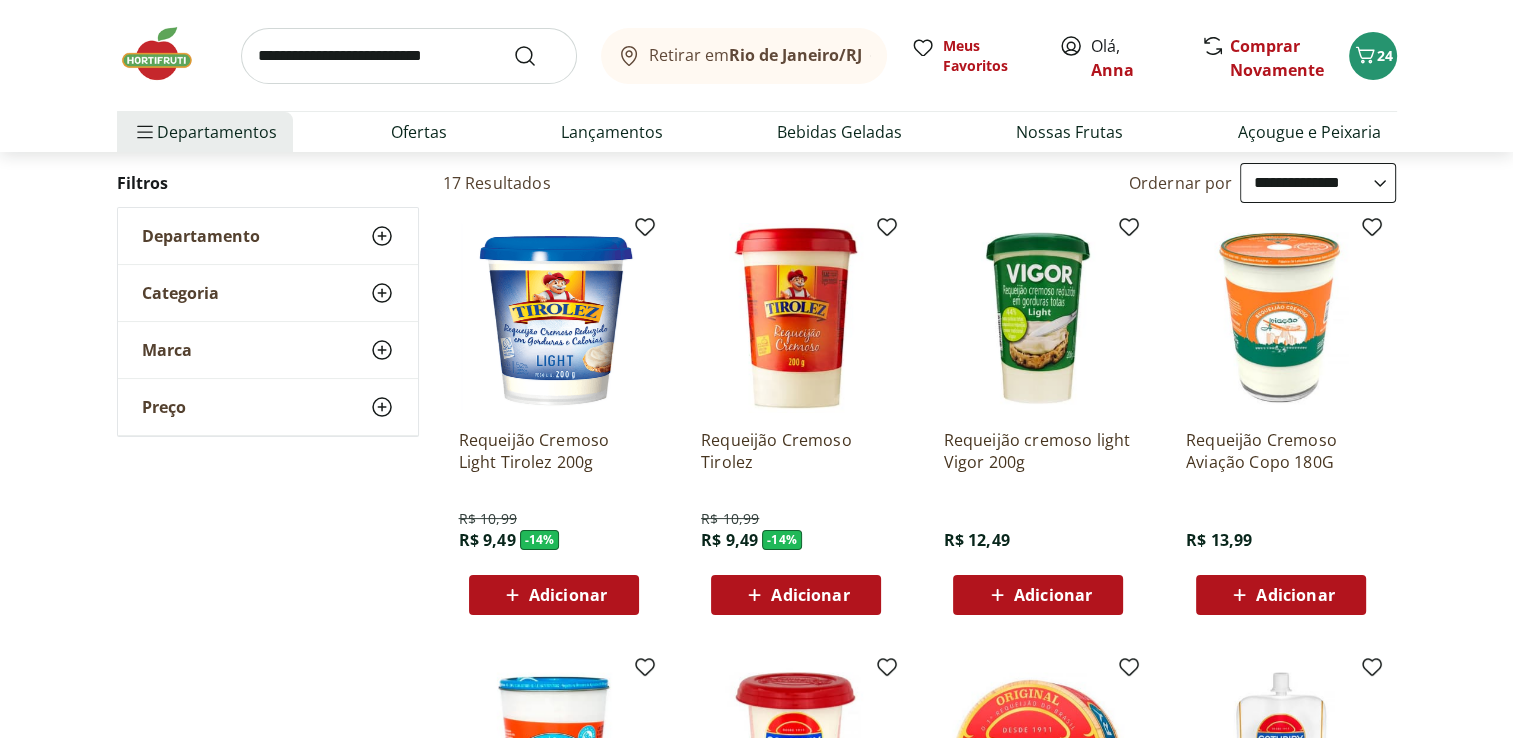 click on "Adicionar" at bounding box center (810, 595) 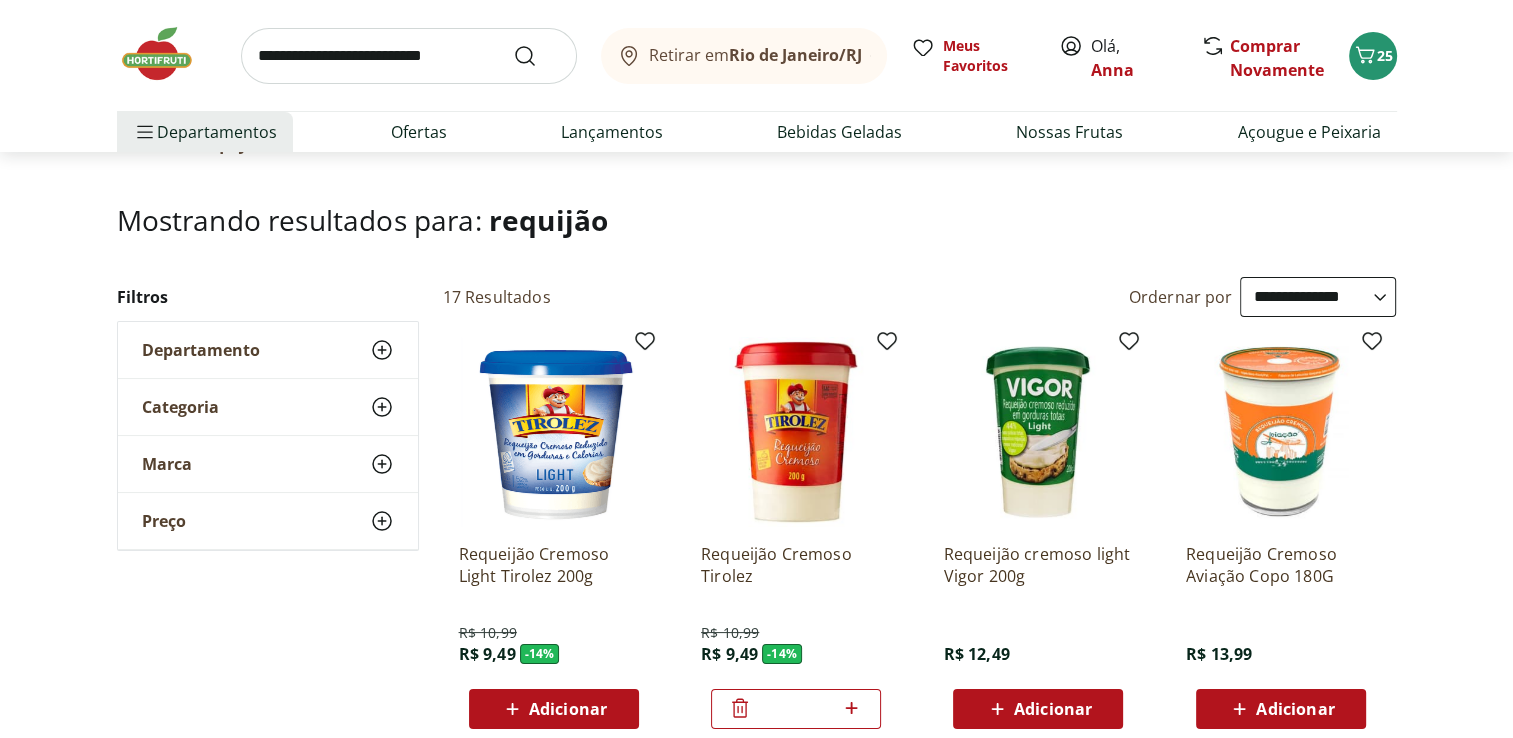 scroll, scrollTop: 0, scrollLeft: 0, axis: both 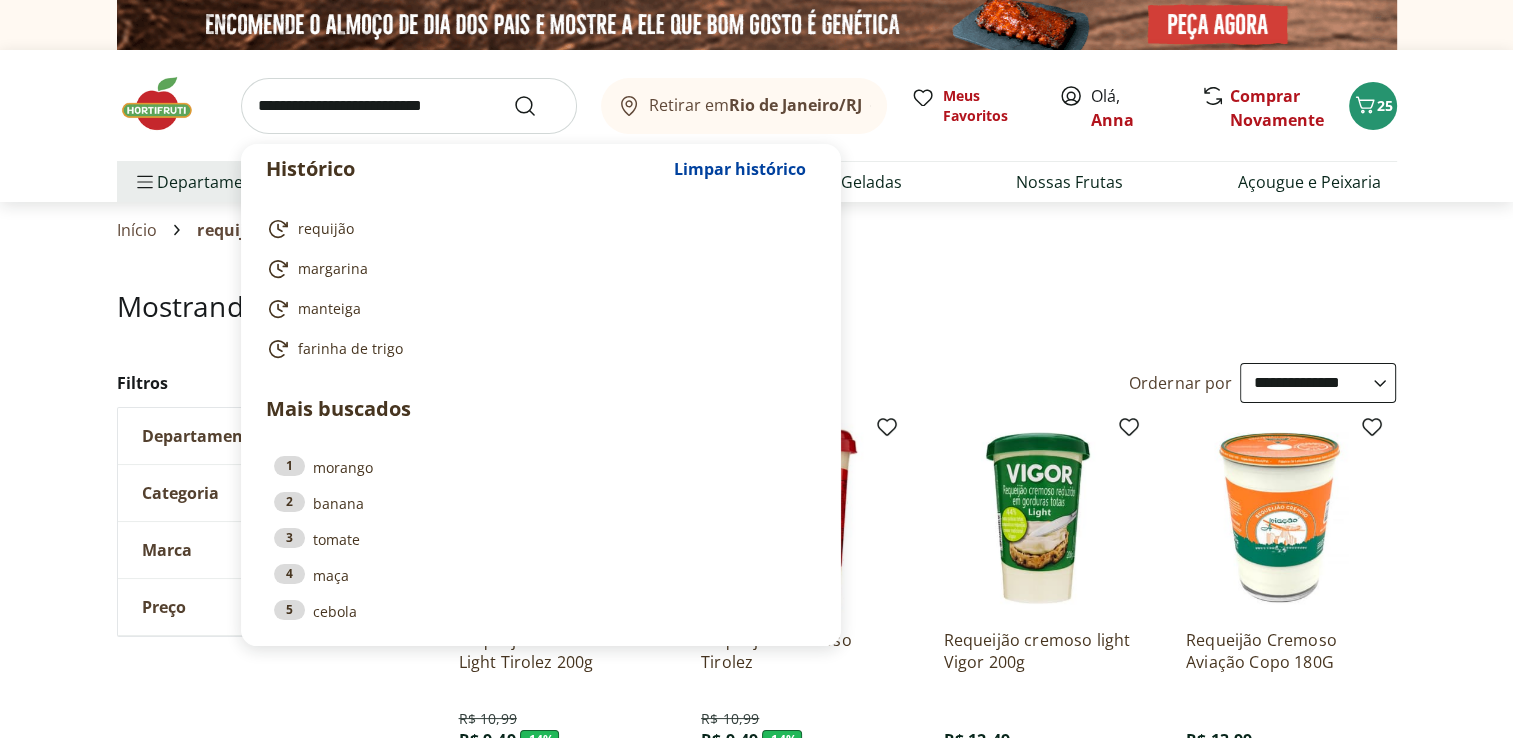 click at bounding box center [409, 106] 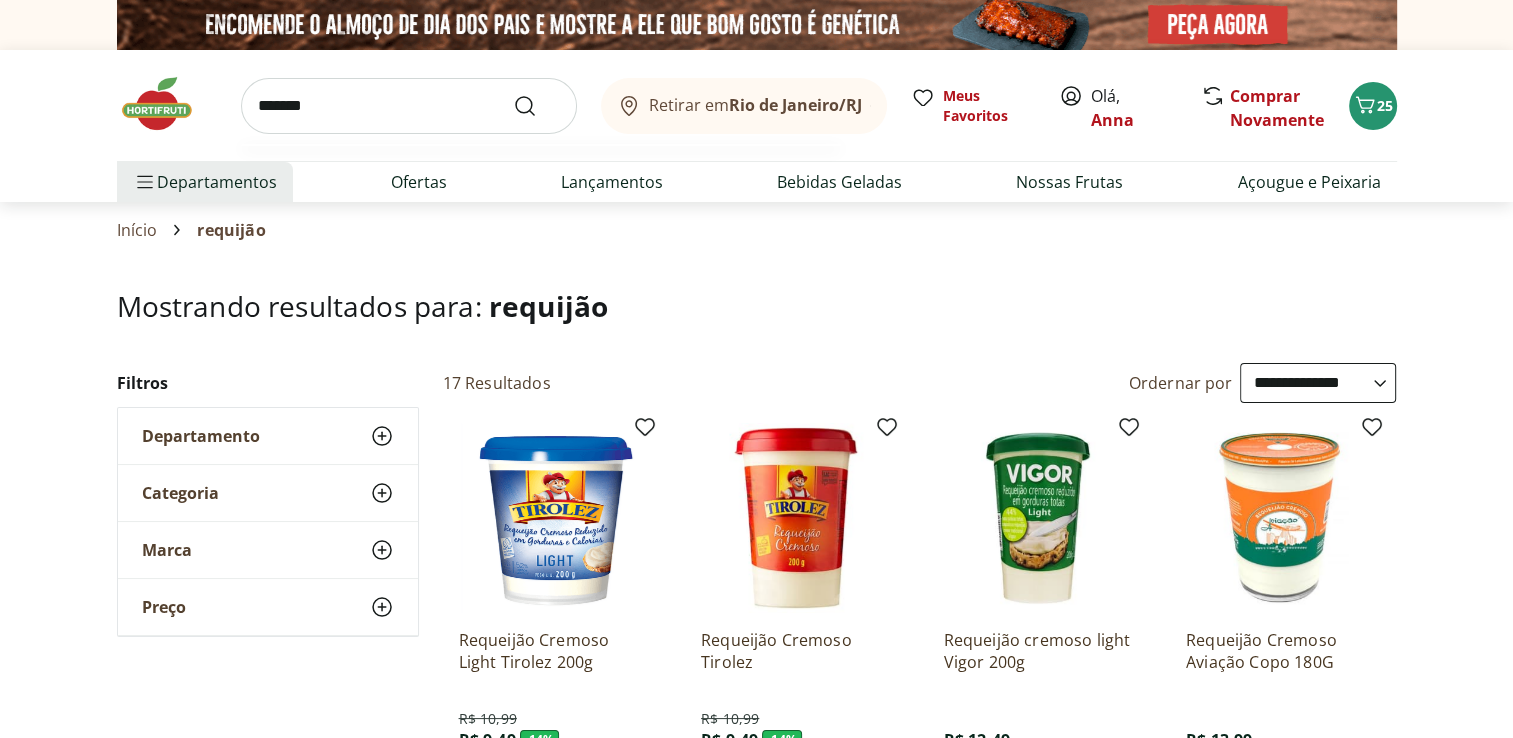 type on "*******" 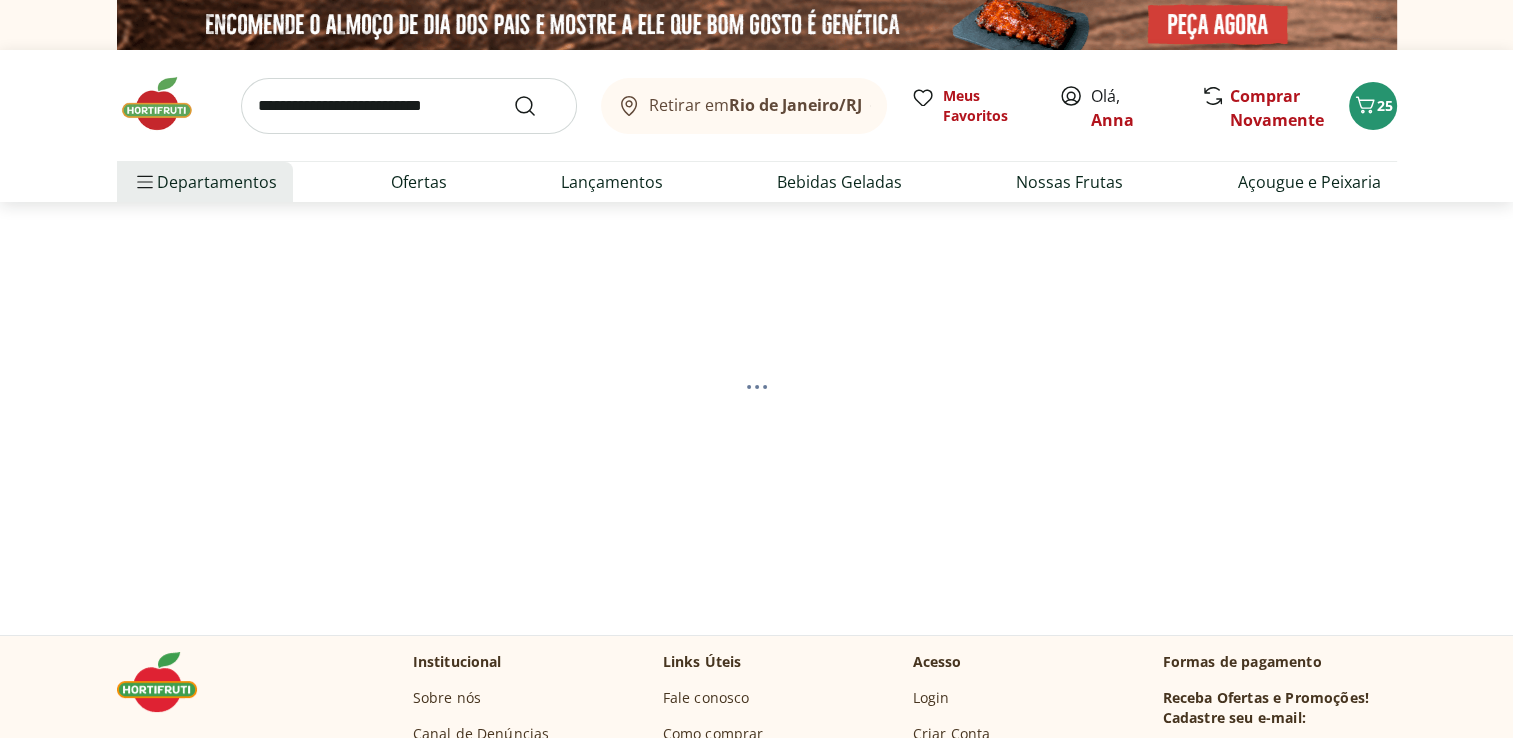 select on "**********" 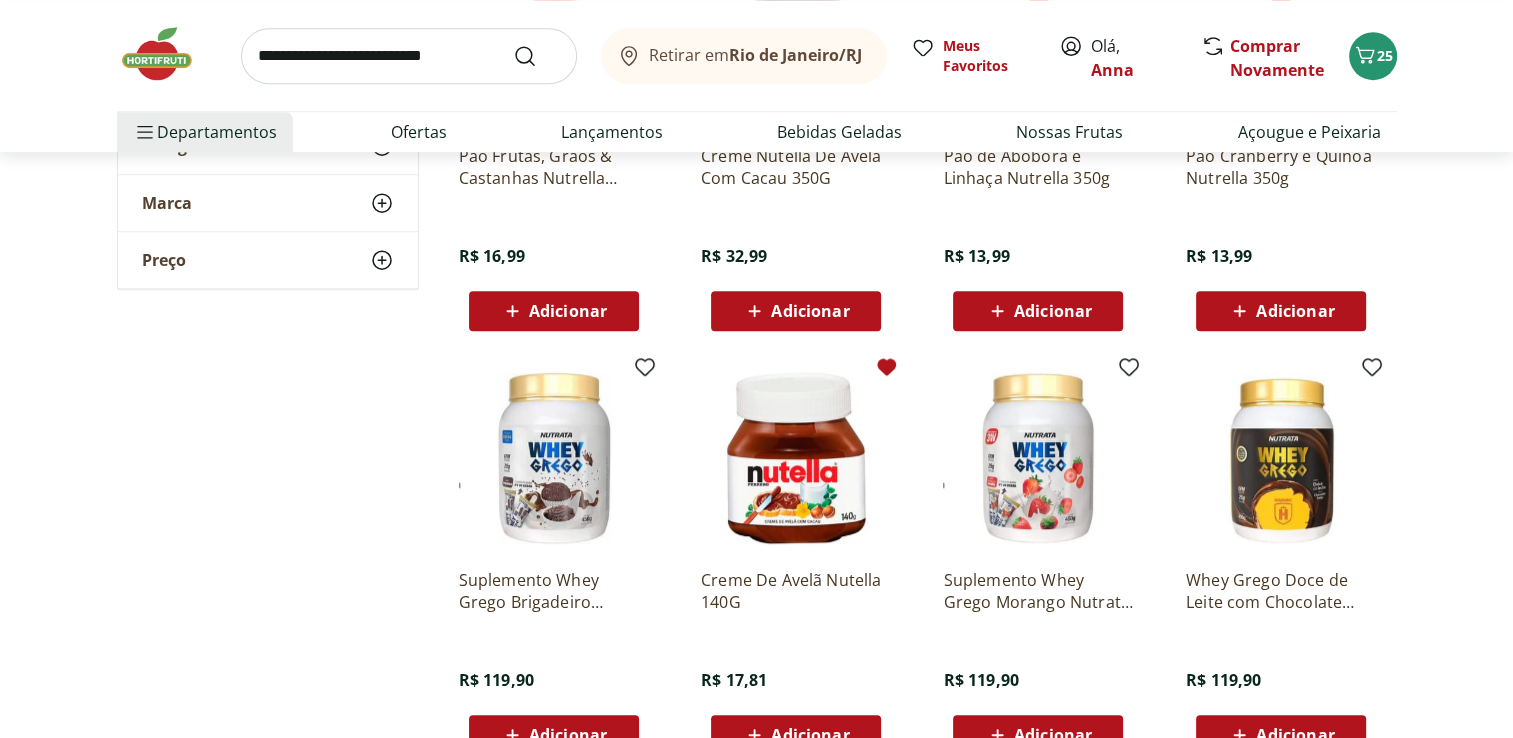 scroll, scrollTop: 1100, scrollLeft: 0, axis: vertical 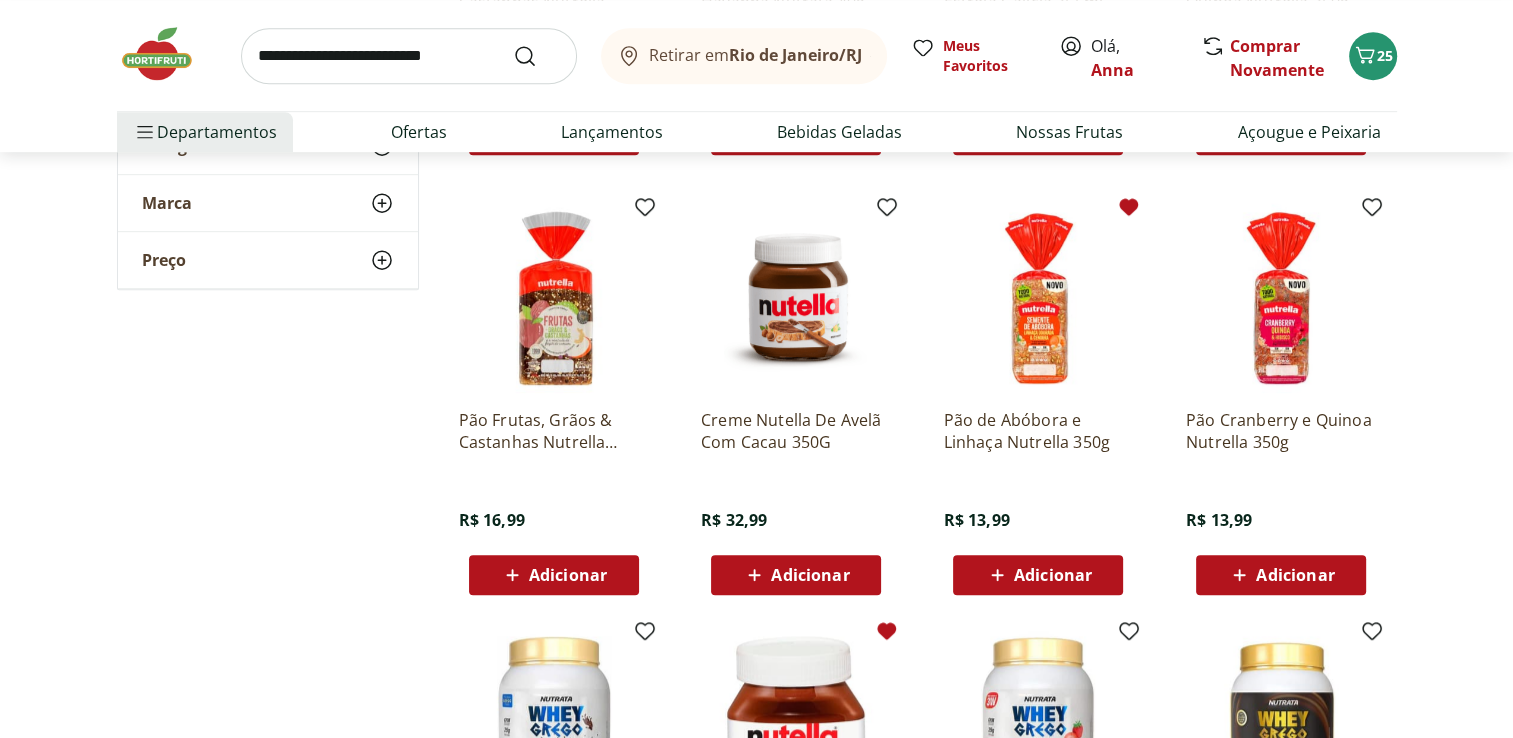click on "Adicionar" at bounding box center (1053, 575) 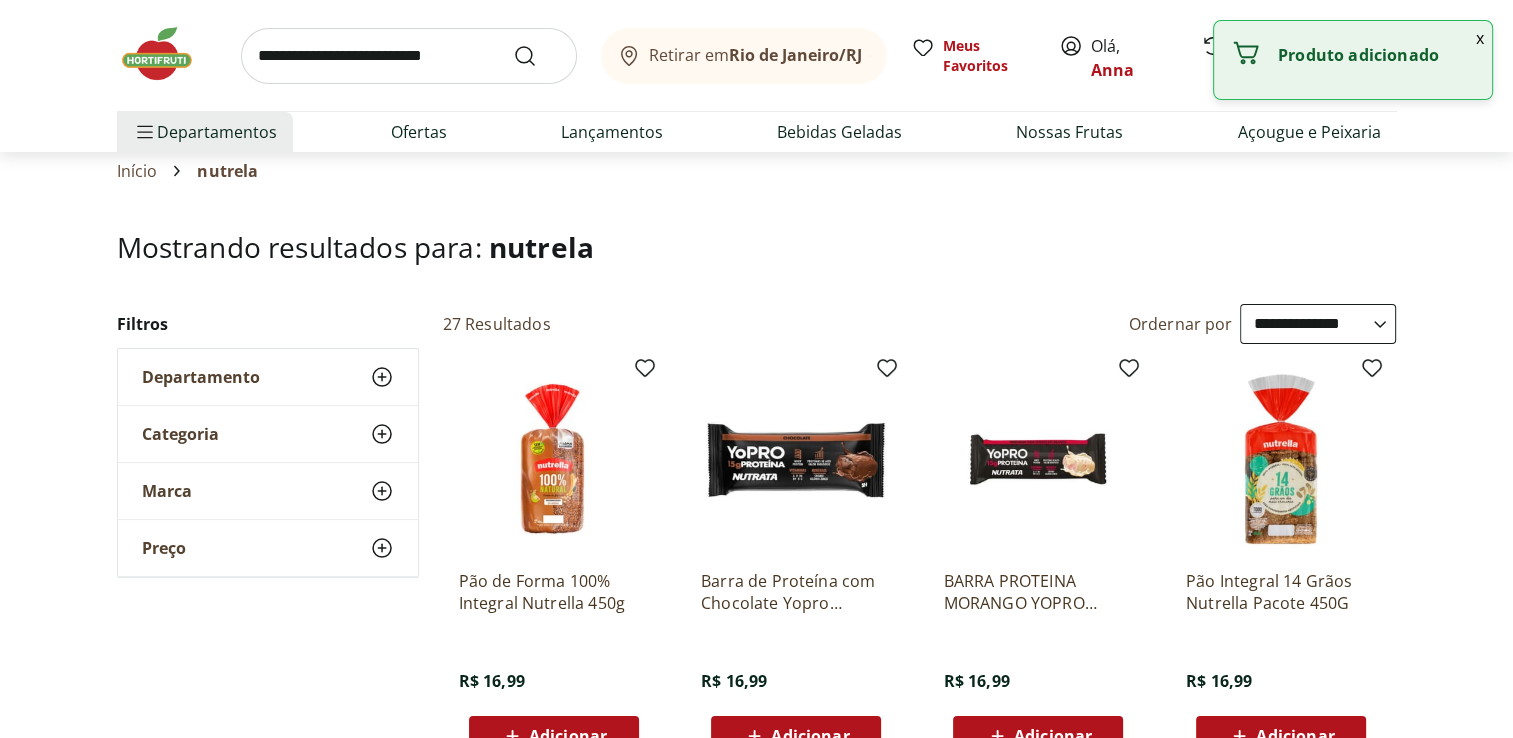 scroll, scrollTop: 0, scrollLeft: 0, axis: both 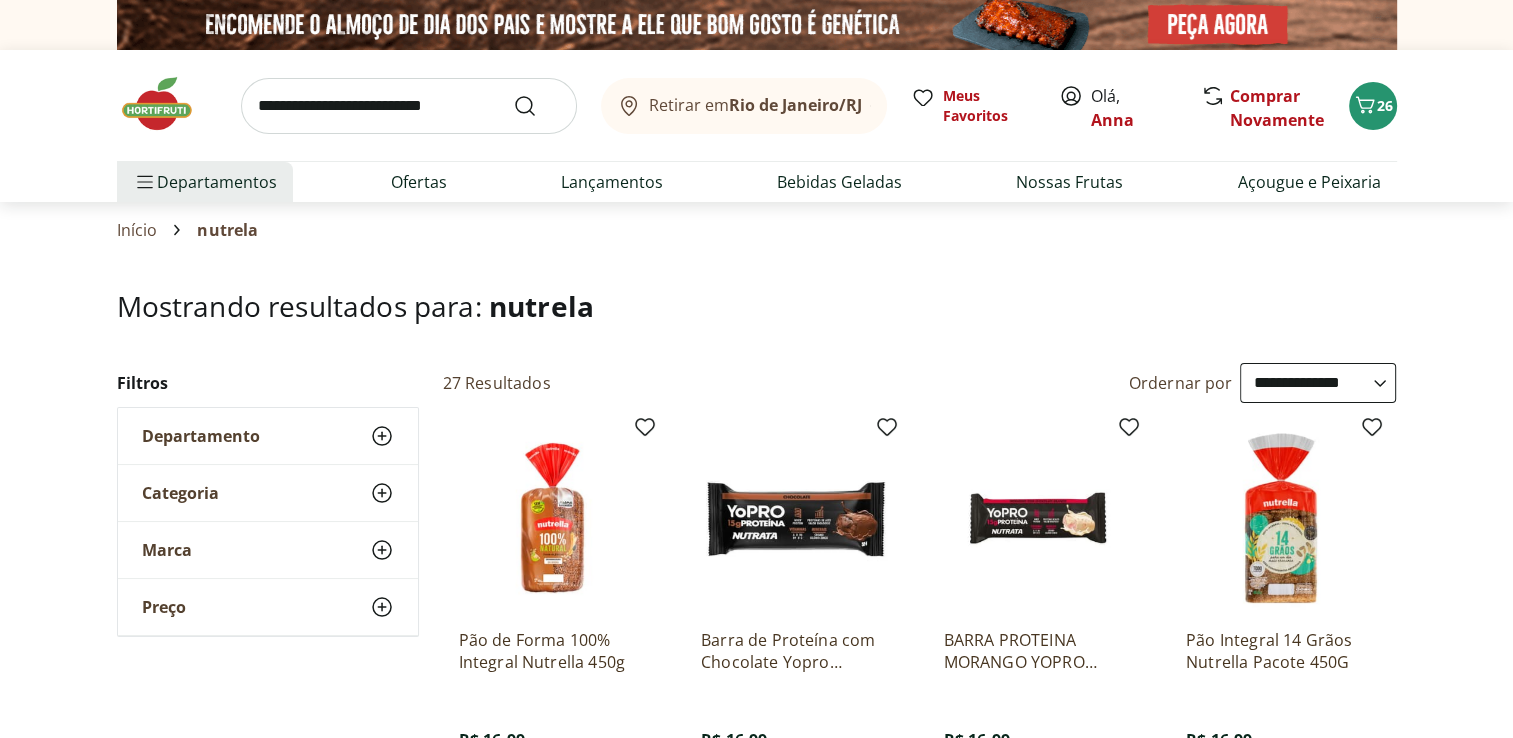 click at bounding box center (409, 106) 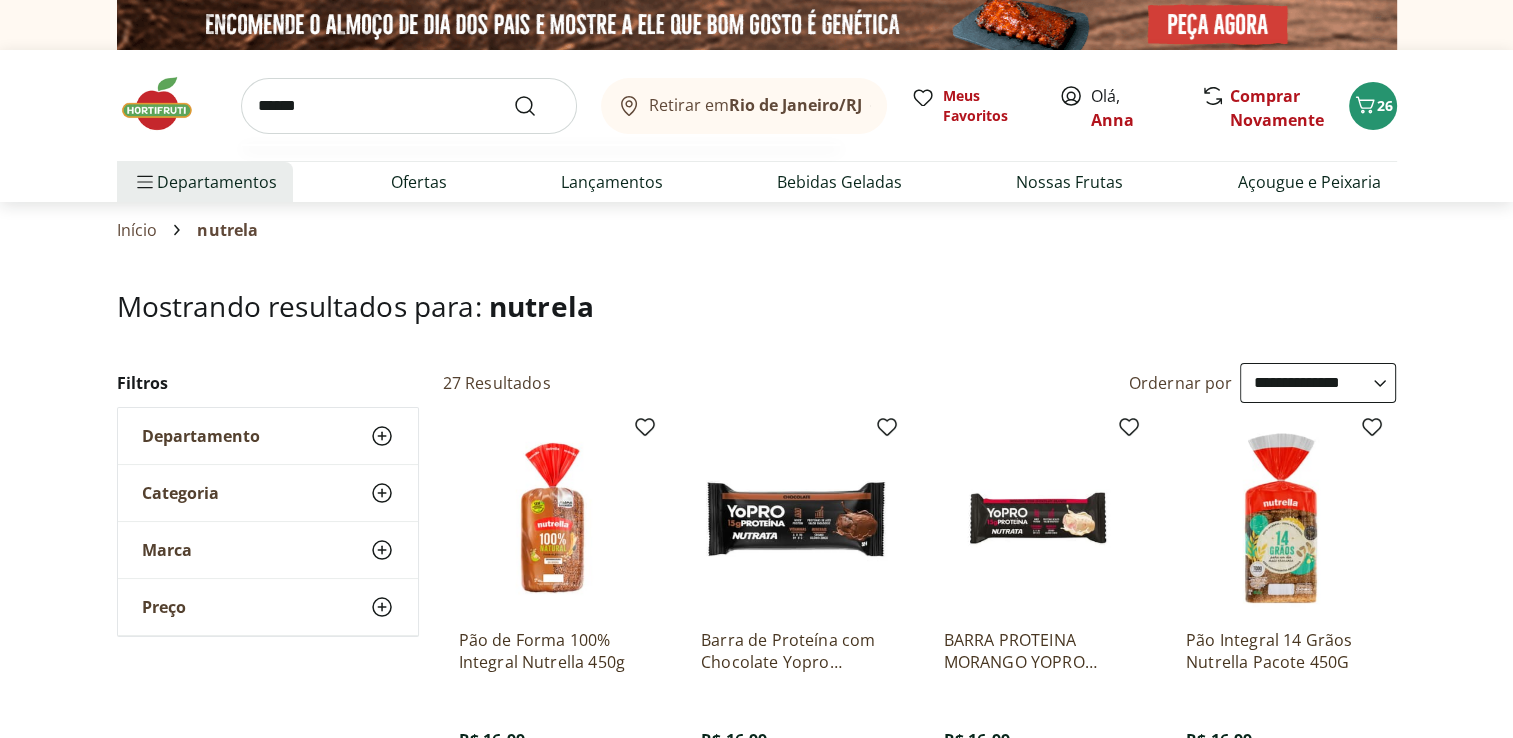 type on "******" 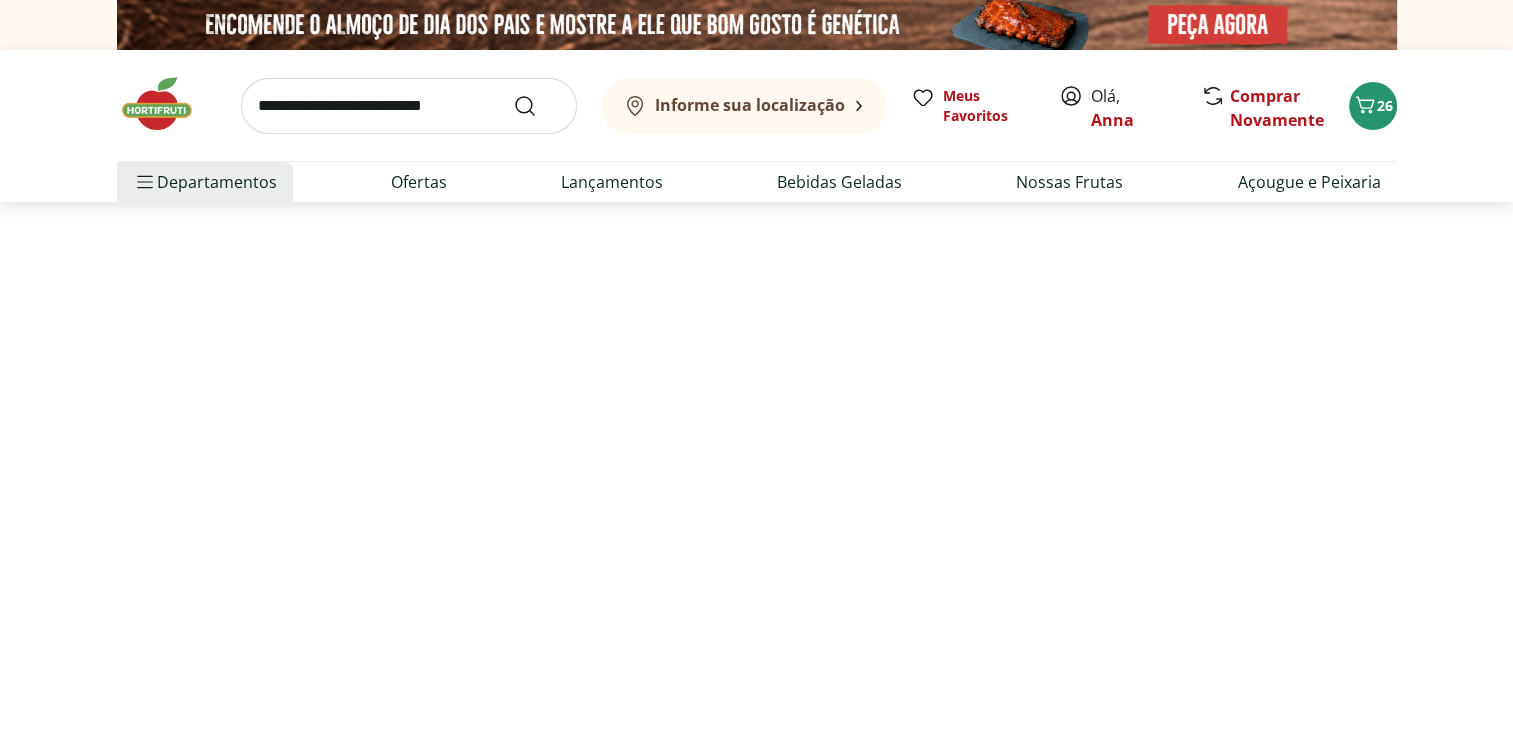 select on "**********" 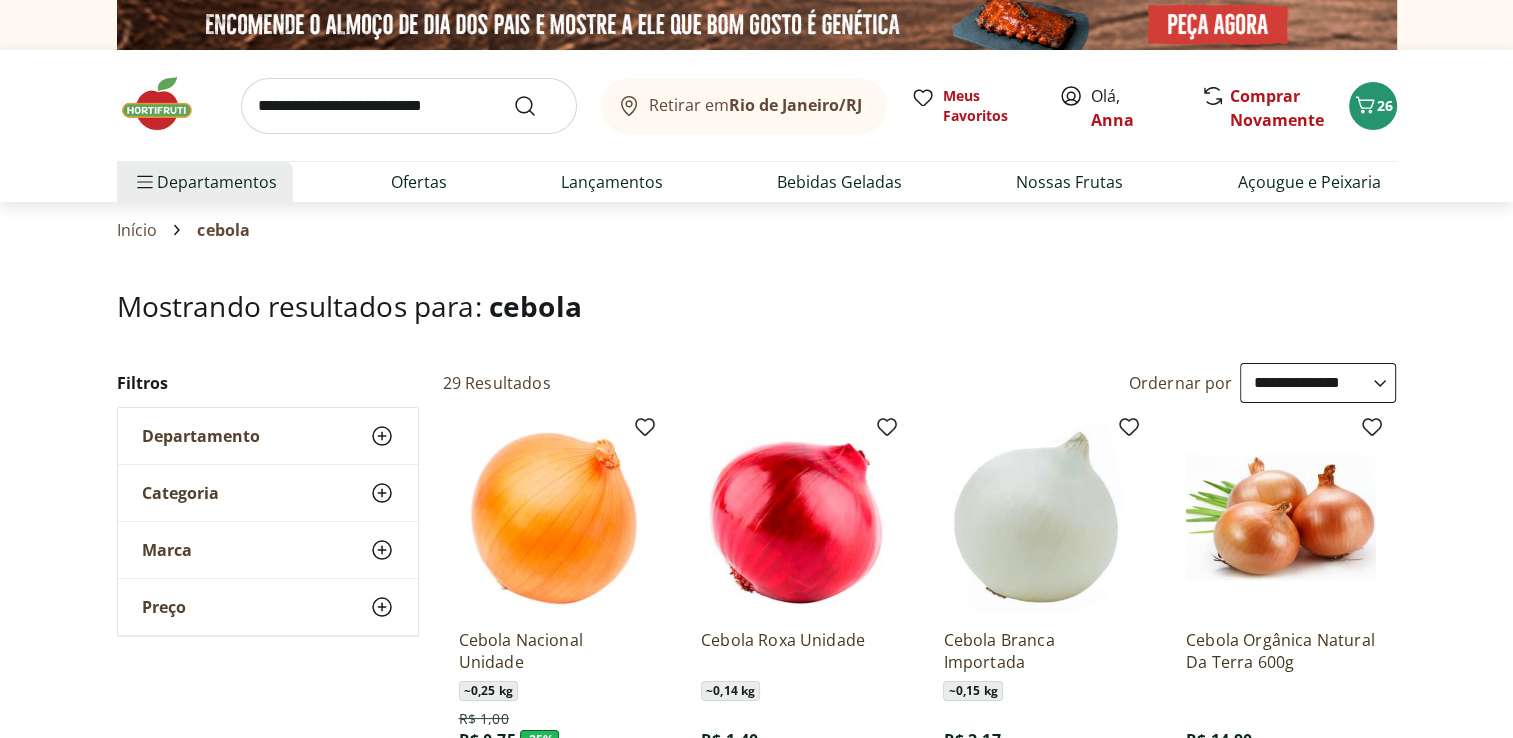 scroll, scrollTop: 300, scrollLeft: 0, axis: vertical 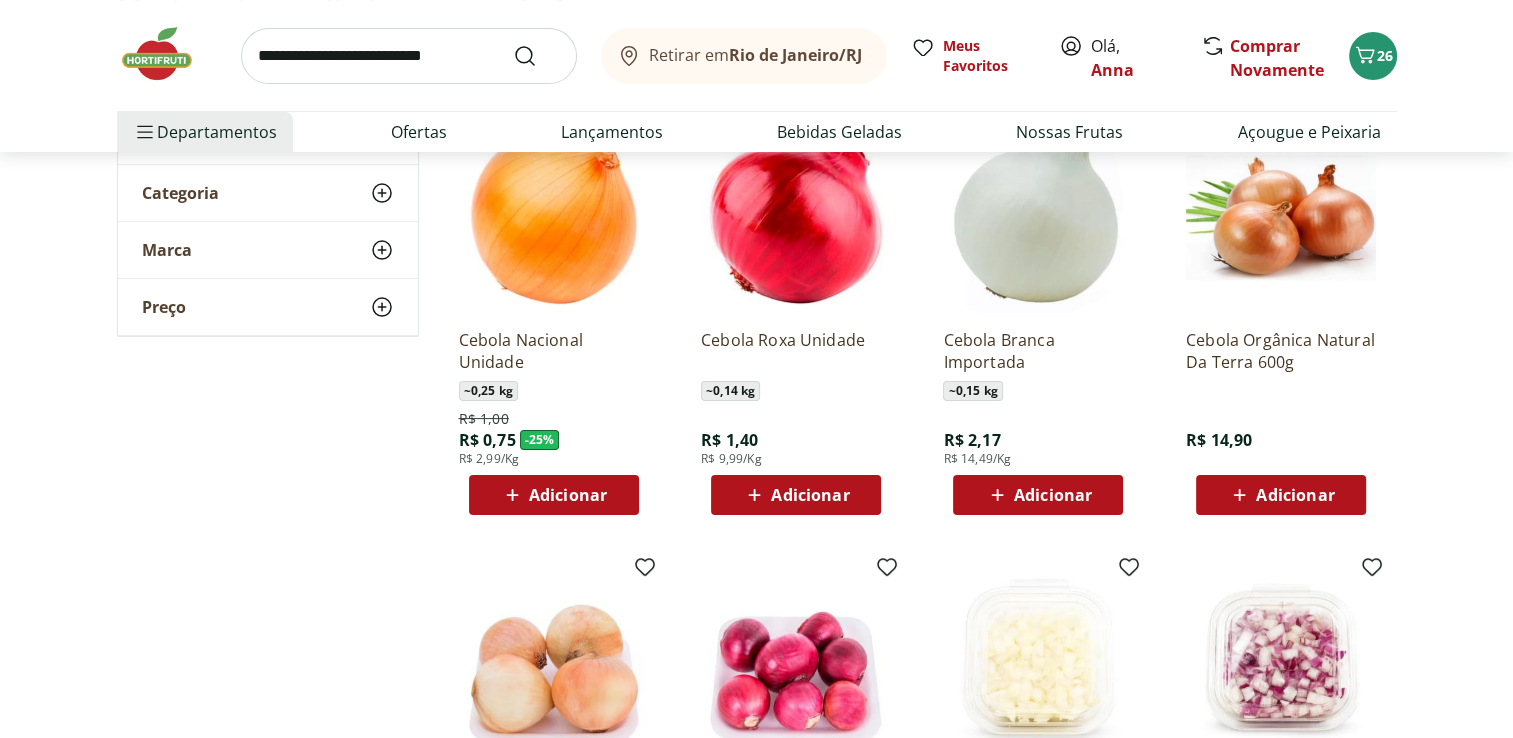 click on "Adicionar" at bounding box center [568, 495] 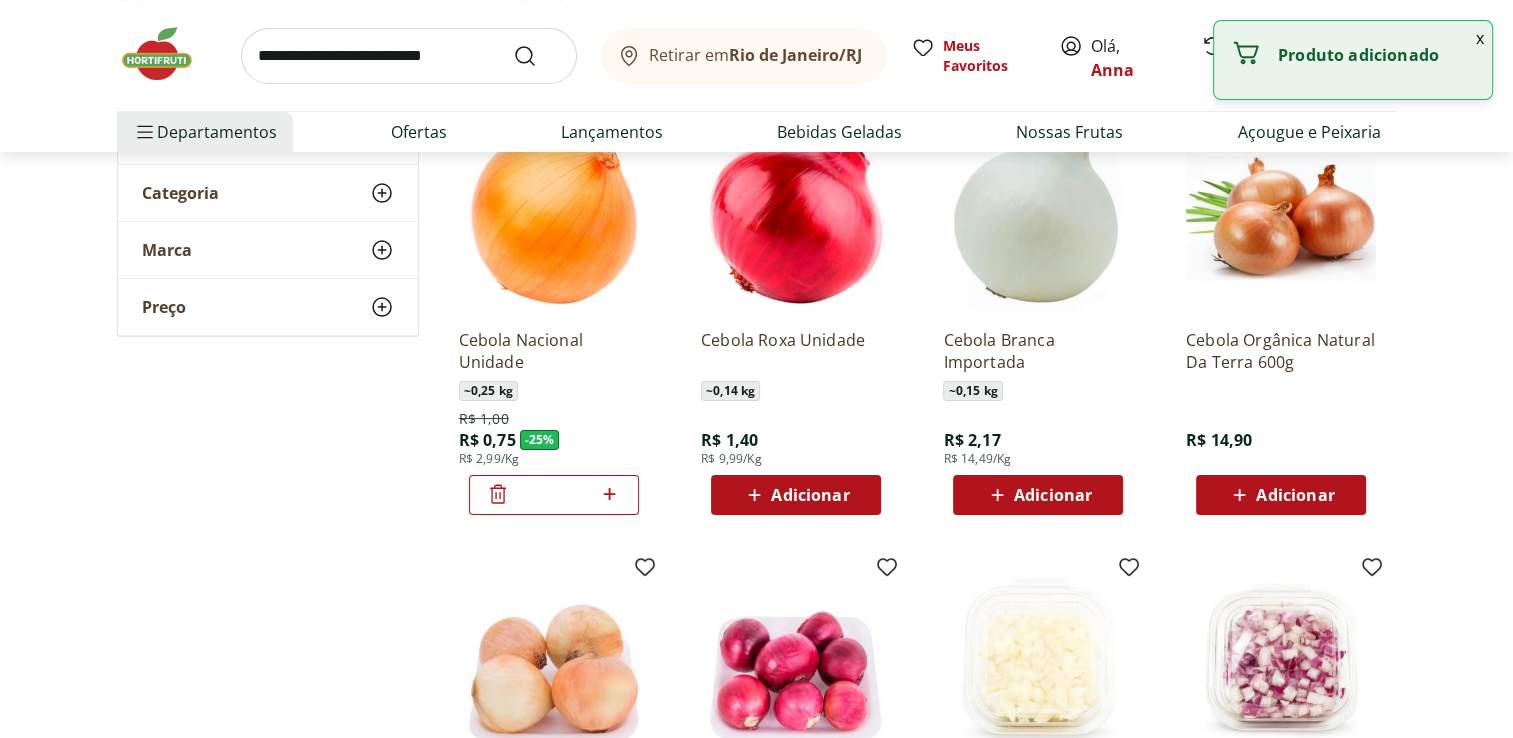 click 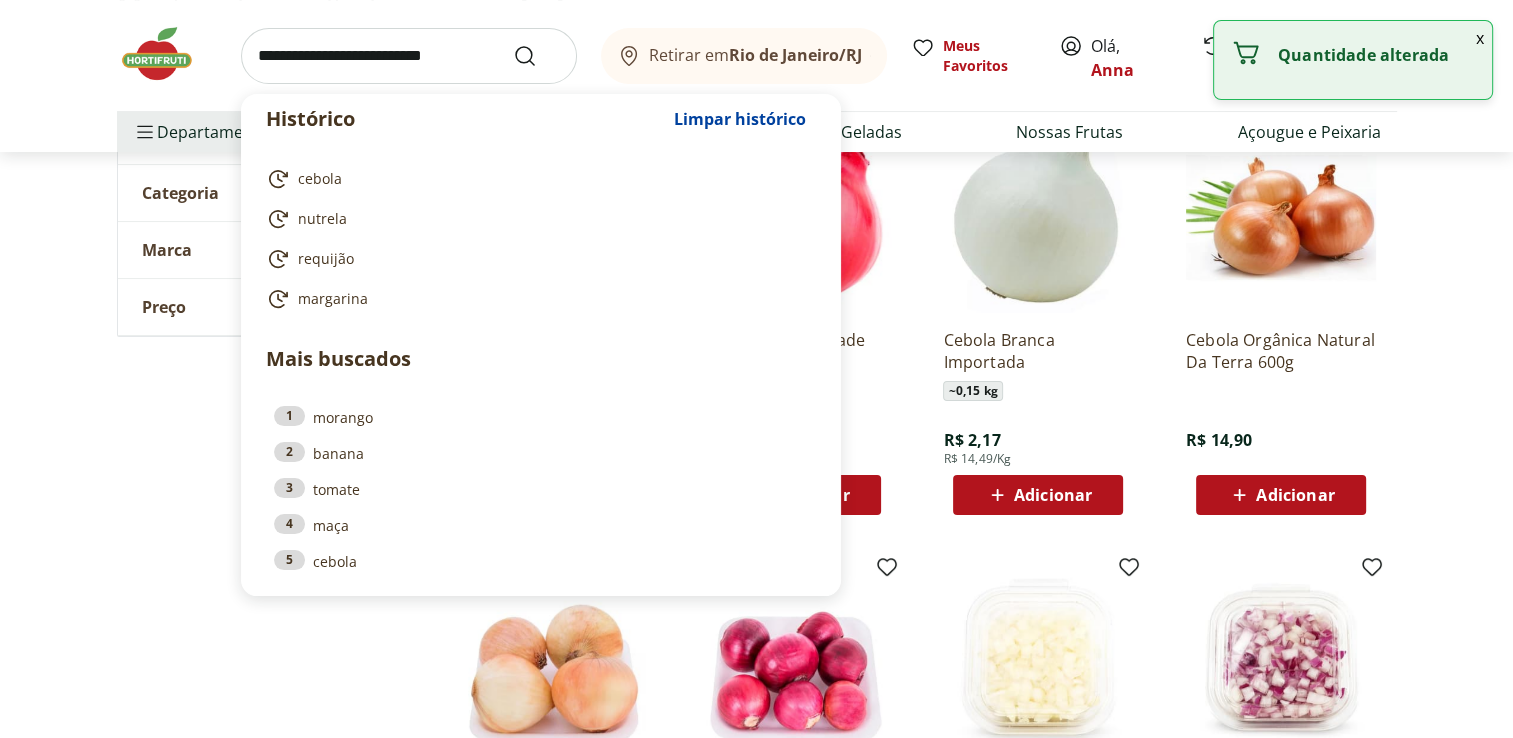 click at bounding box center [409, 56] 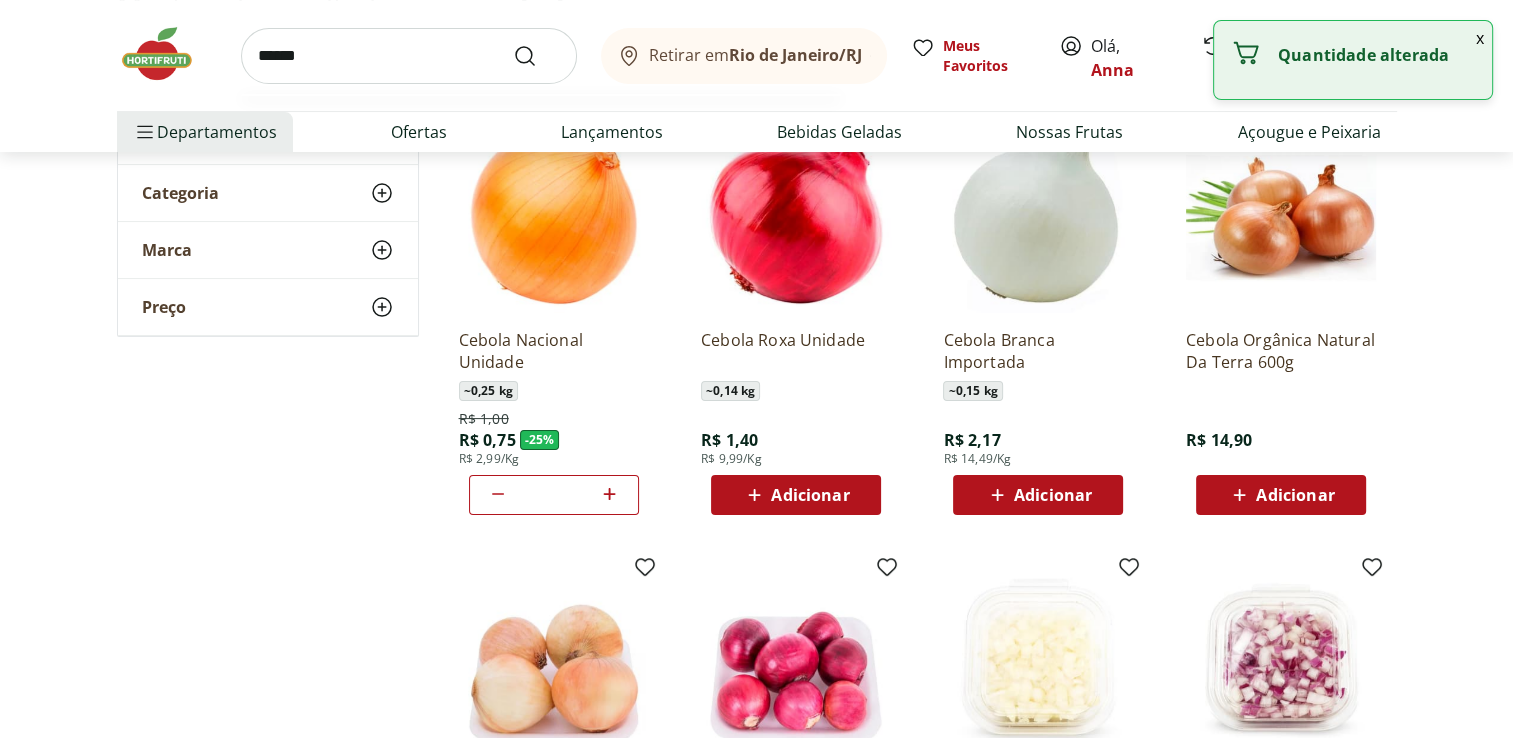type on "******" 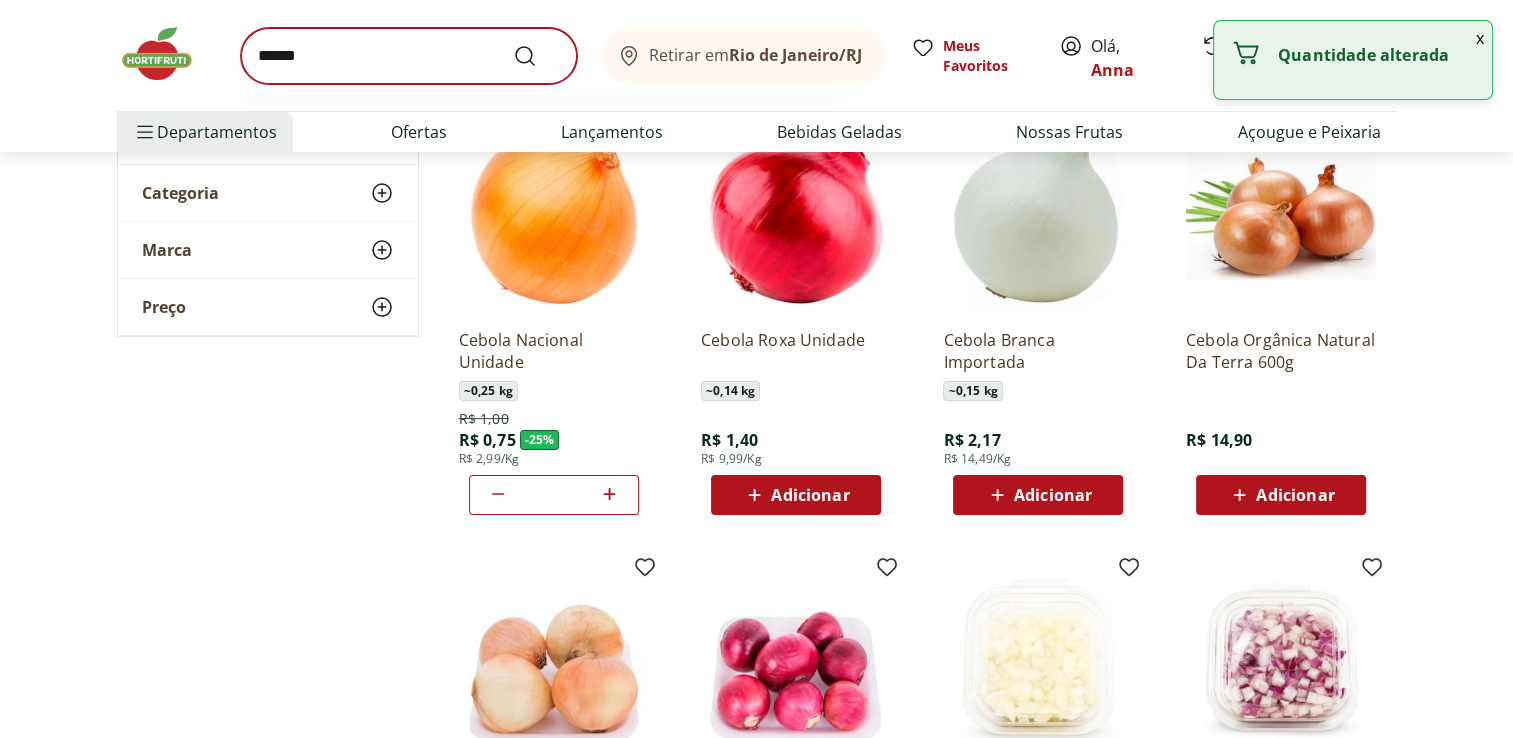 scroll, scrollTop: 0, scrollLeft: 0, axis: both 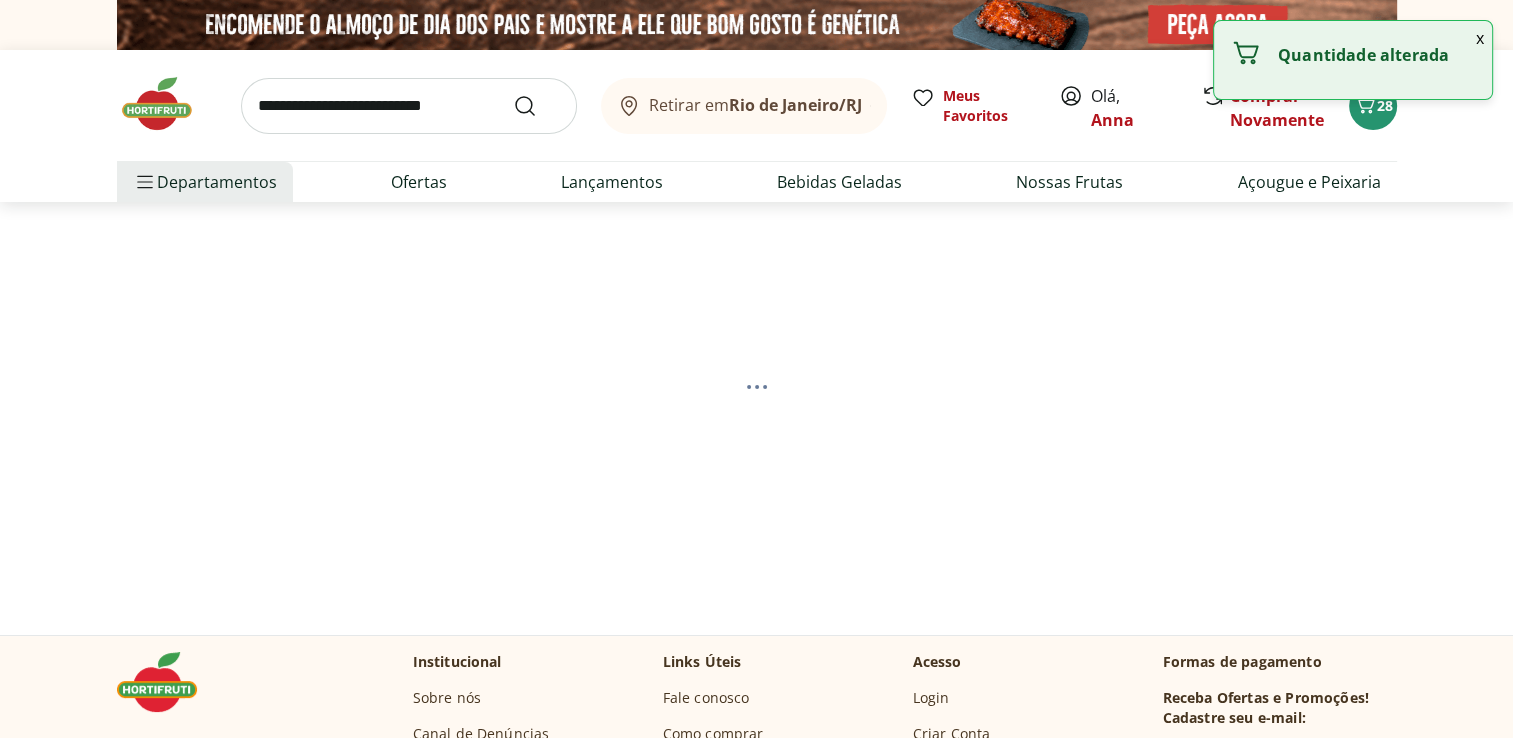 select on "**********" 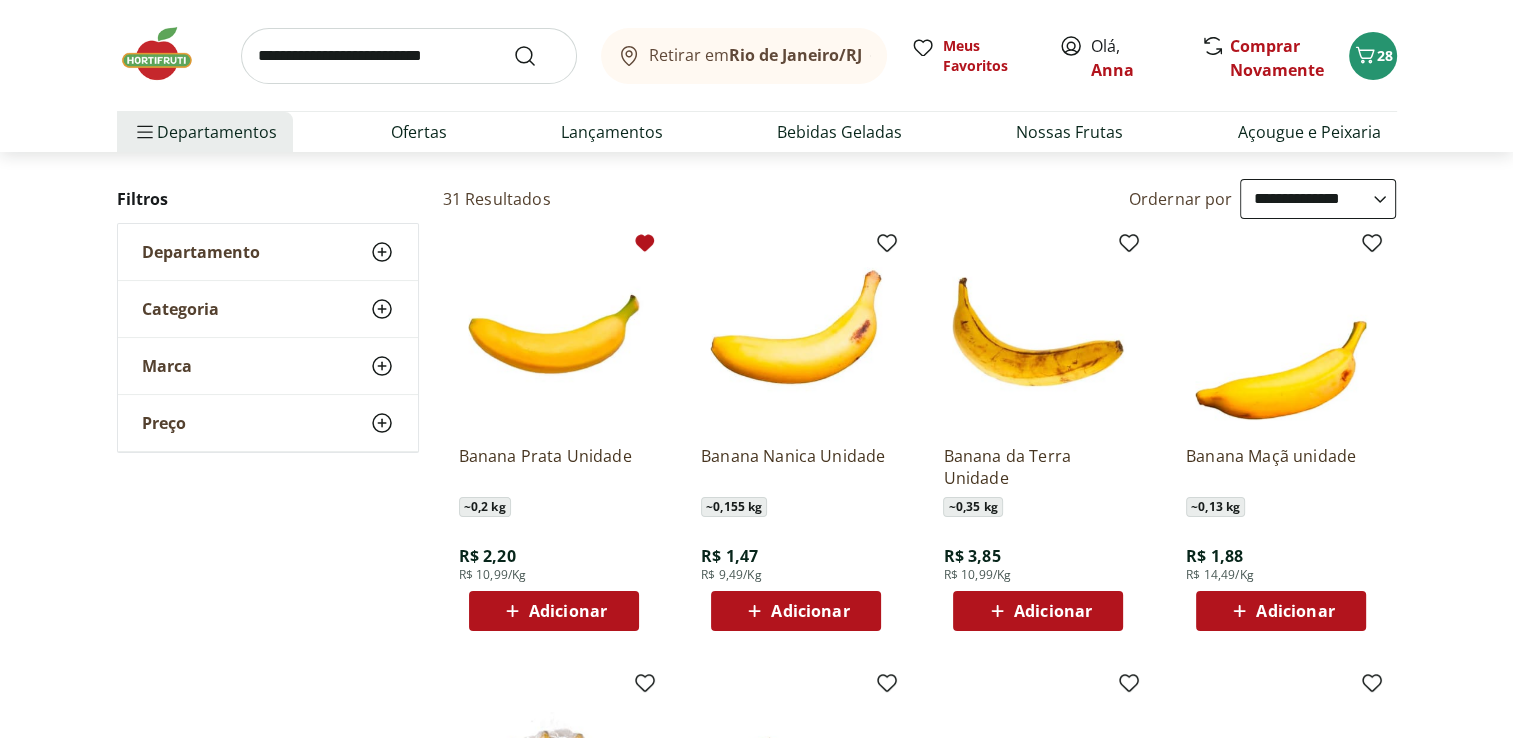 scroll, scrollTop: 300, scrollLeft: 0, axis: vertical 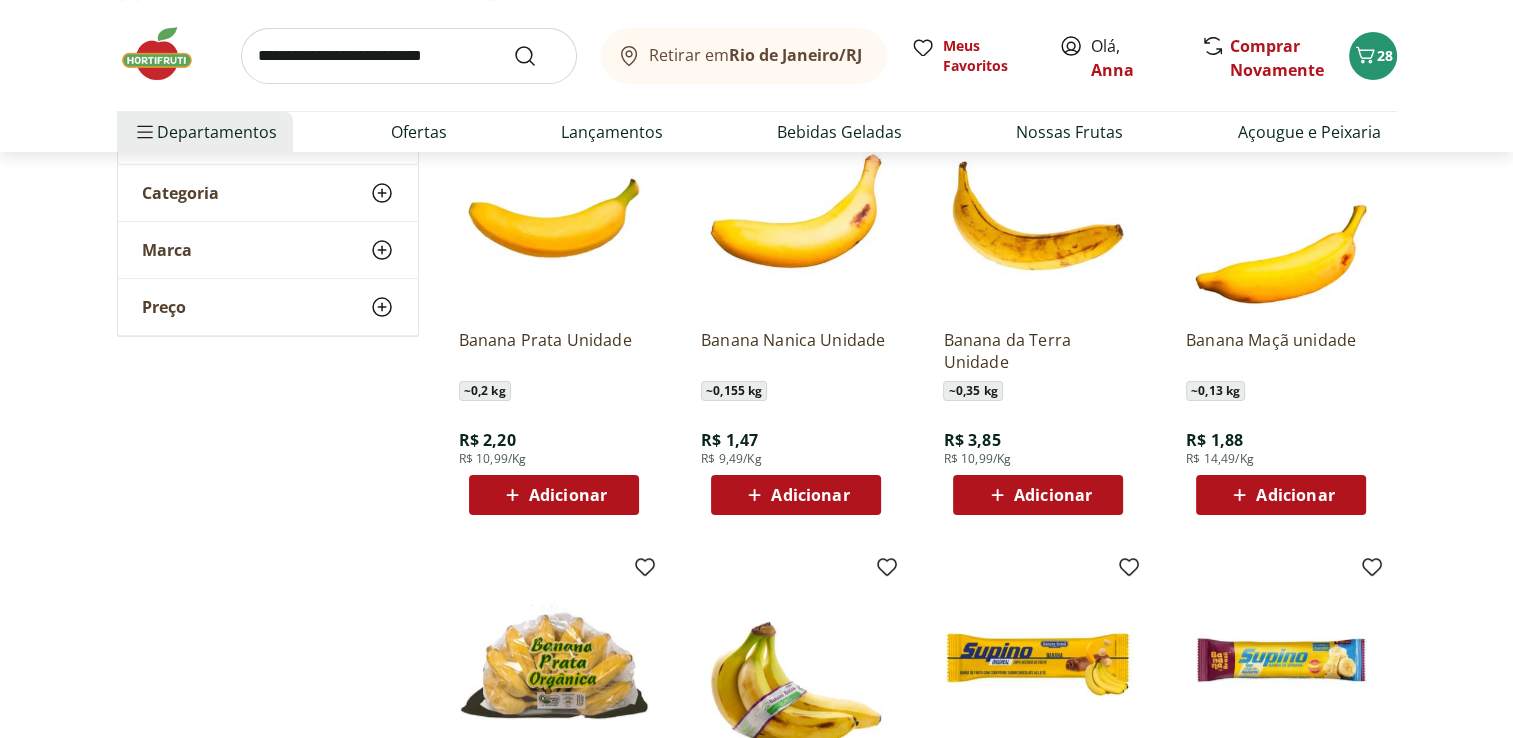 click on "Adicionar" at bounding box center [568, 495] 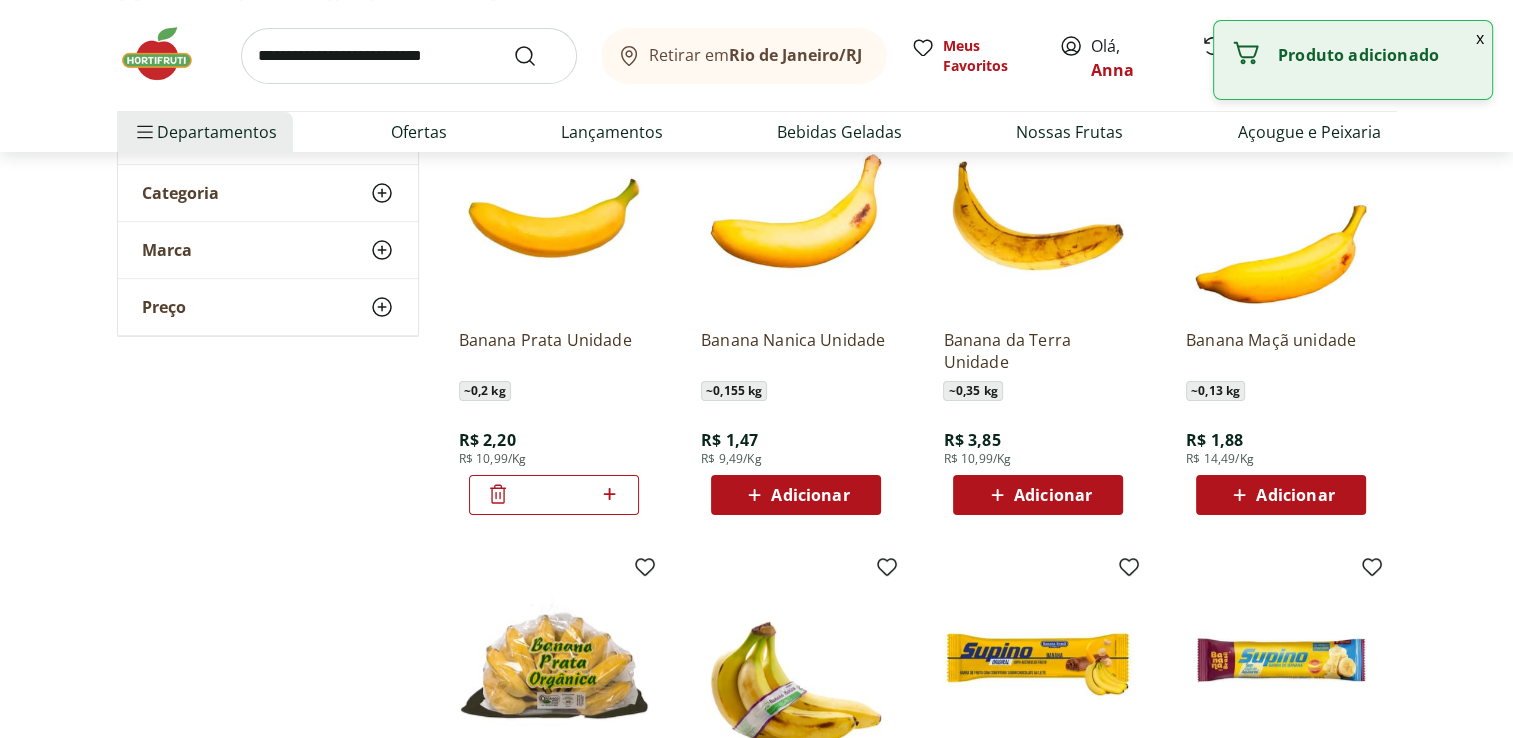click 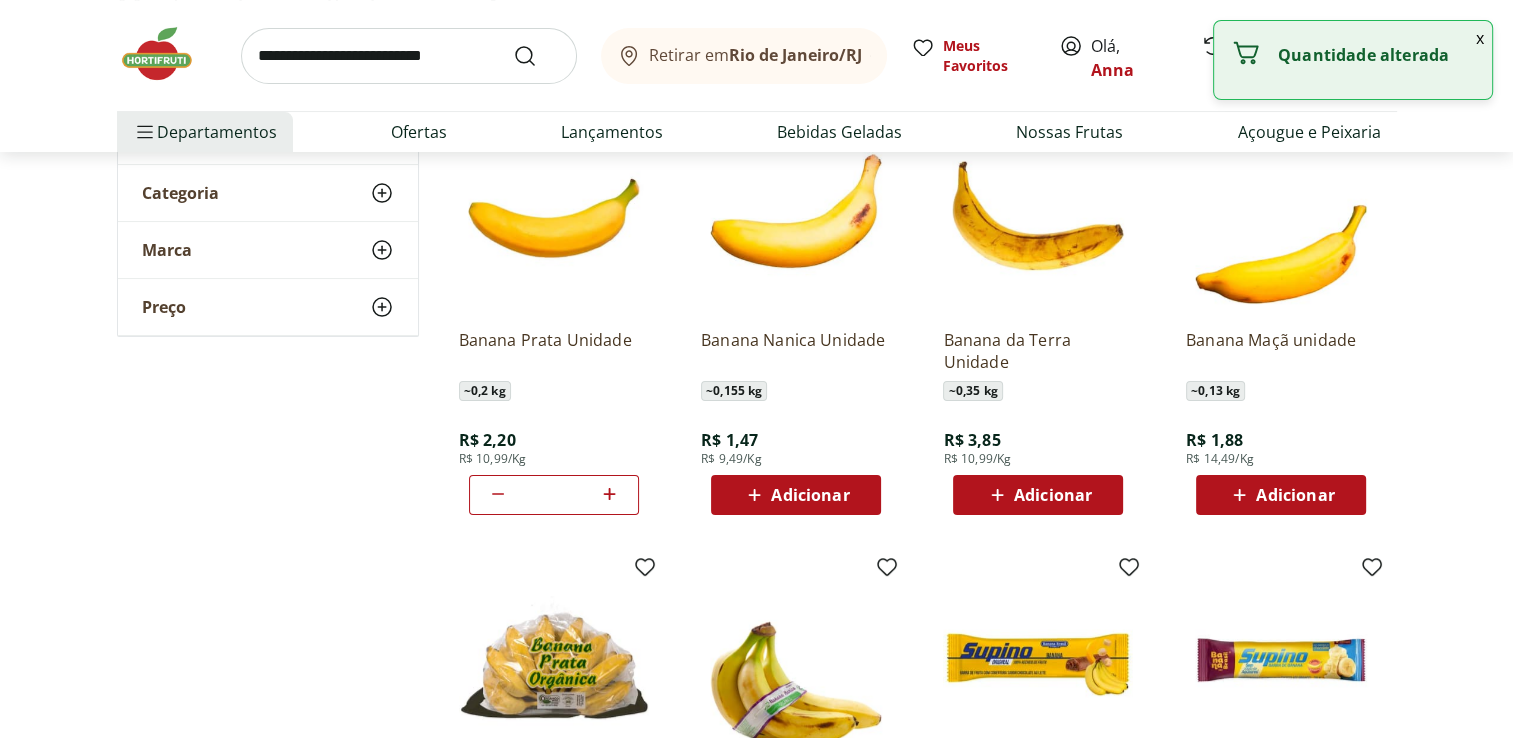 click 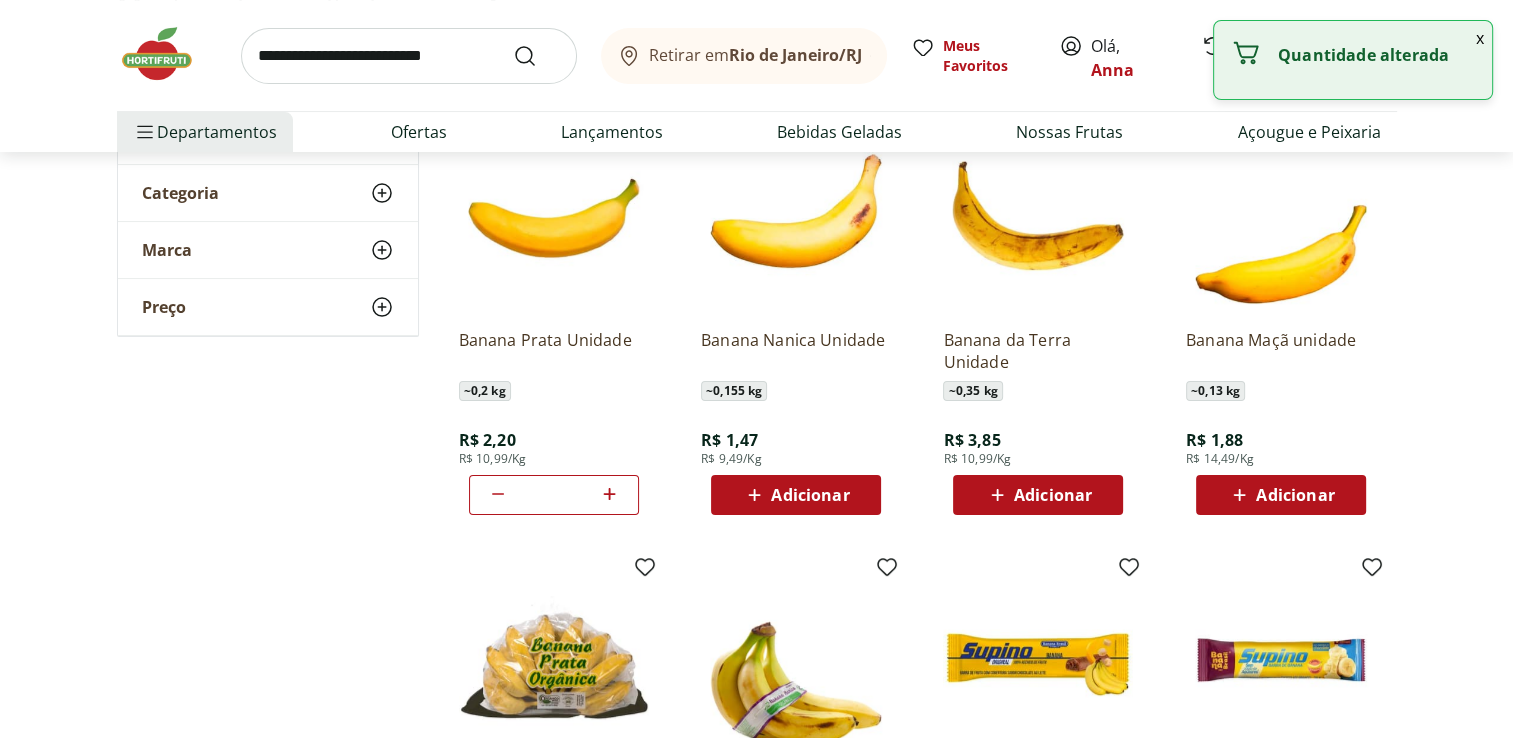 click 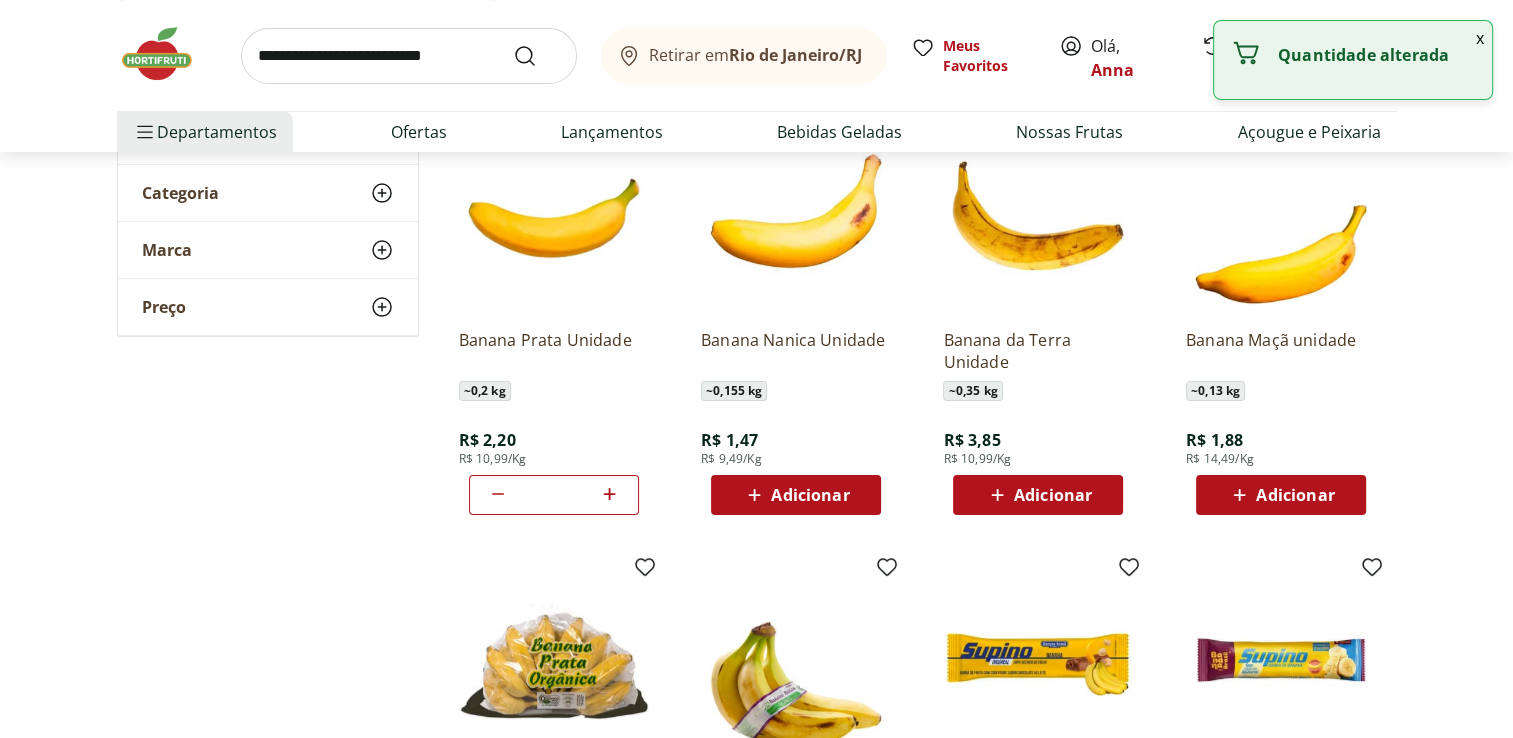 click 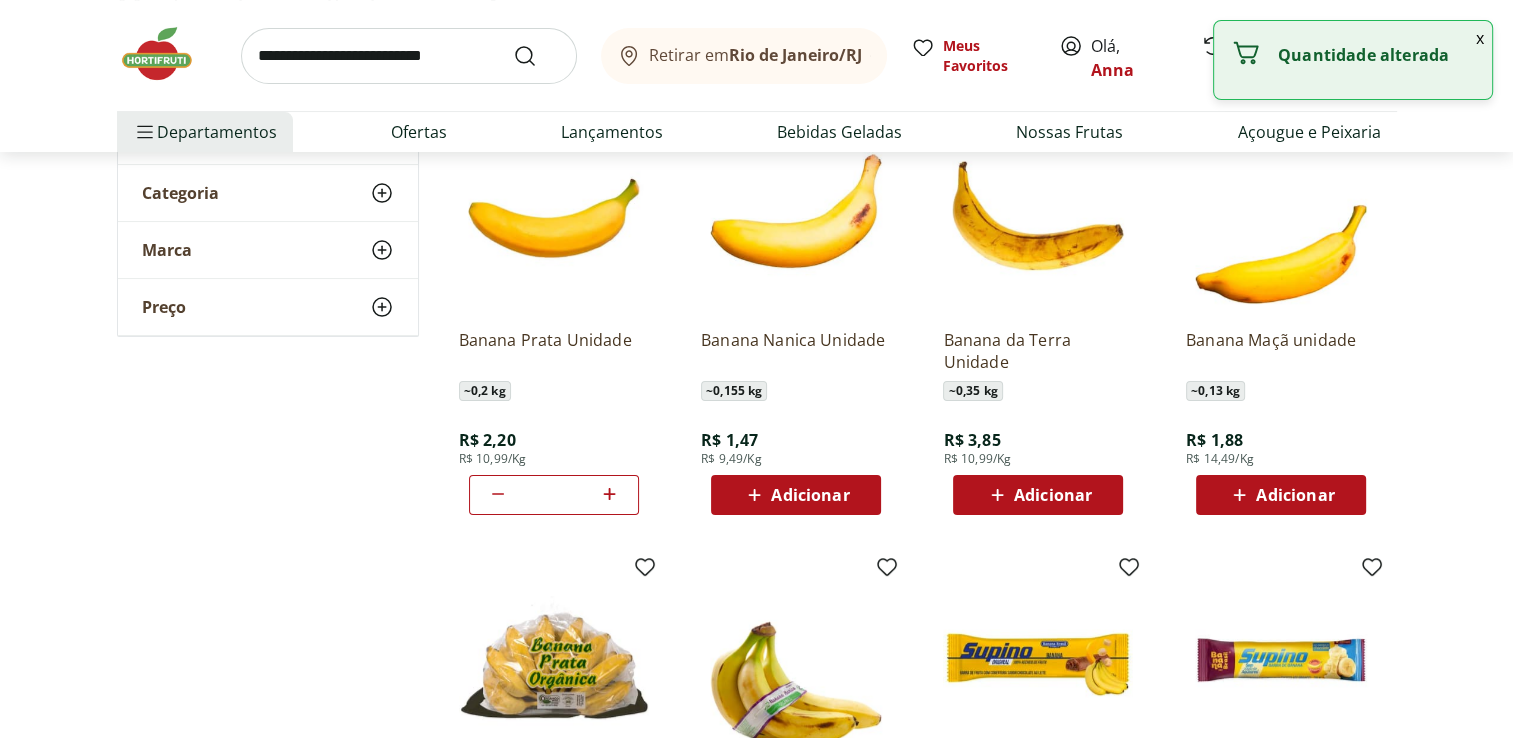 click 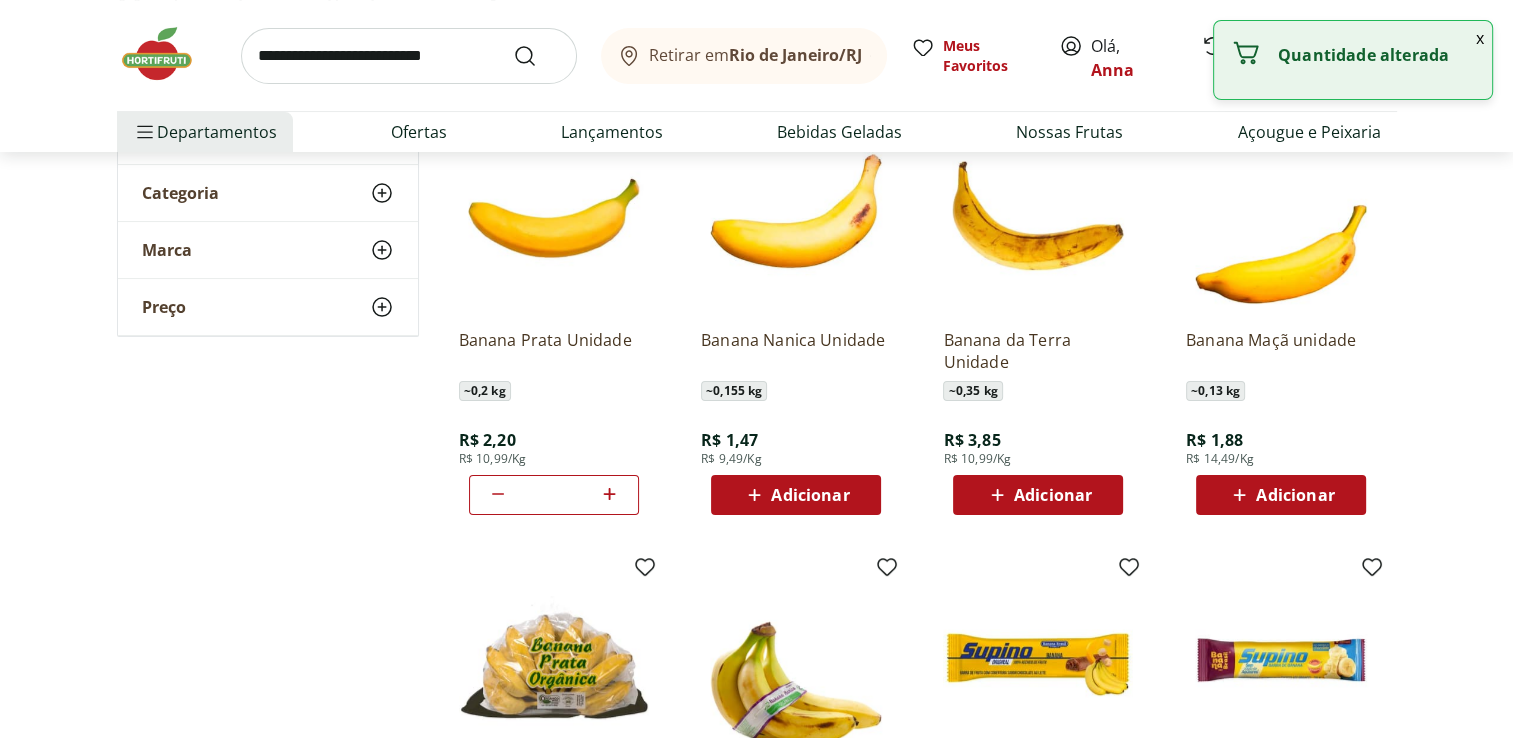 click 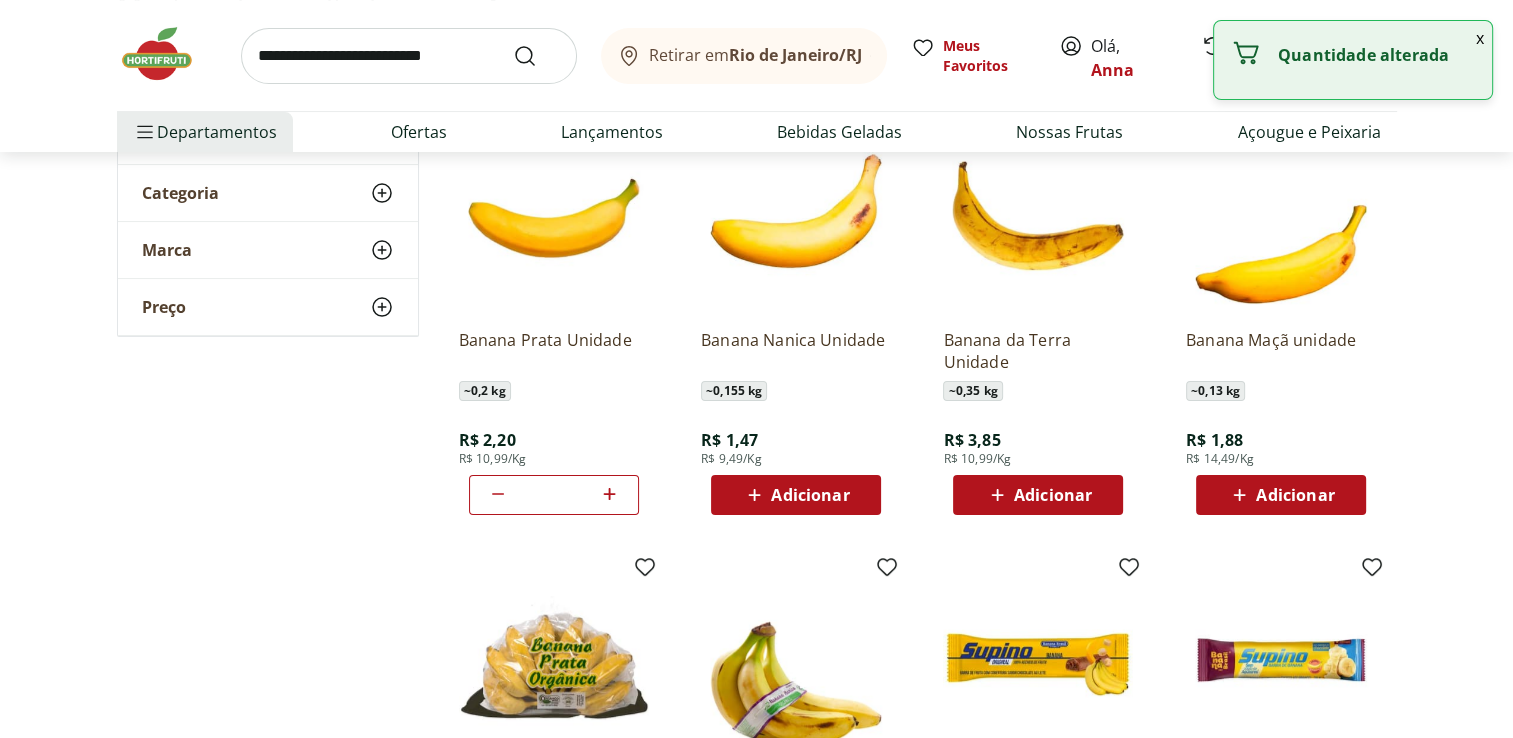 click 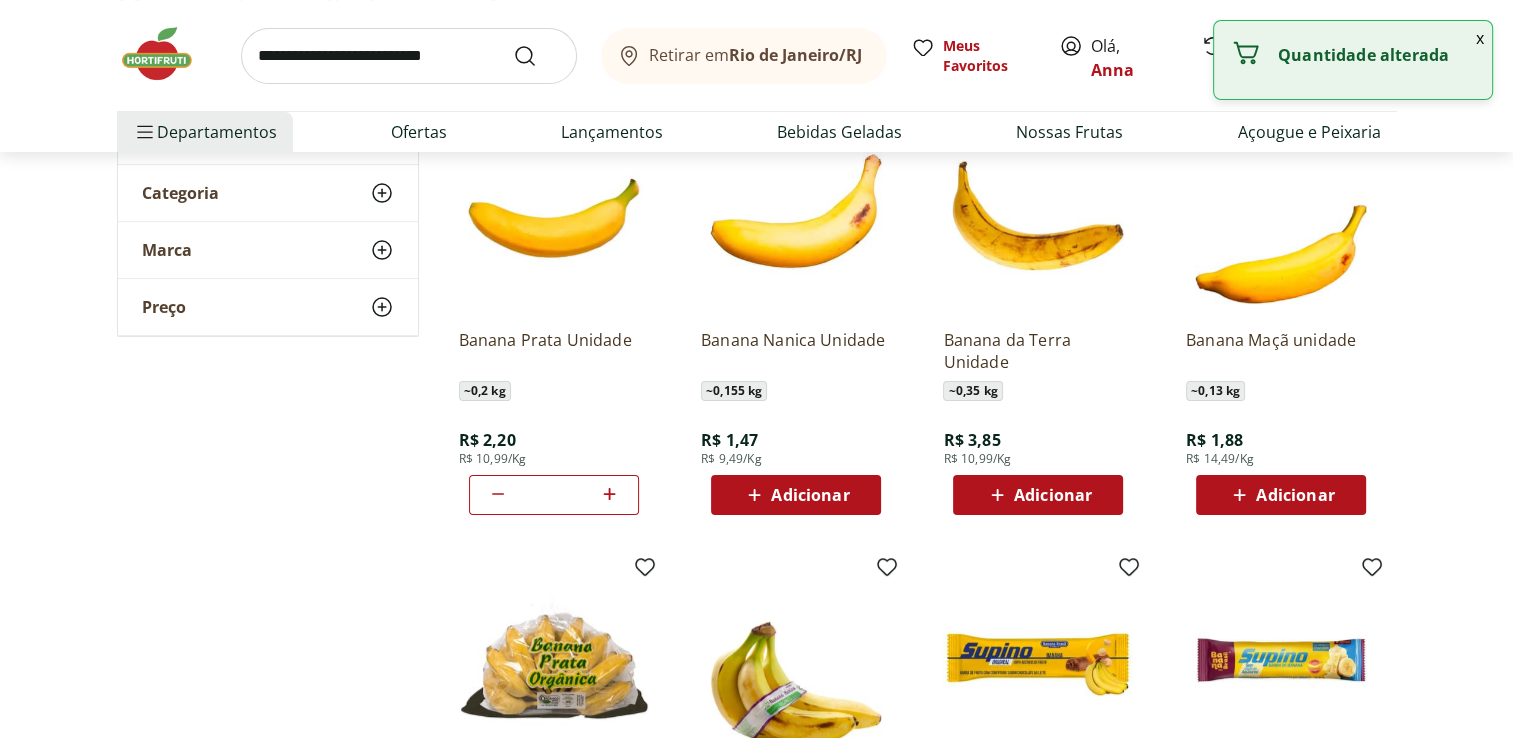 click 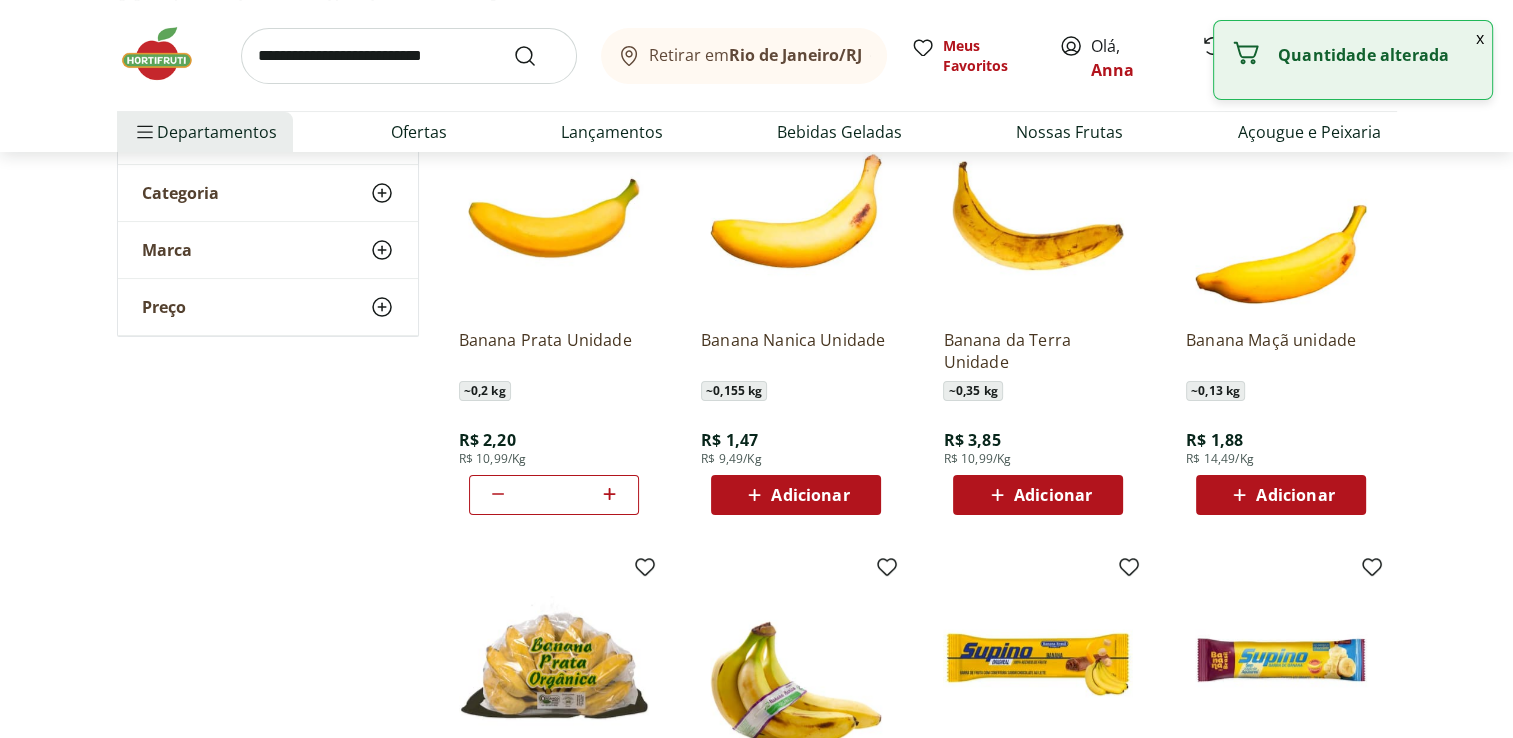 click 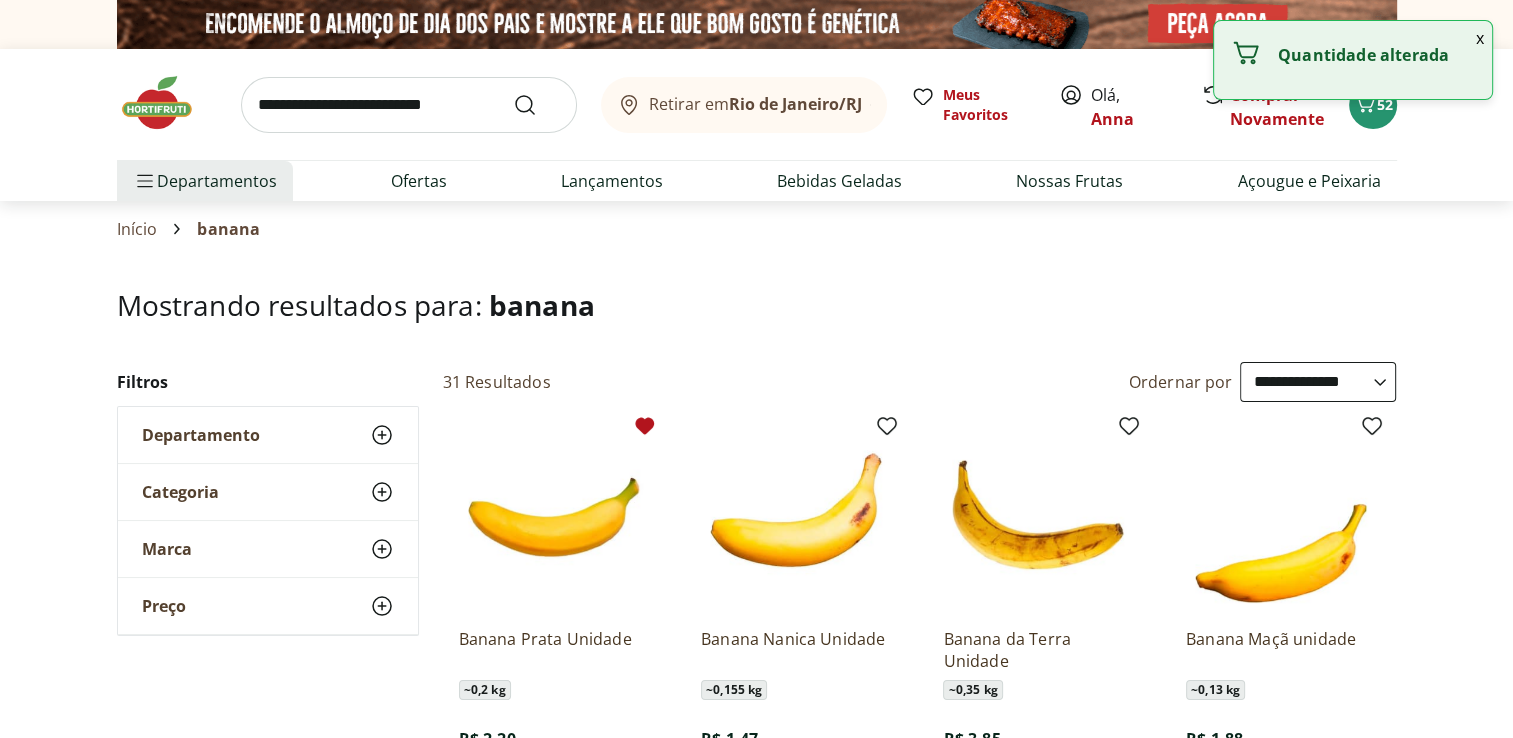 scroll, scrollTop: 0, scrollLeft: 0, axis: both 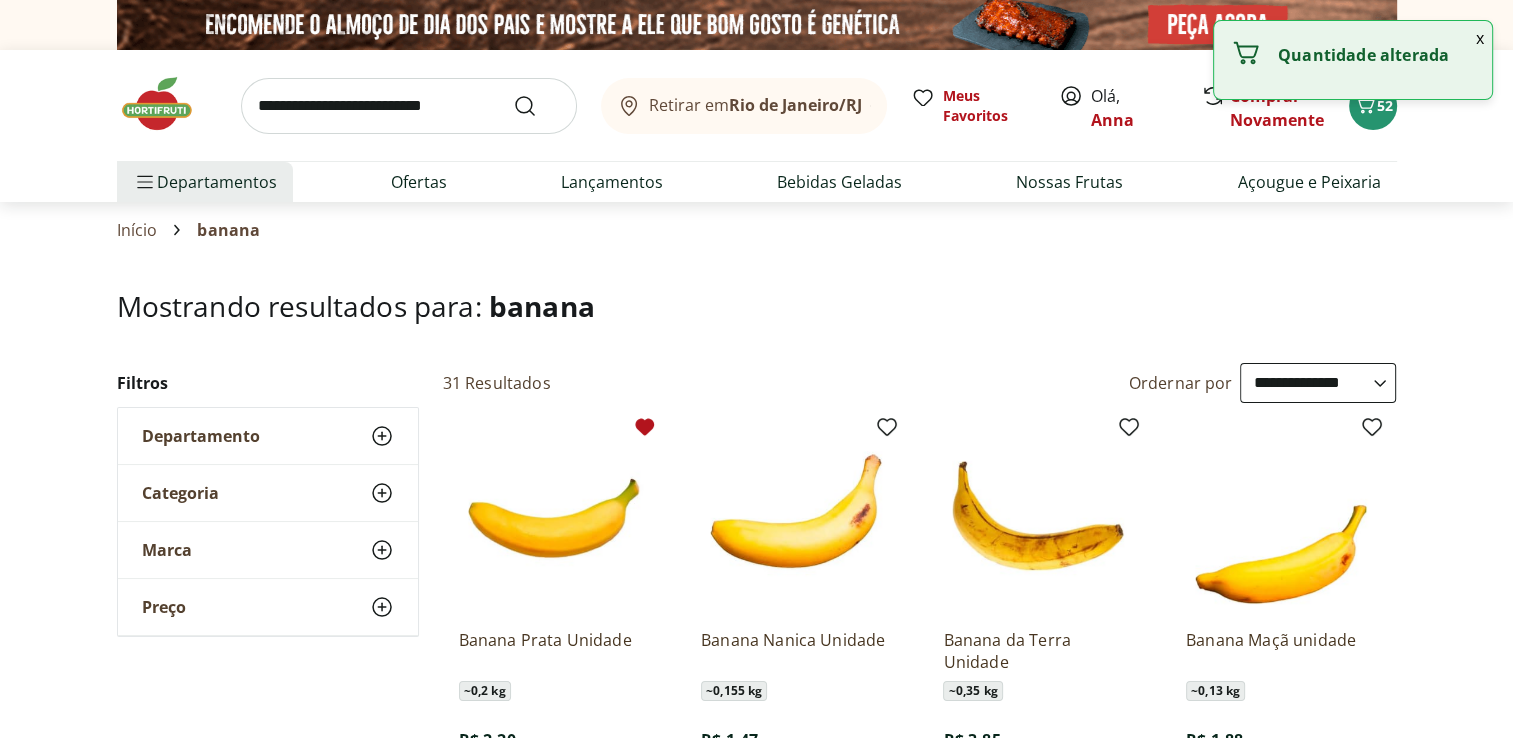 click at bounding box center [409, 106] 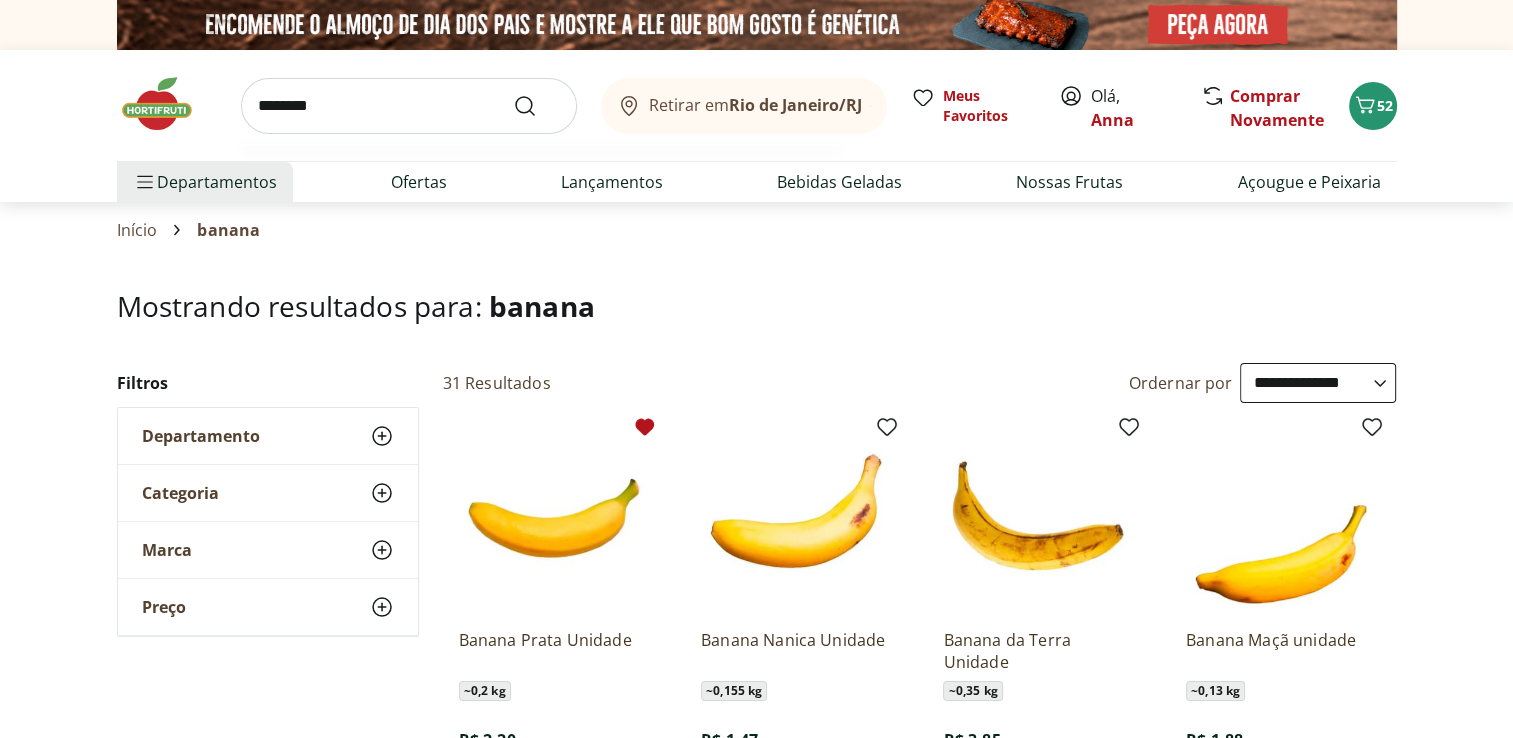 type on "********" 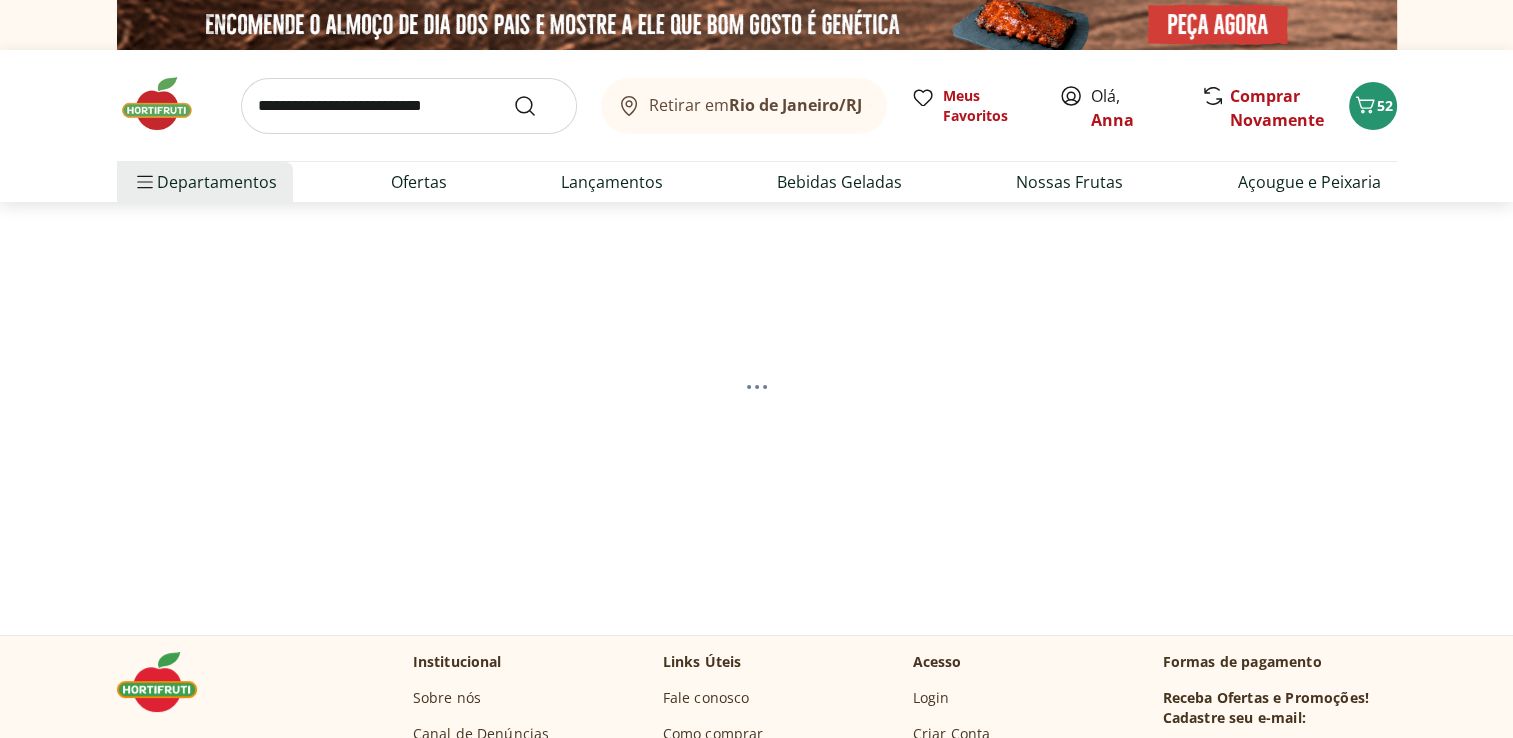 select on "**********" 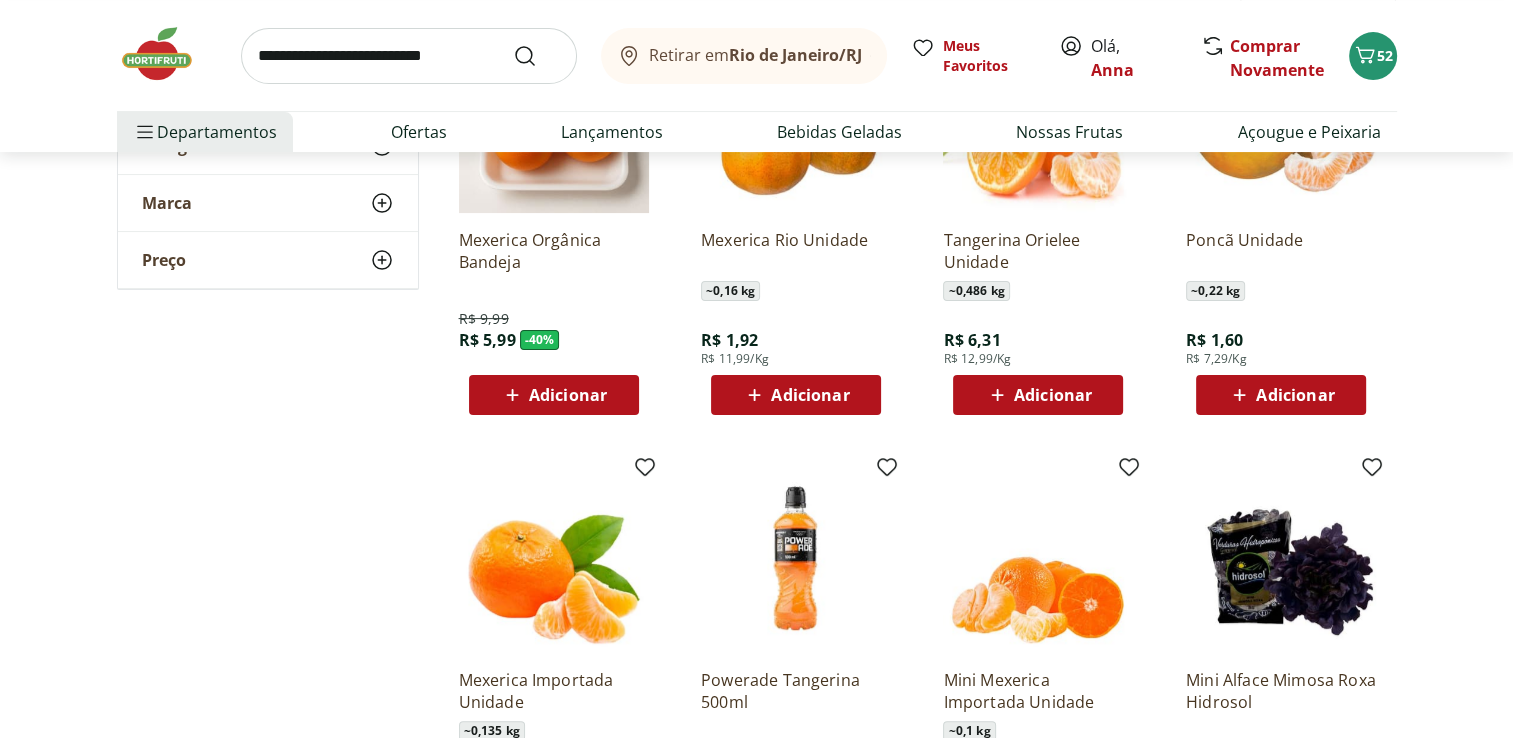 scroll, scrollTop: 200, scrollLeft: 0, axis: vertical 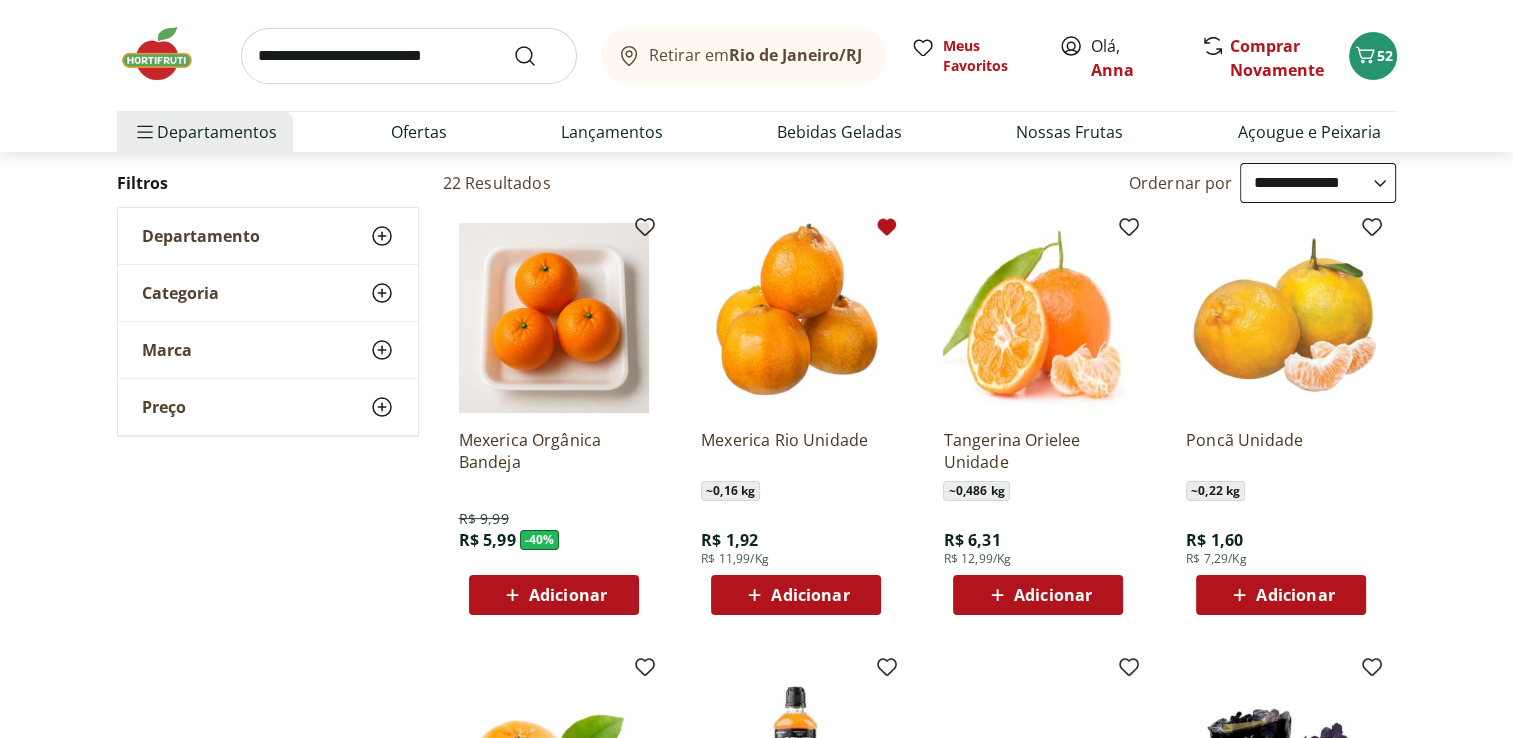 click on "Adicionar" at bounding box center [796, 595] 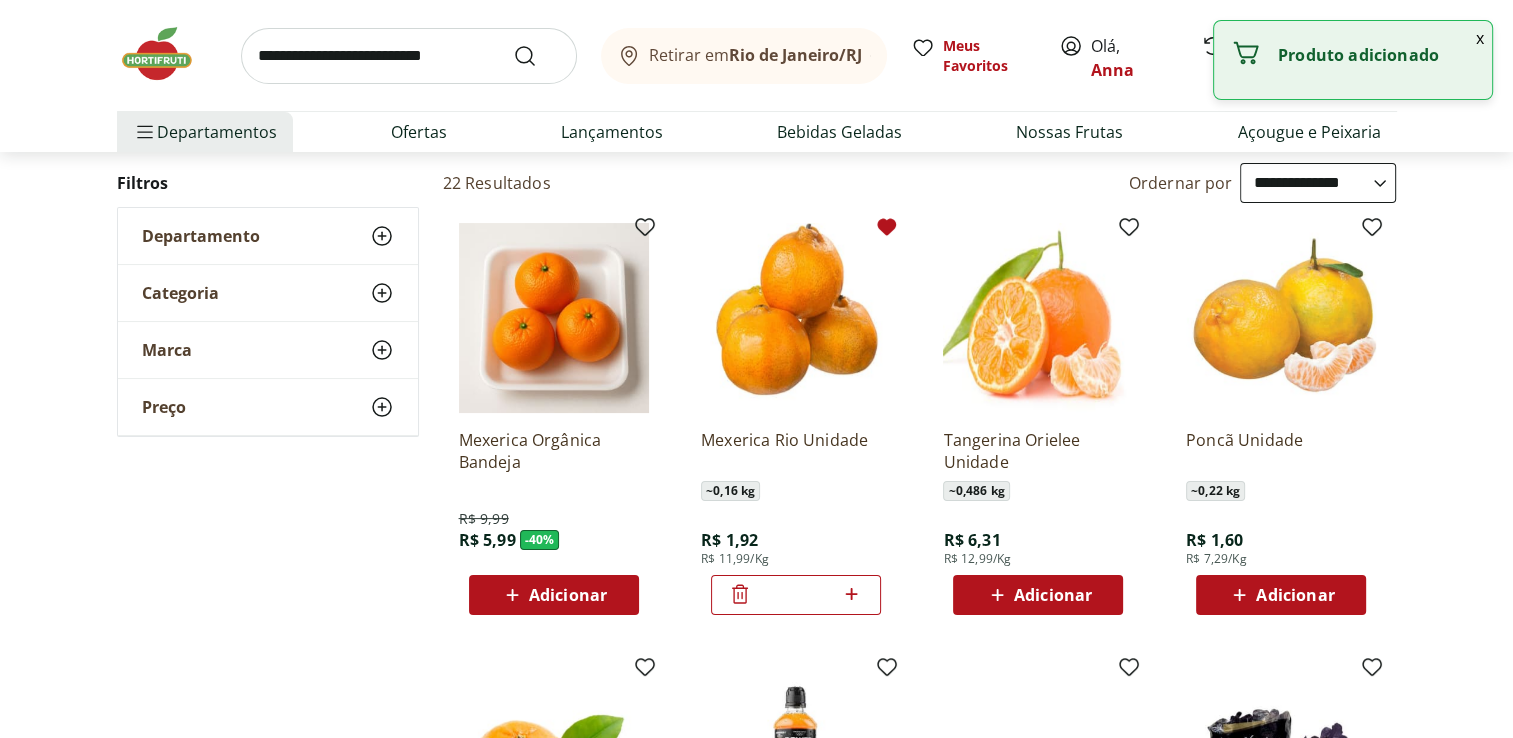 click 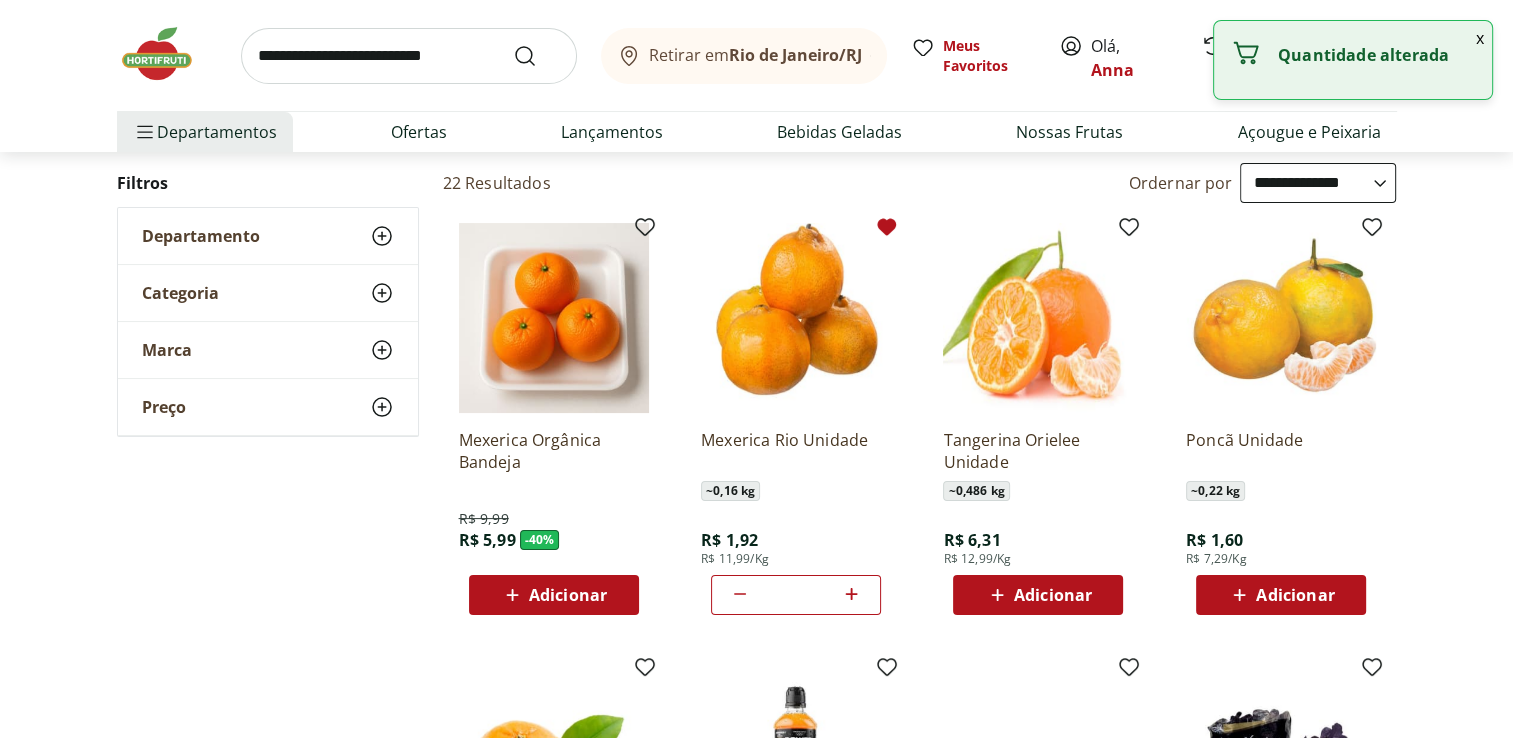 click 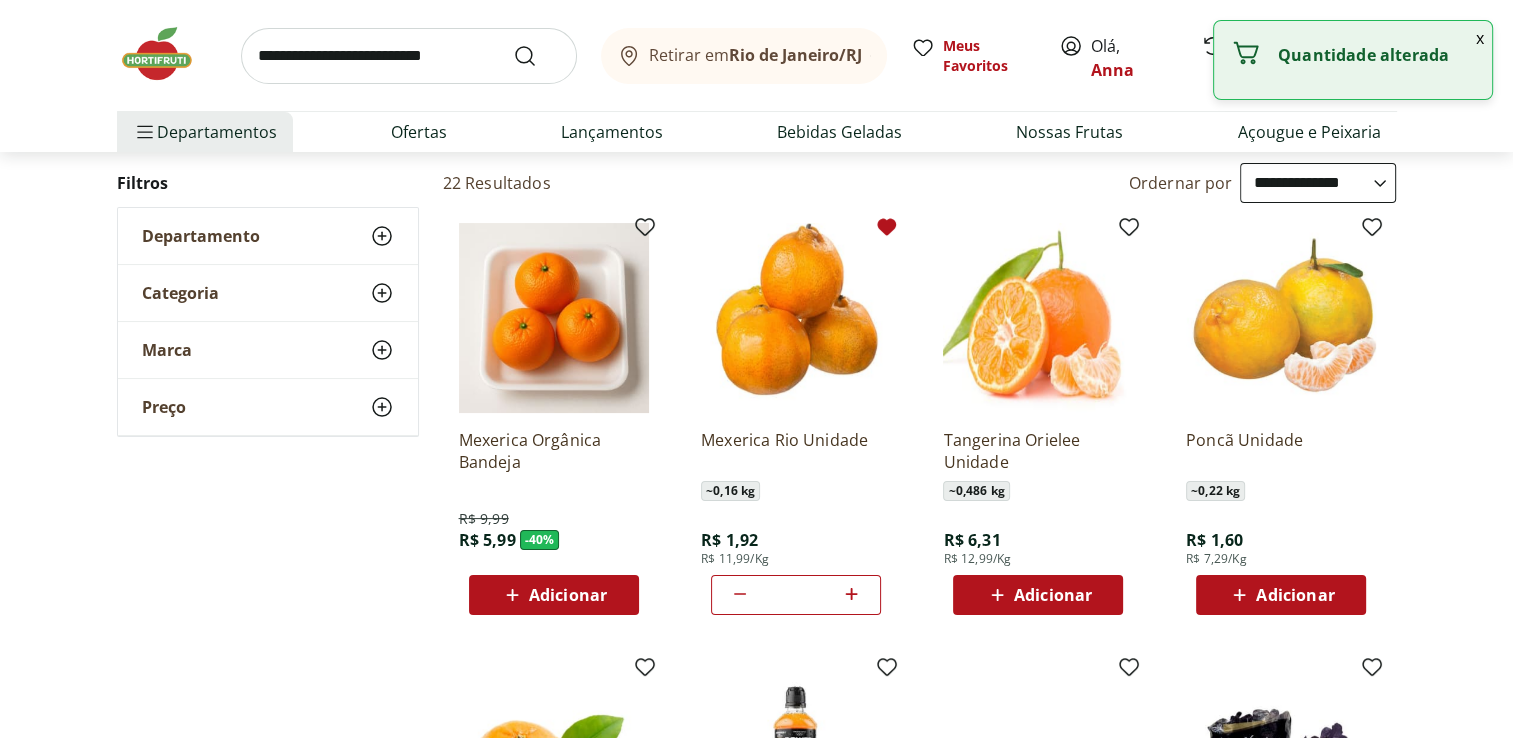 click 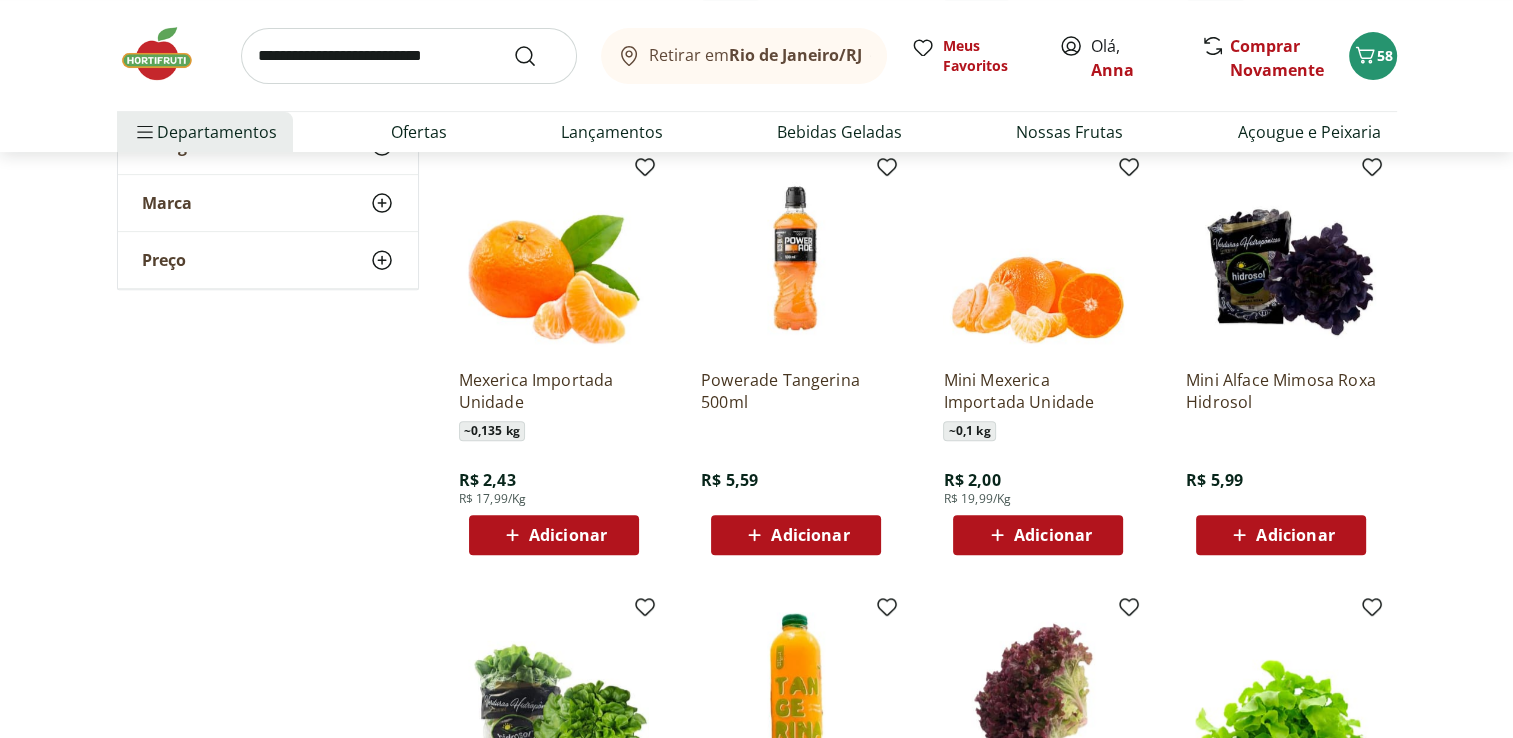 scroll, scrollTop: 700, scrollLeft: 0, axis: vertical 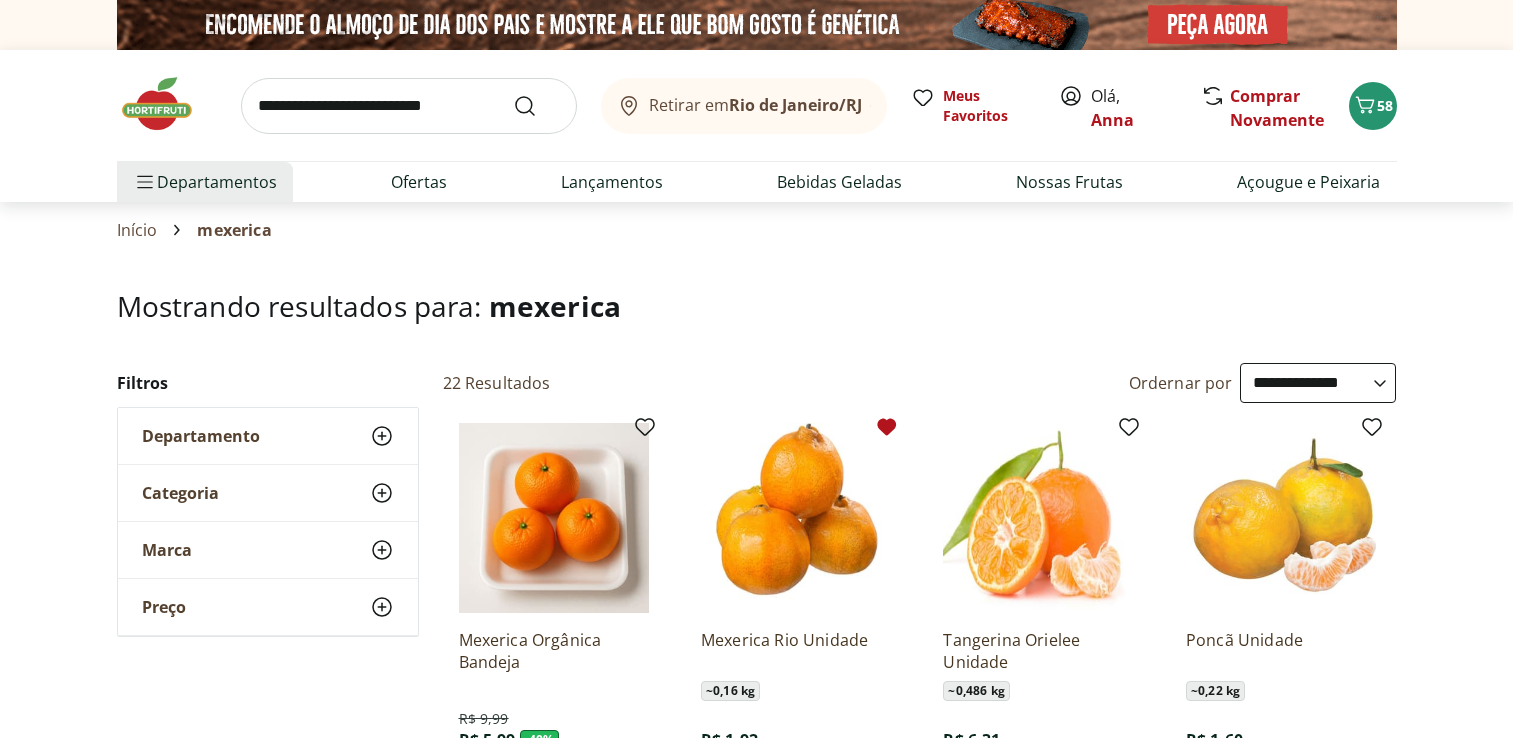 select on "**********" 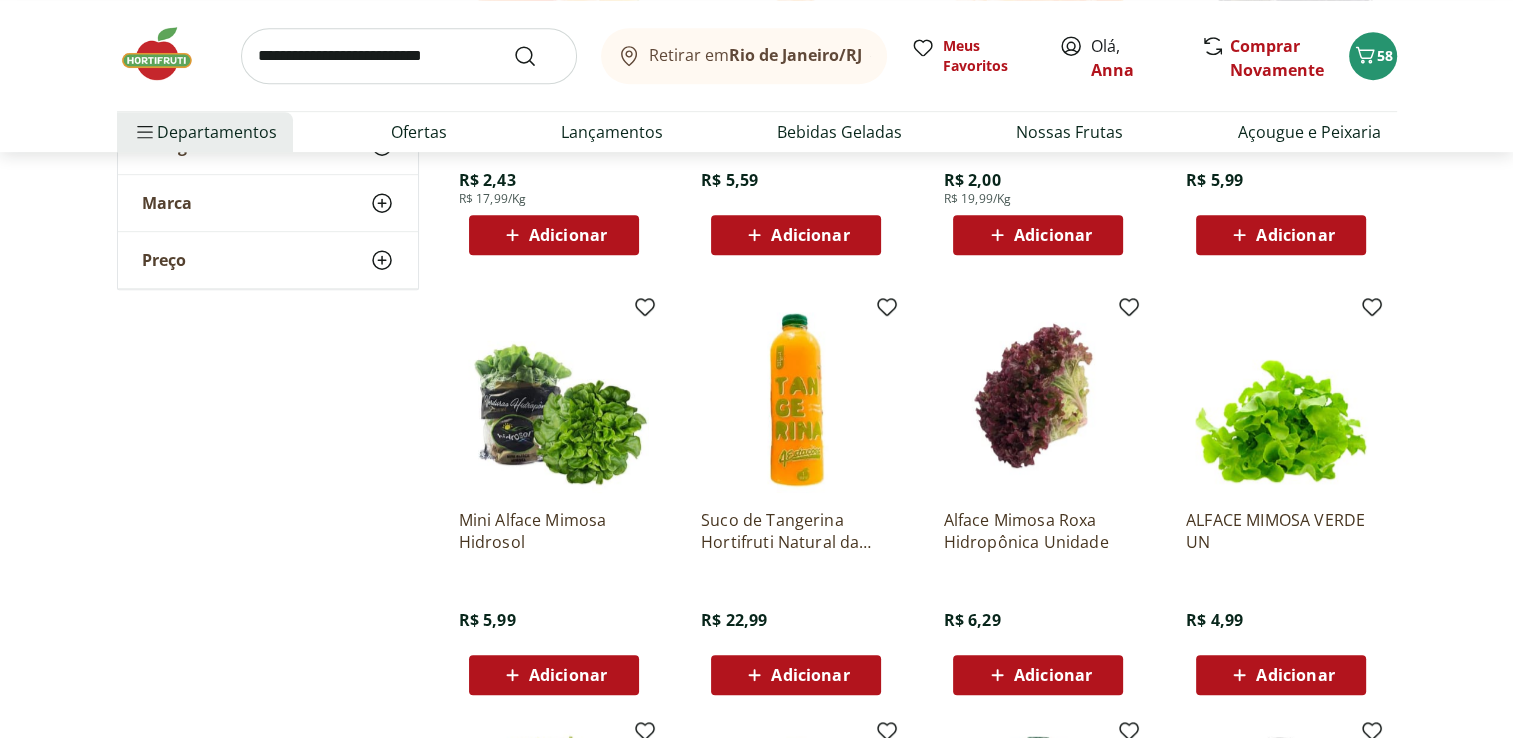 scroll, scrollTop: 0, scrollLeft: 0, axis: both 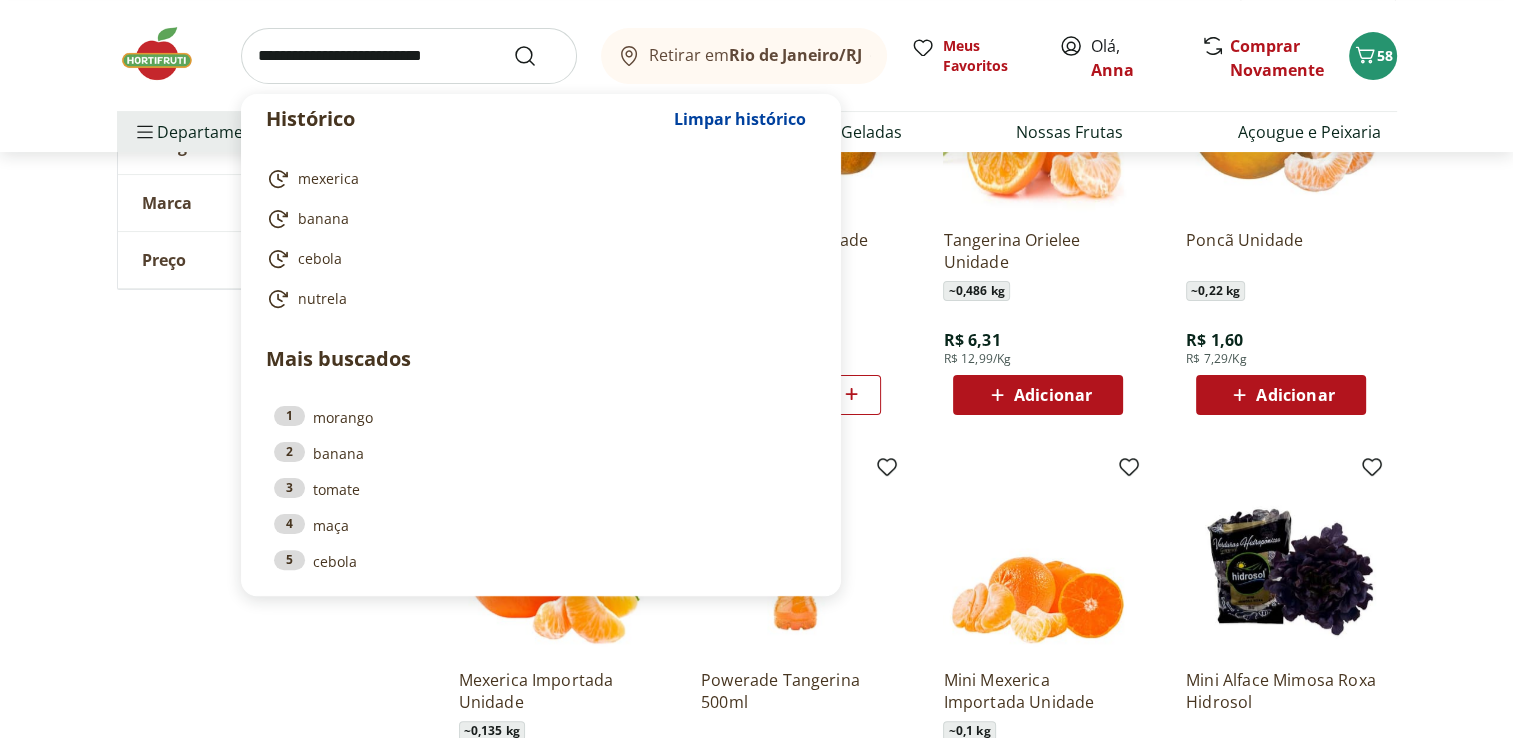 click at bounding box center (409, 56) 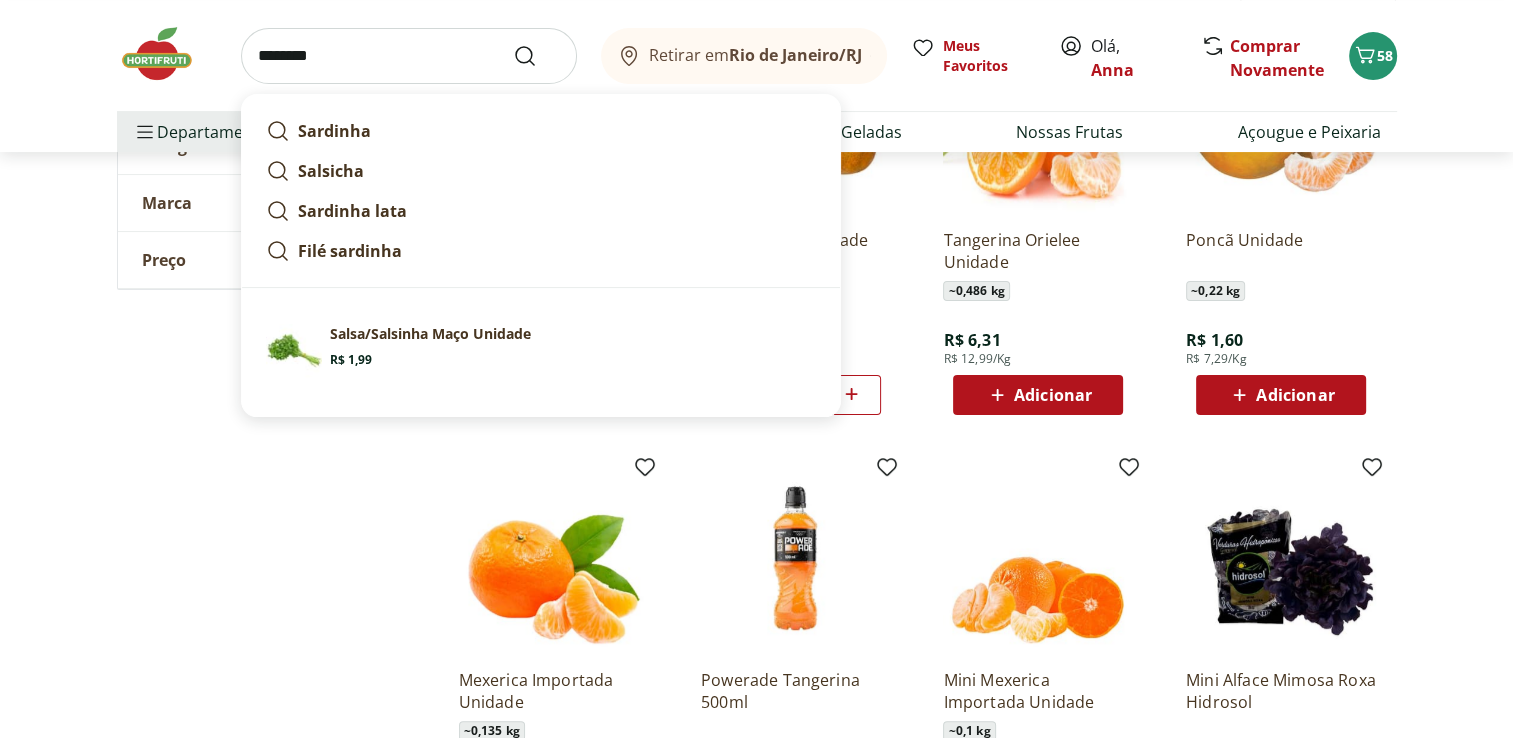 type on "********" 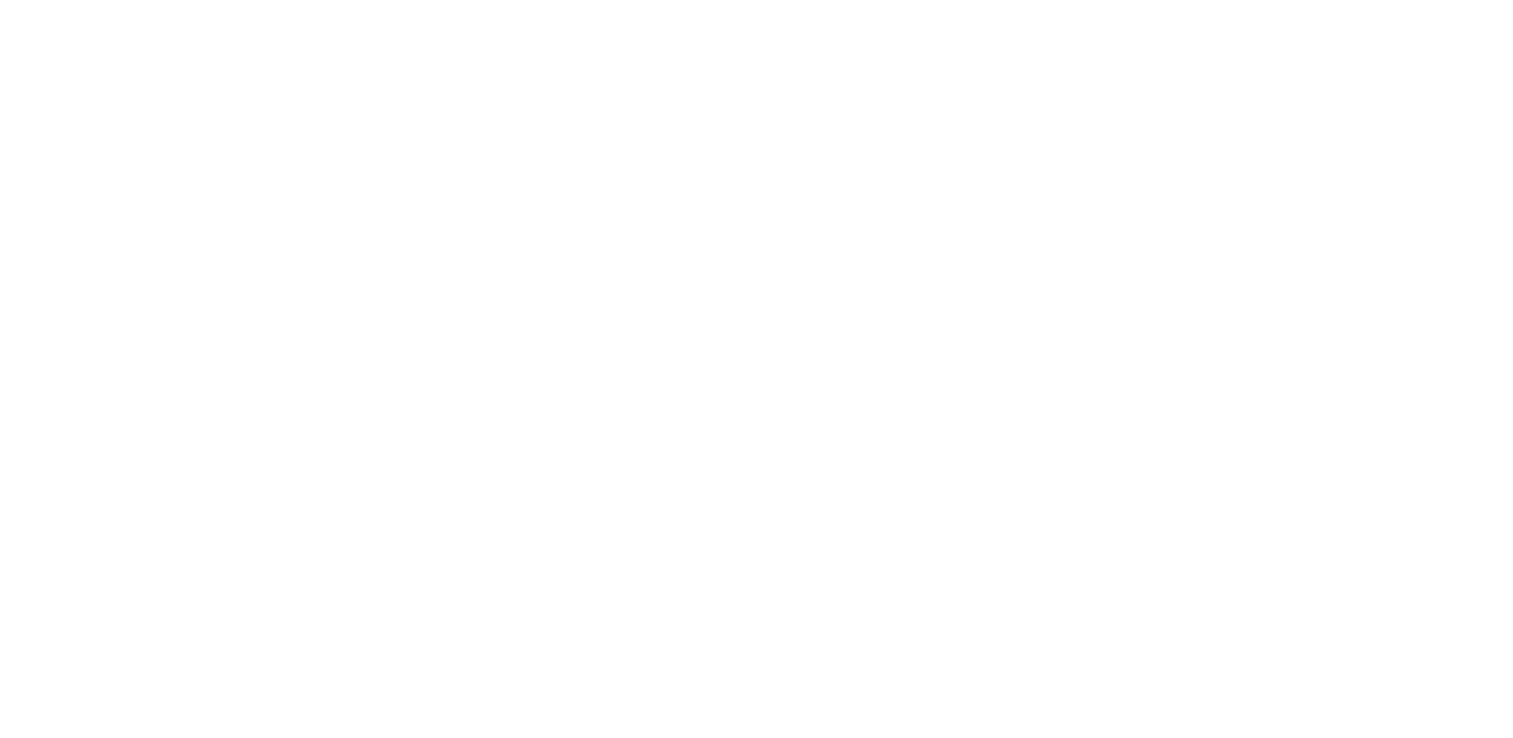 scroll, scrollTop: 0, scrollLeft: 0, axis: both 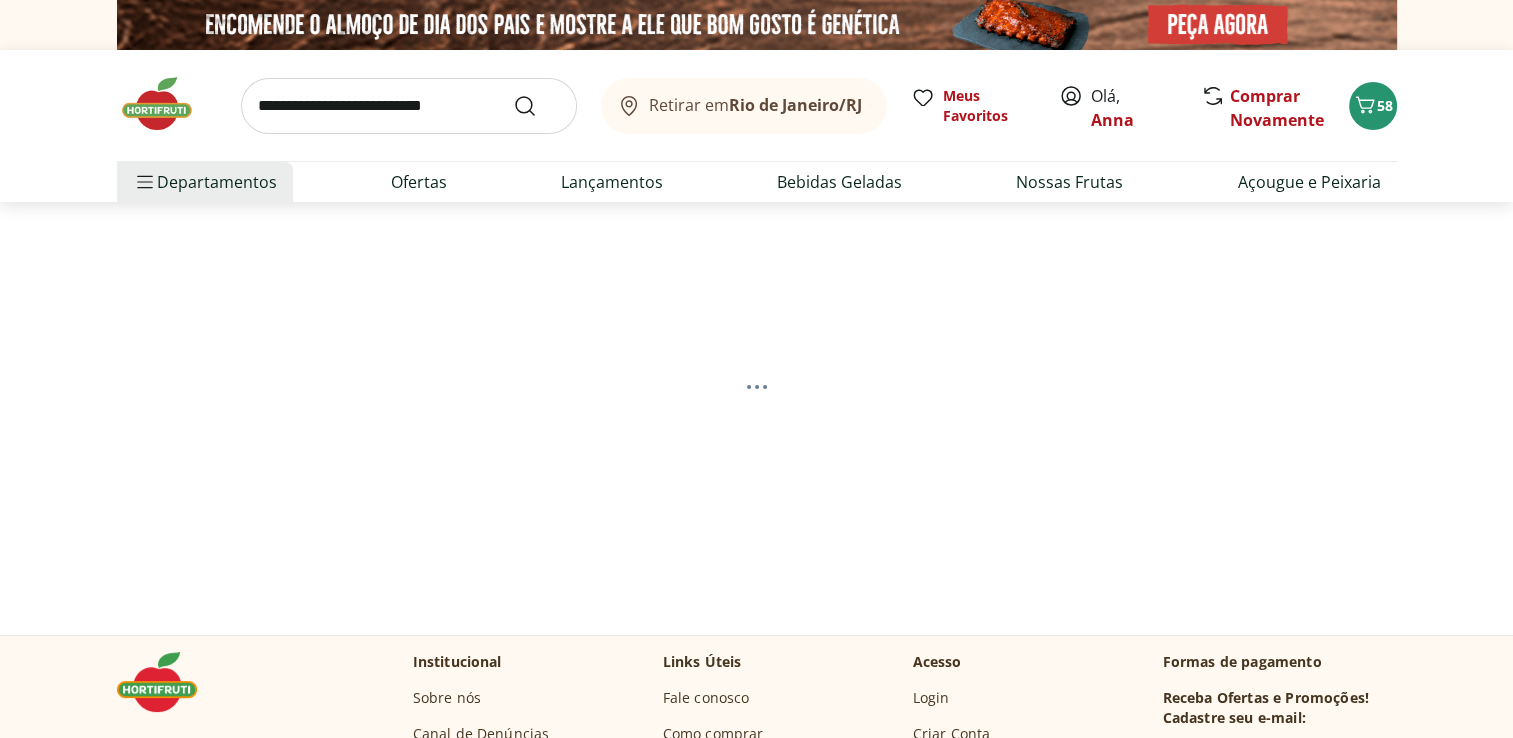 select on "**********" 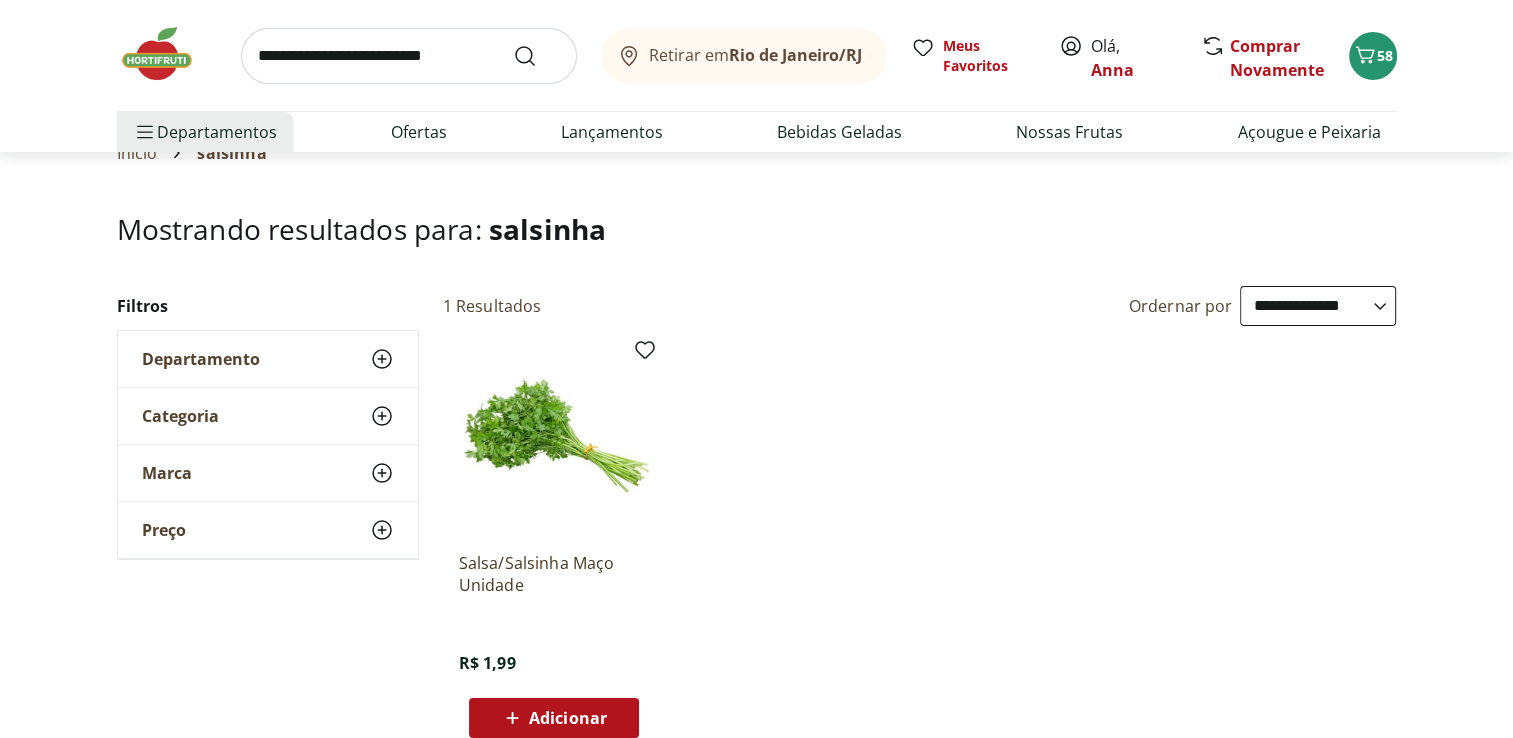 scroll, scrollTop: 100, scrollLeft: 0, axis: vertical 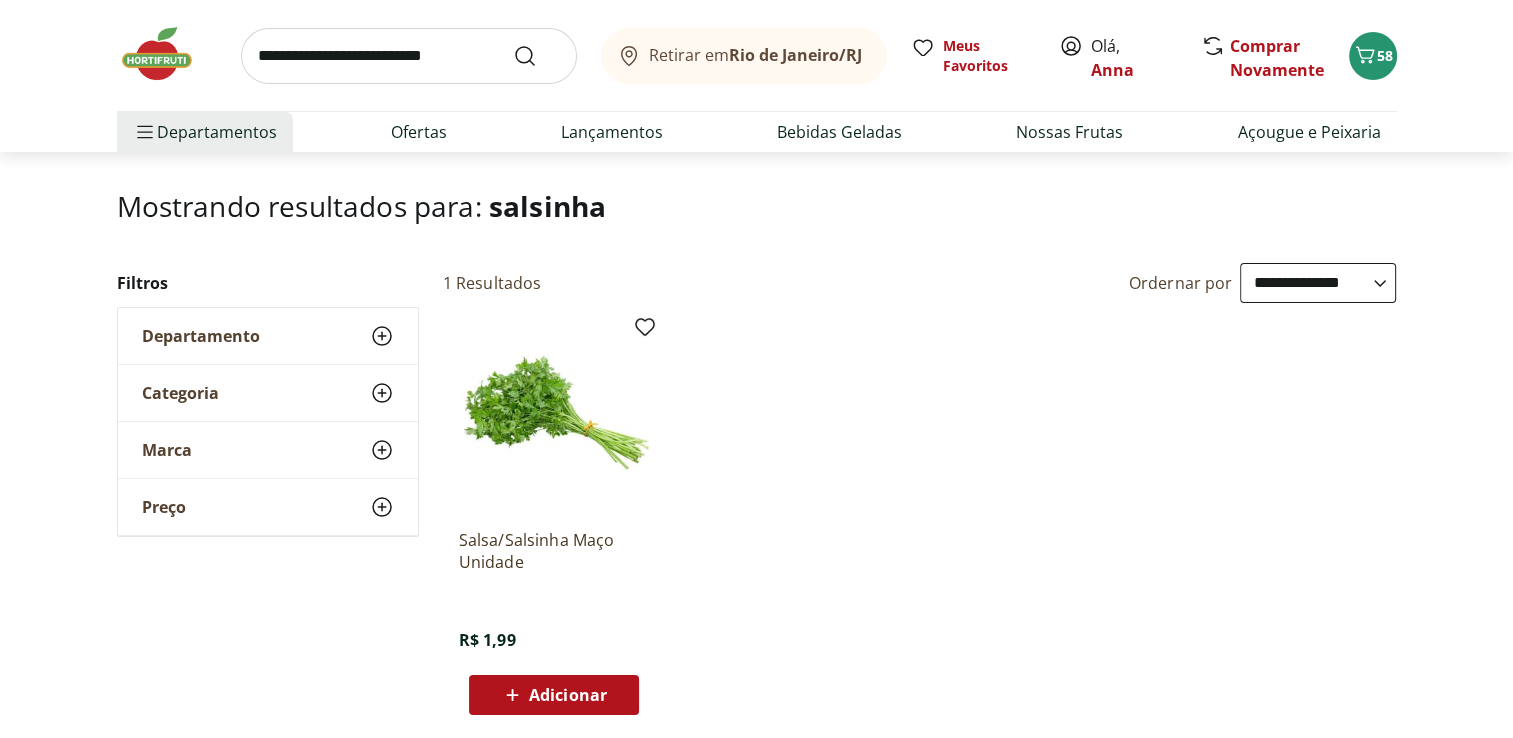 click on "Adicionar" at bounding box center (568, 695) 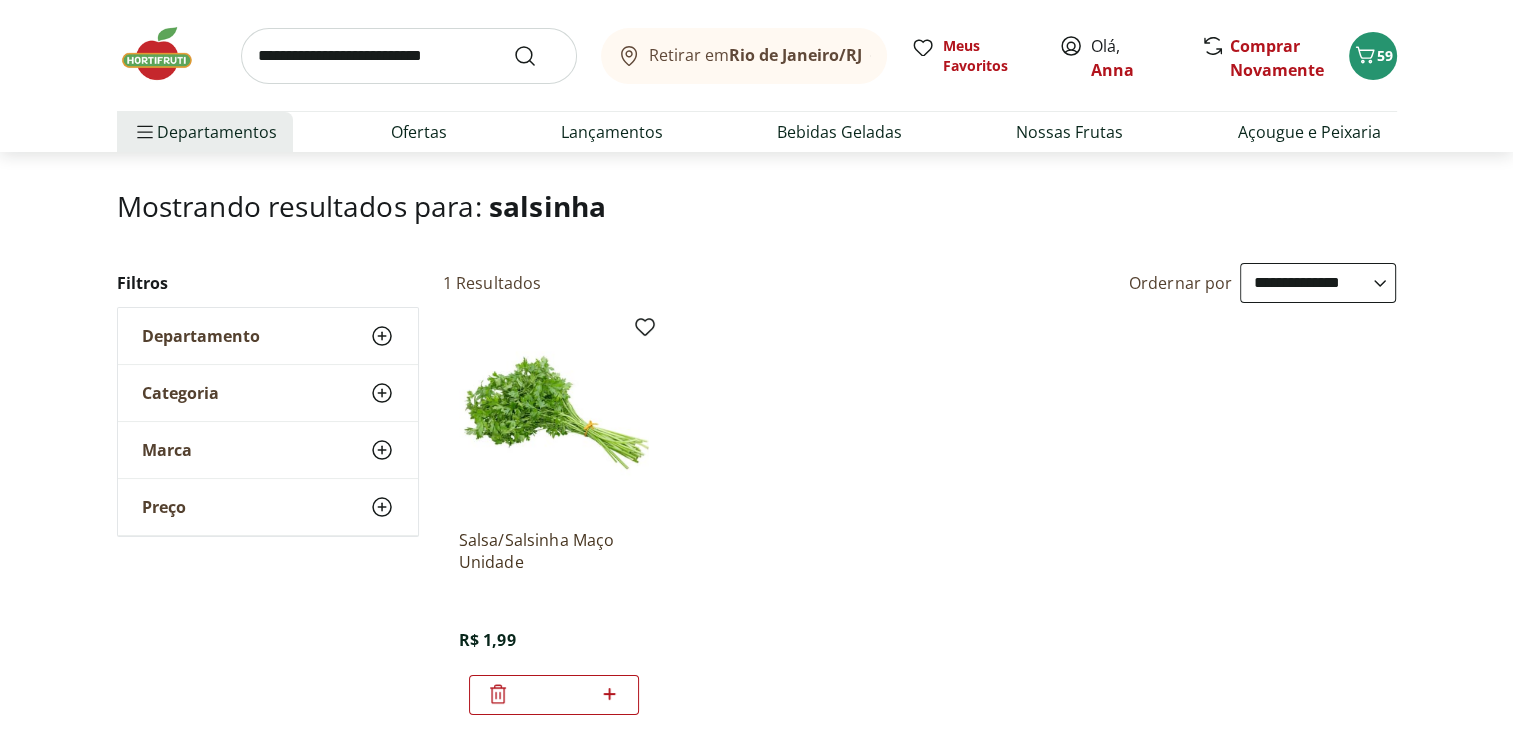 click at bounding box center (409, 56) 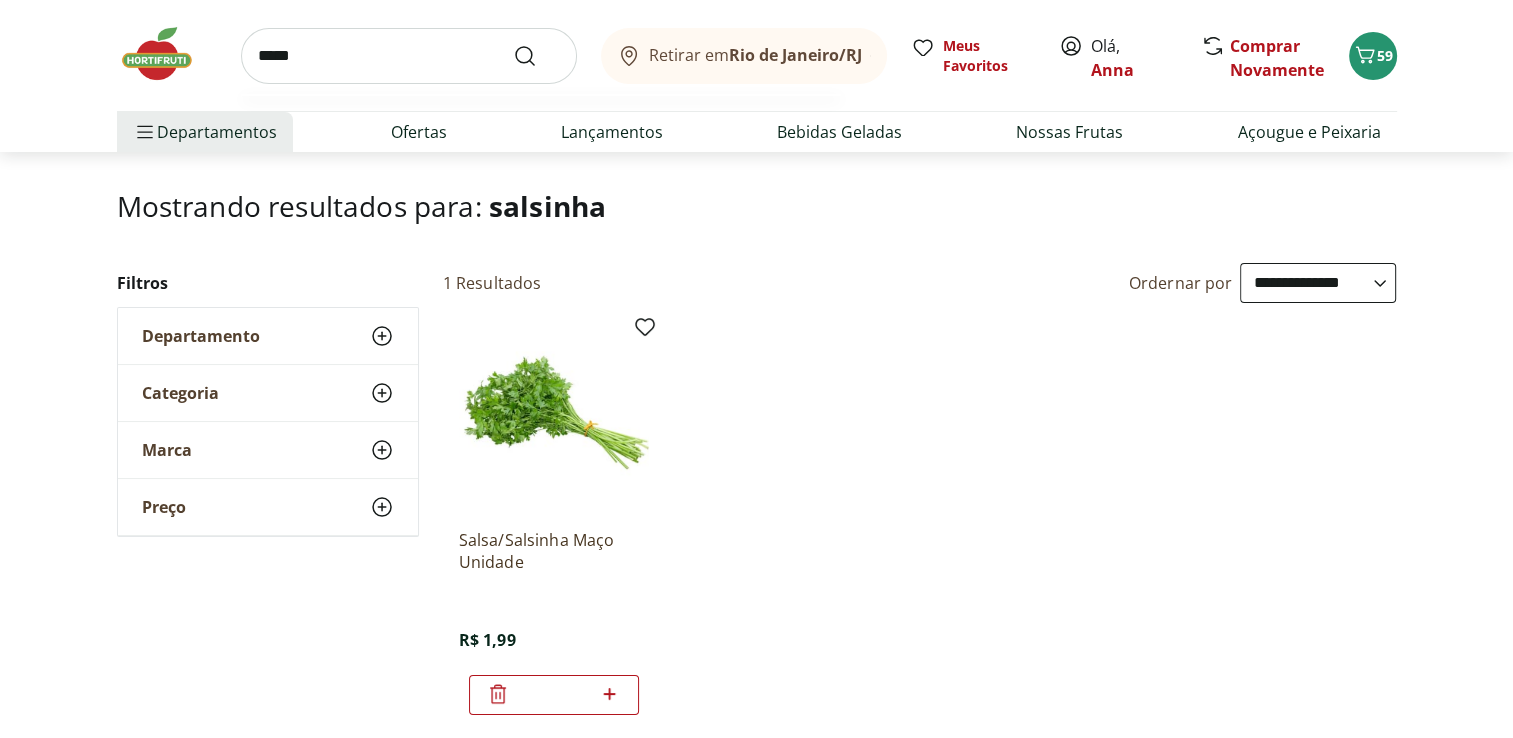 type on "*****" 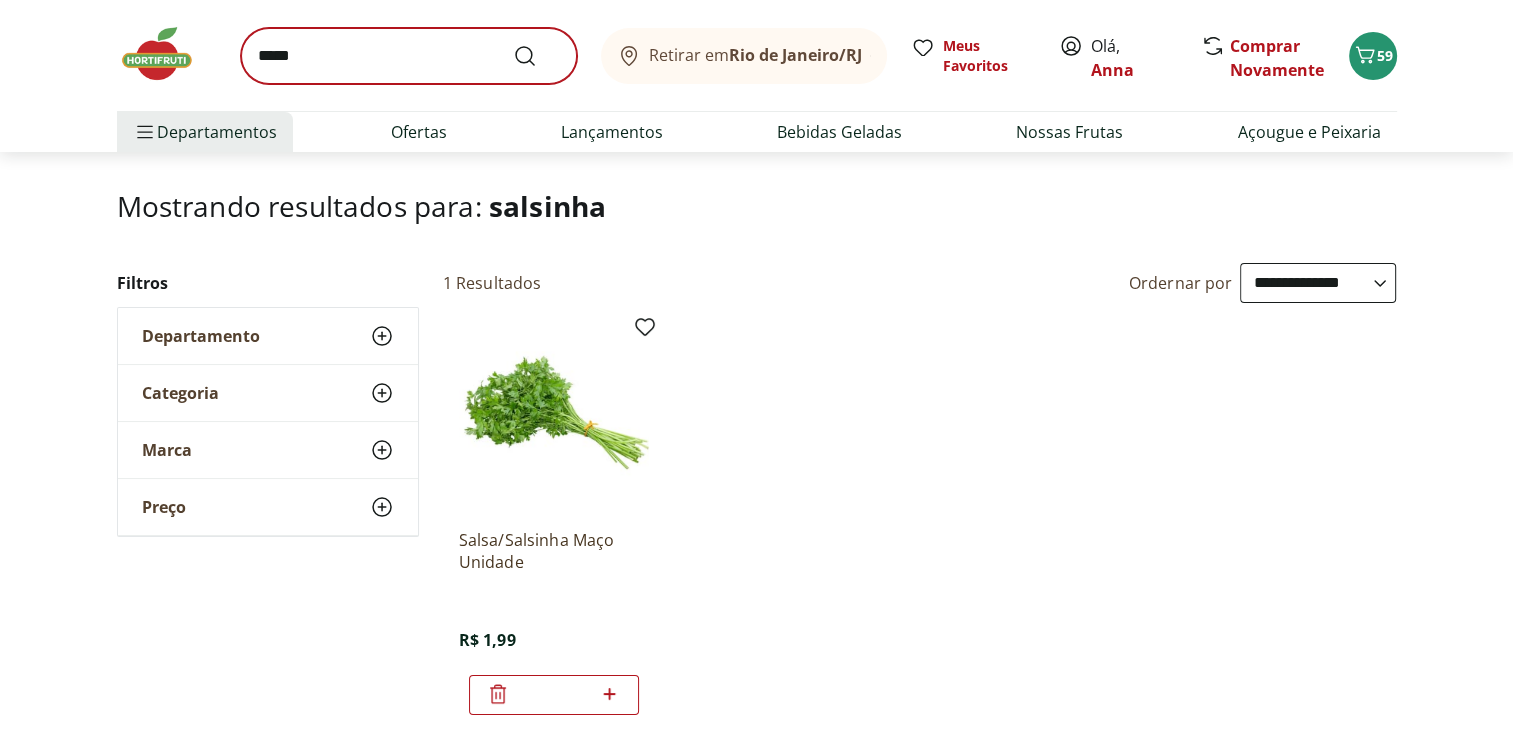 scroll, scrollTop: 0, scrollLeft: 0, axis: both 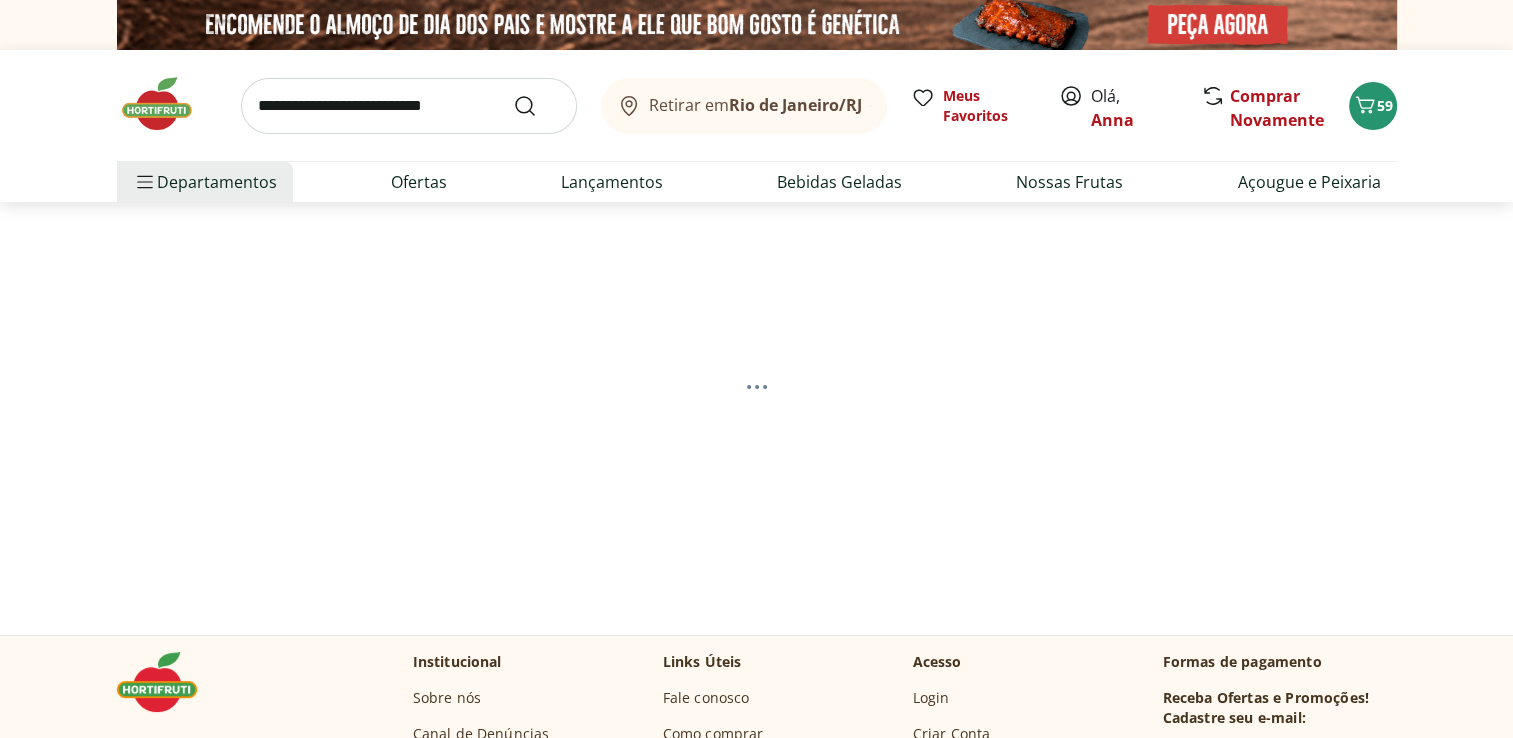 select on "**********" 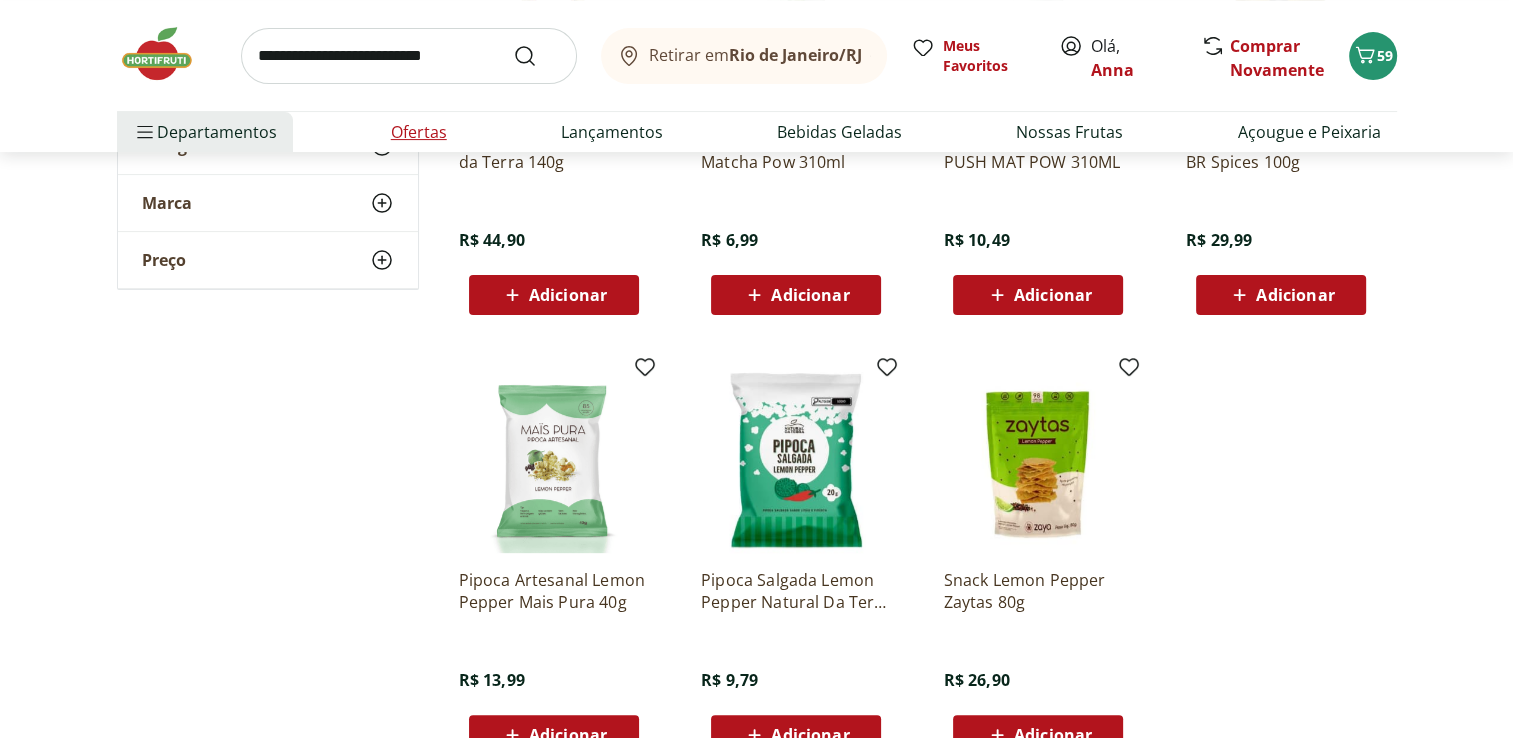 scroll, scrollTop: 0, scrollLeft: 0, axis: both 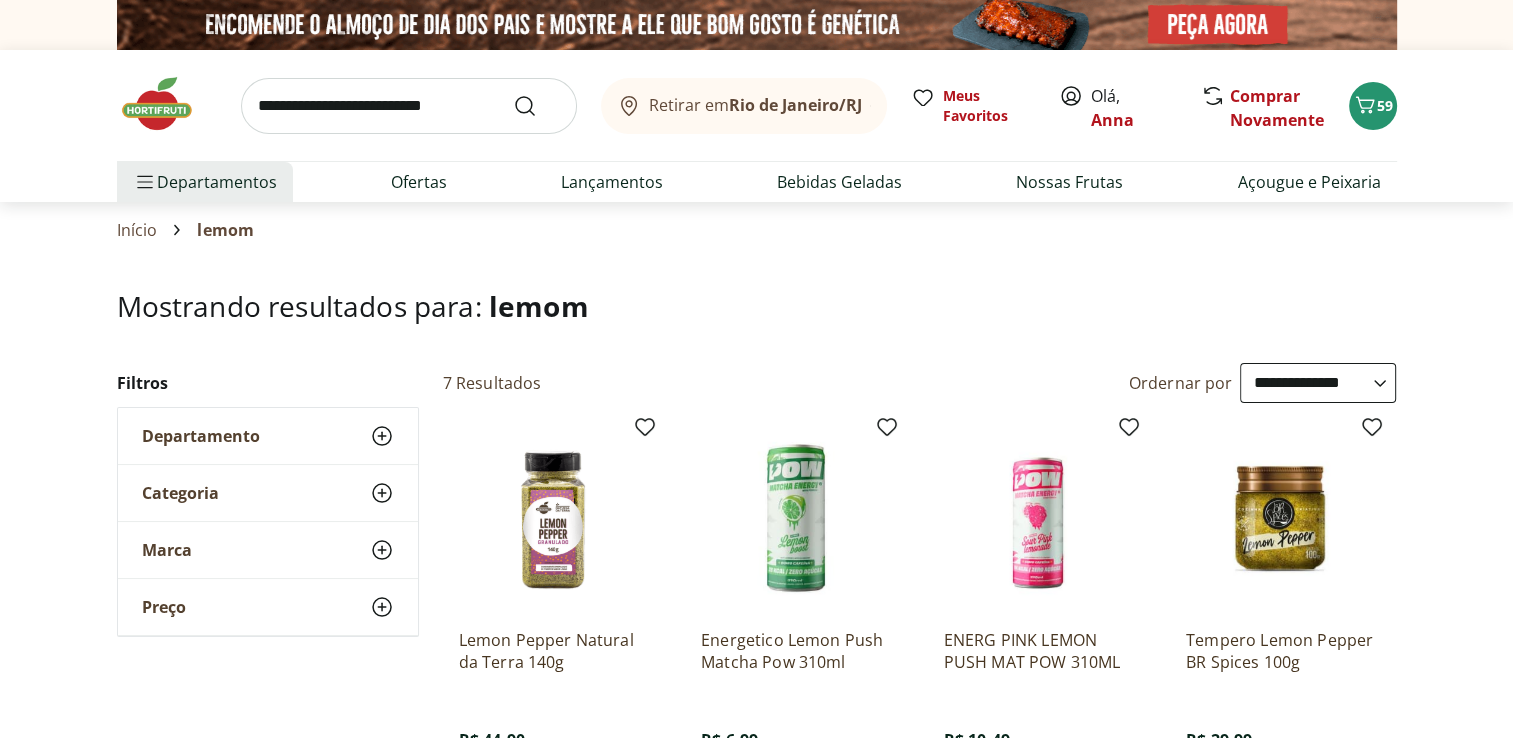 click at bounding box center (409, 106) 